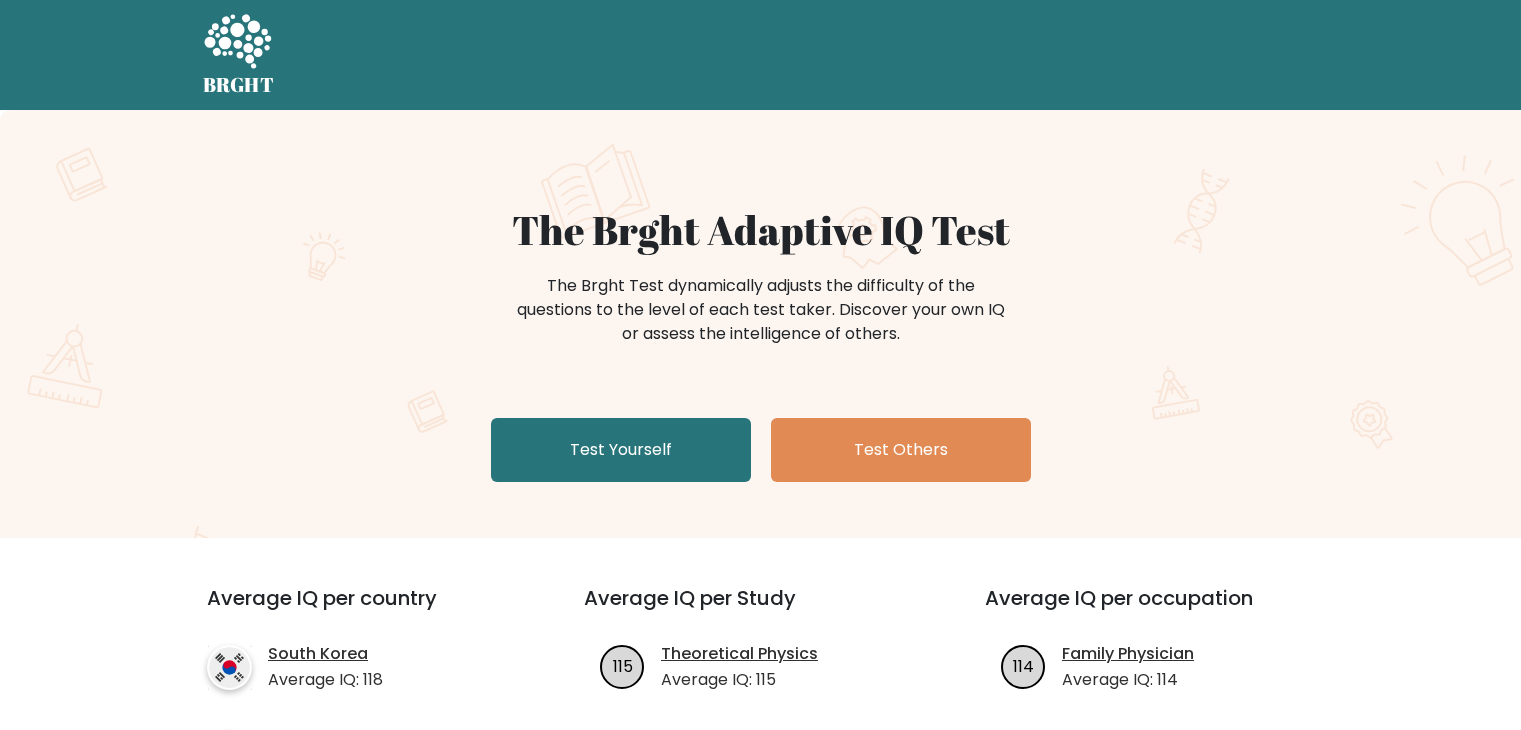 scroll, scrollTop: 0, scrollLeft: 0, axis: both 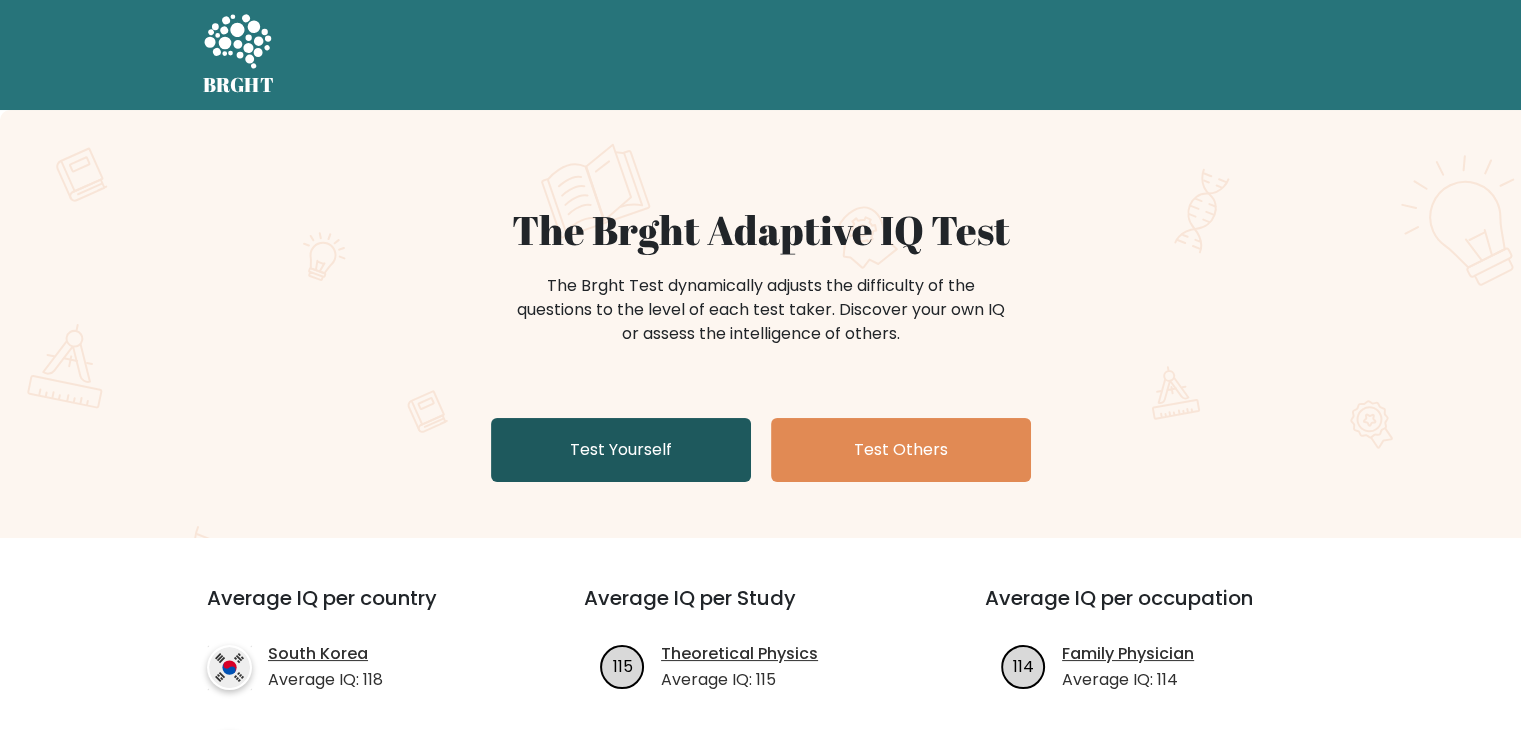 click on "Test Yourself" at bounding box center [621, 450] 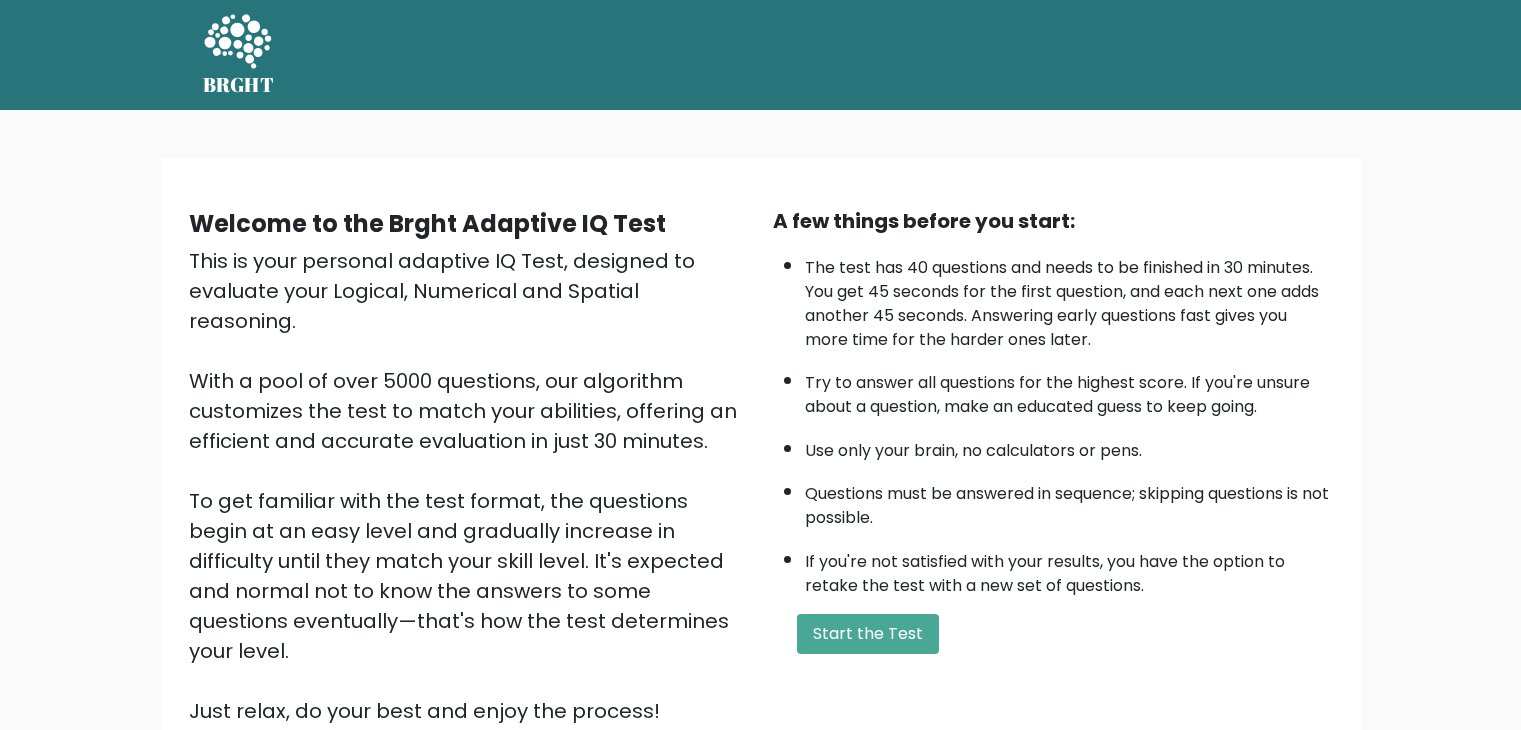 scroll, scrollTop: 0, scrollLeft: 0, axis: both 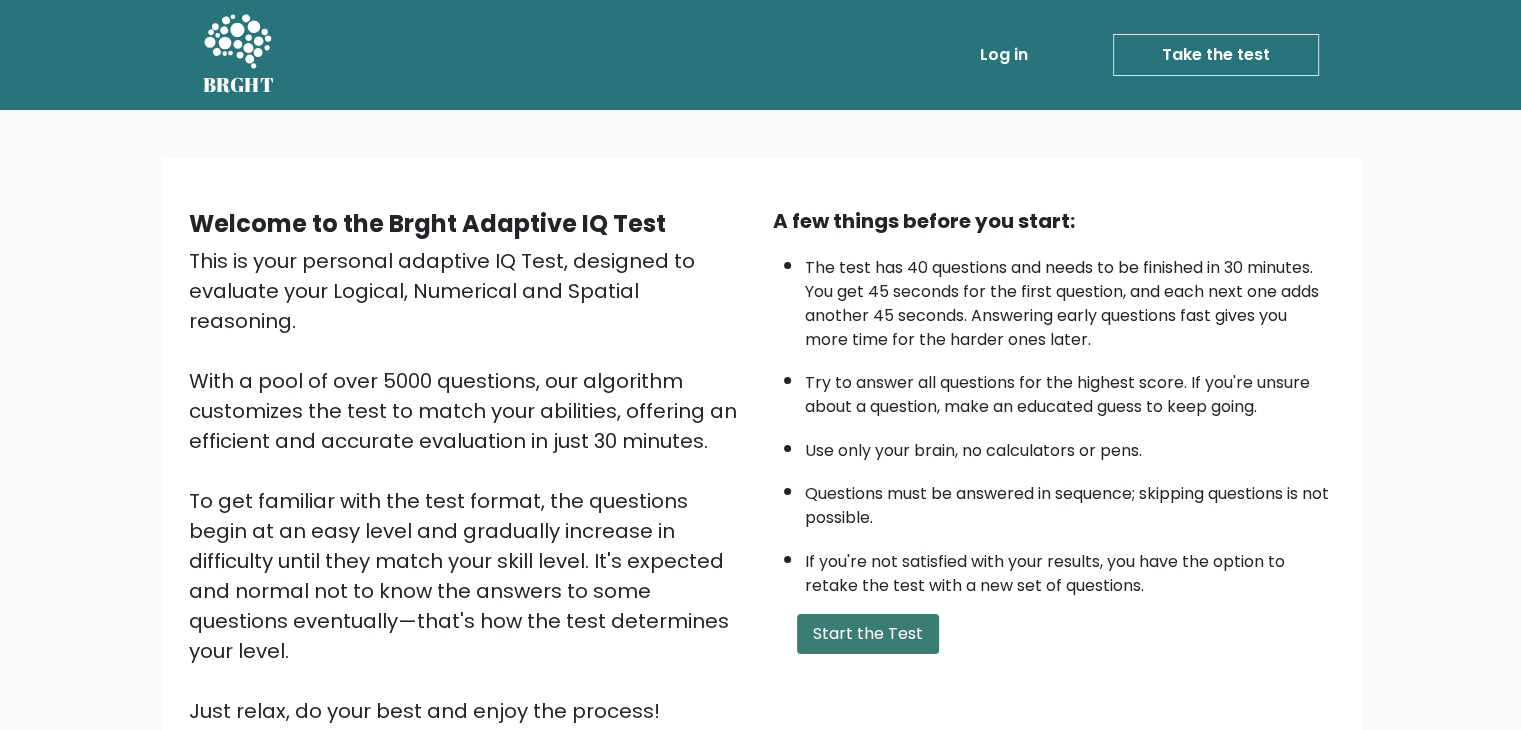 click on "Start the Test" at bounding box center (868, 634) 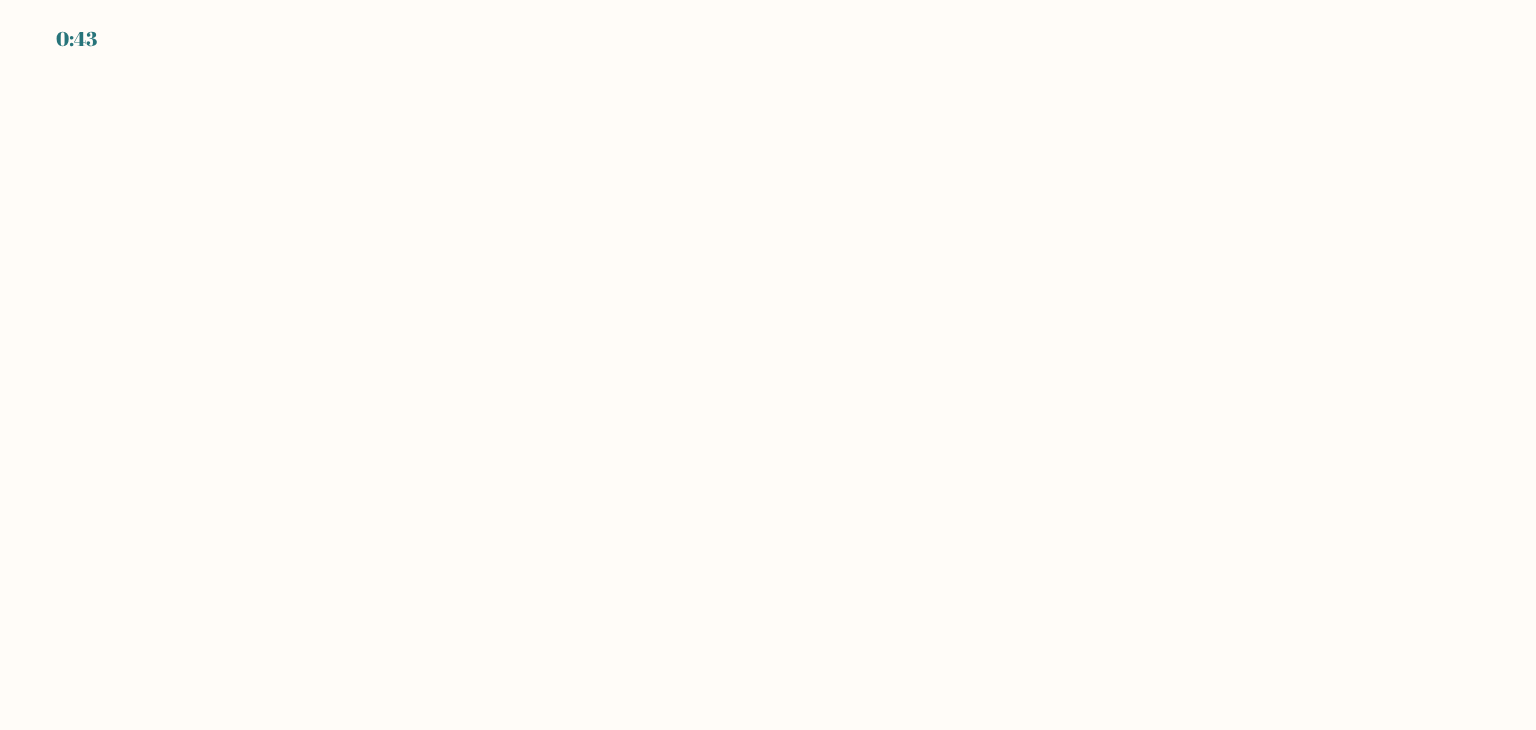 scroll, scrollTop: 0, scrollLeft: 0, axis: both 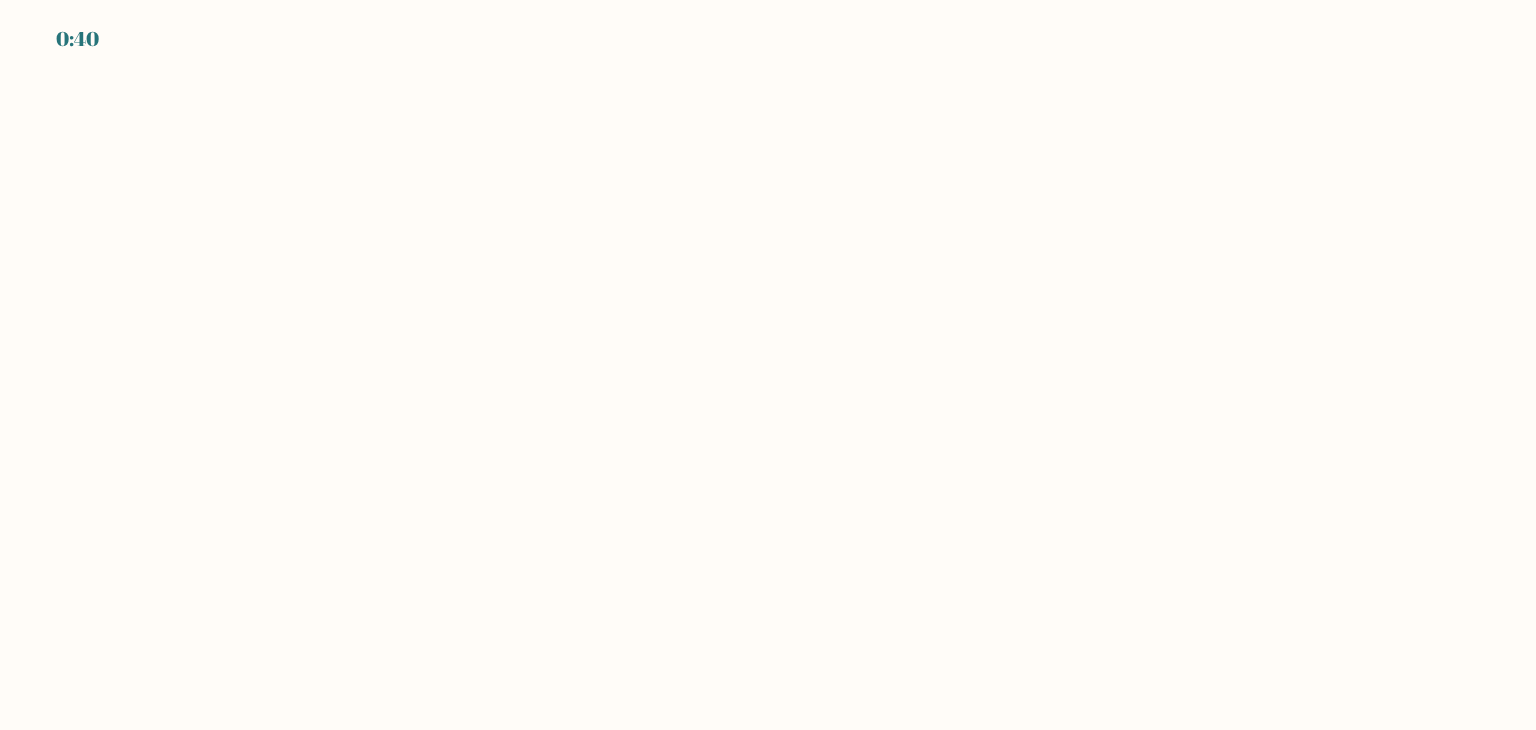 click on "0:40" at bounding box center (768, 365) 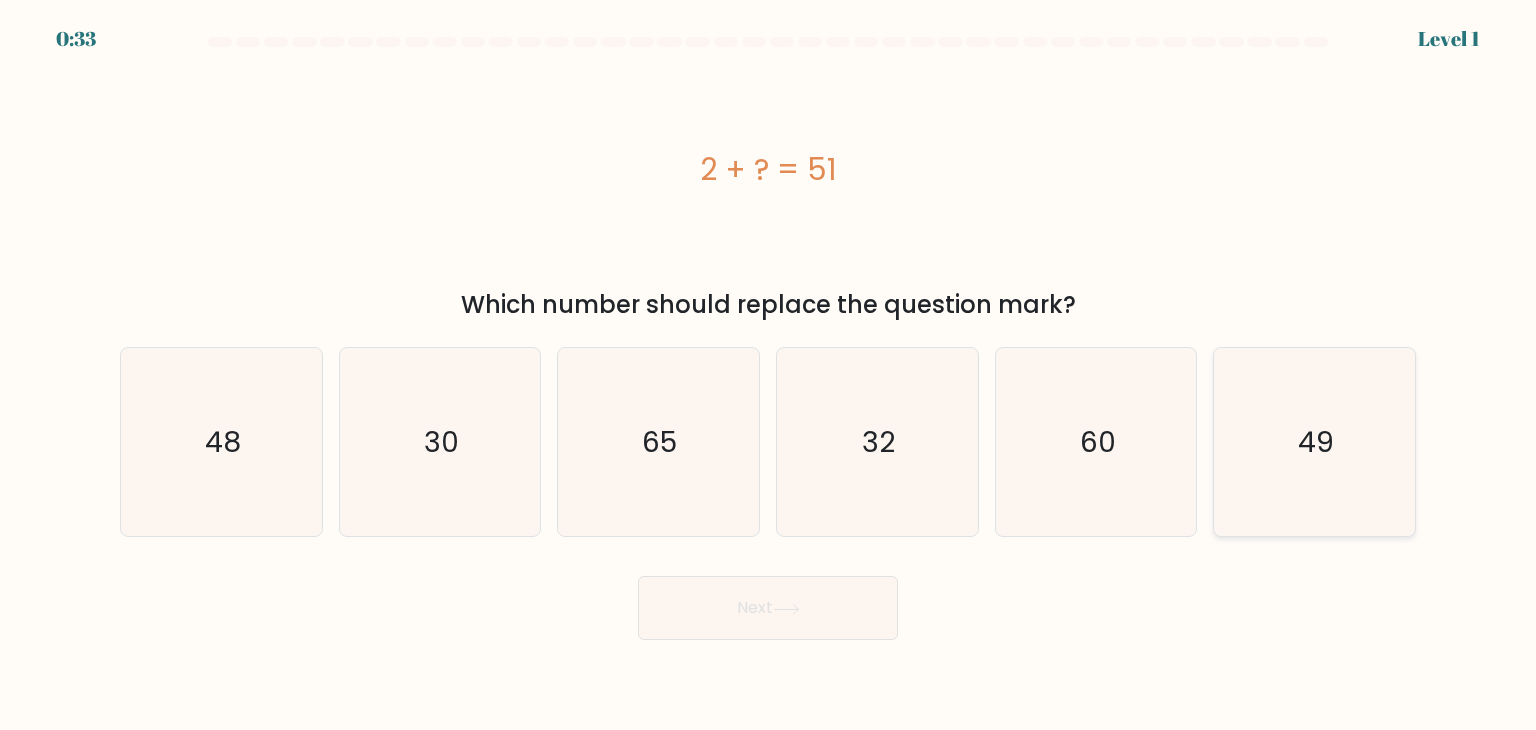 click on "49" 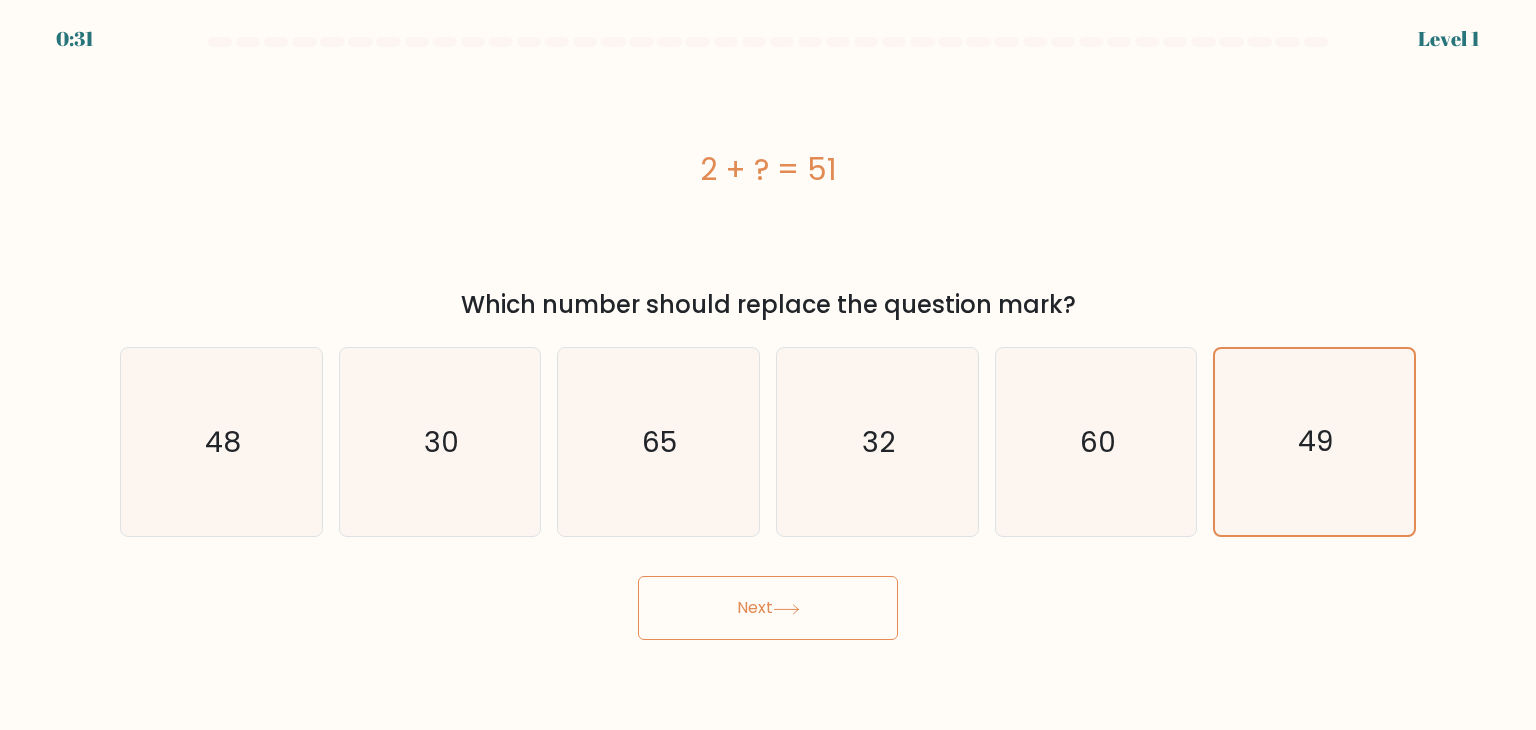 click on "Next" at bounding box center (768, 608) 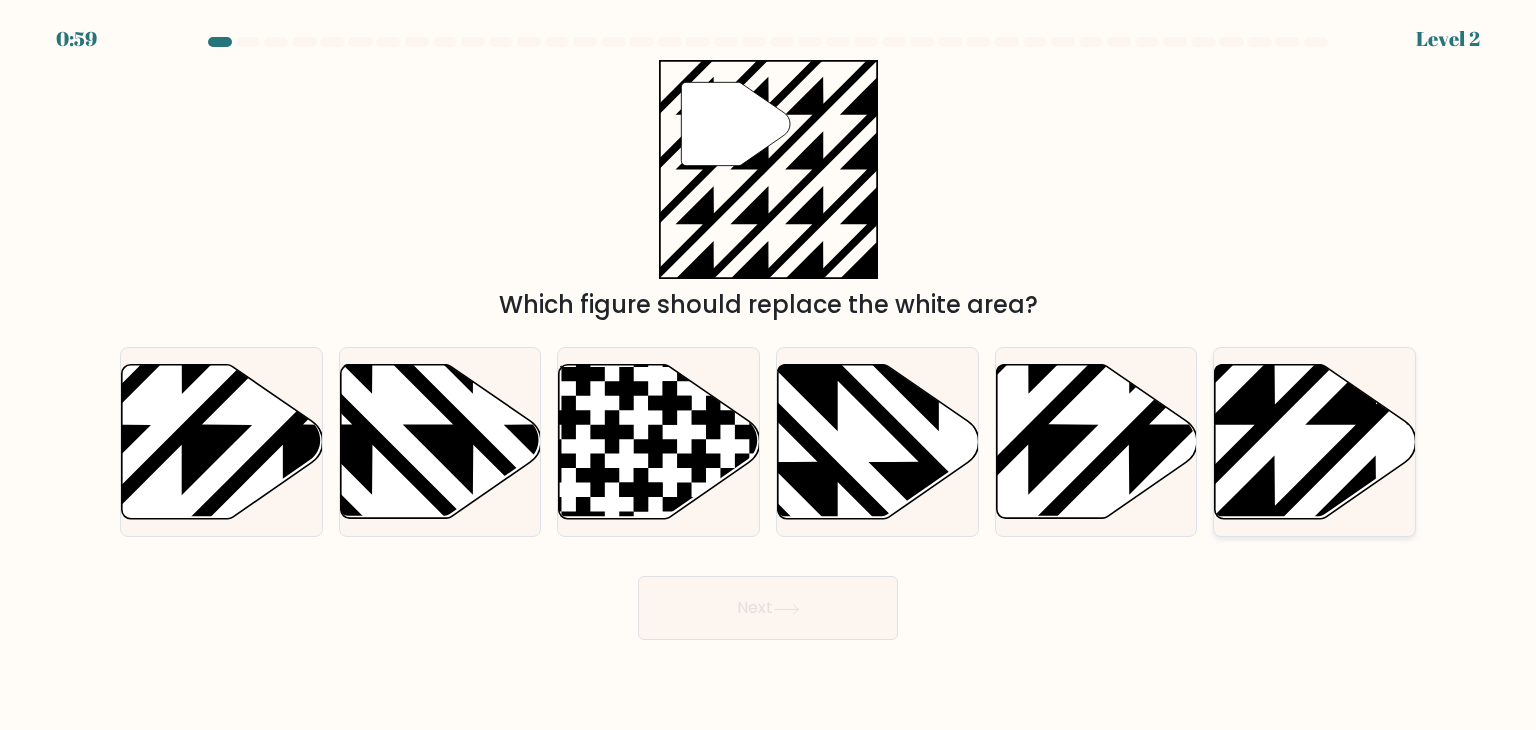 click 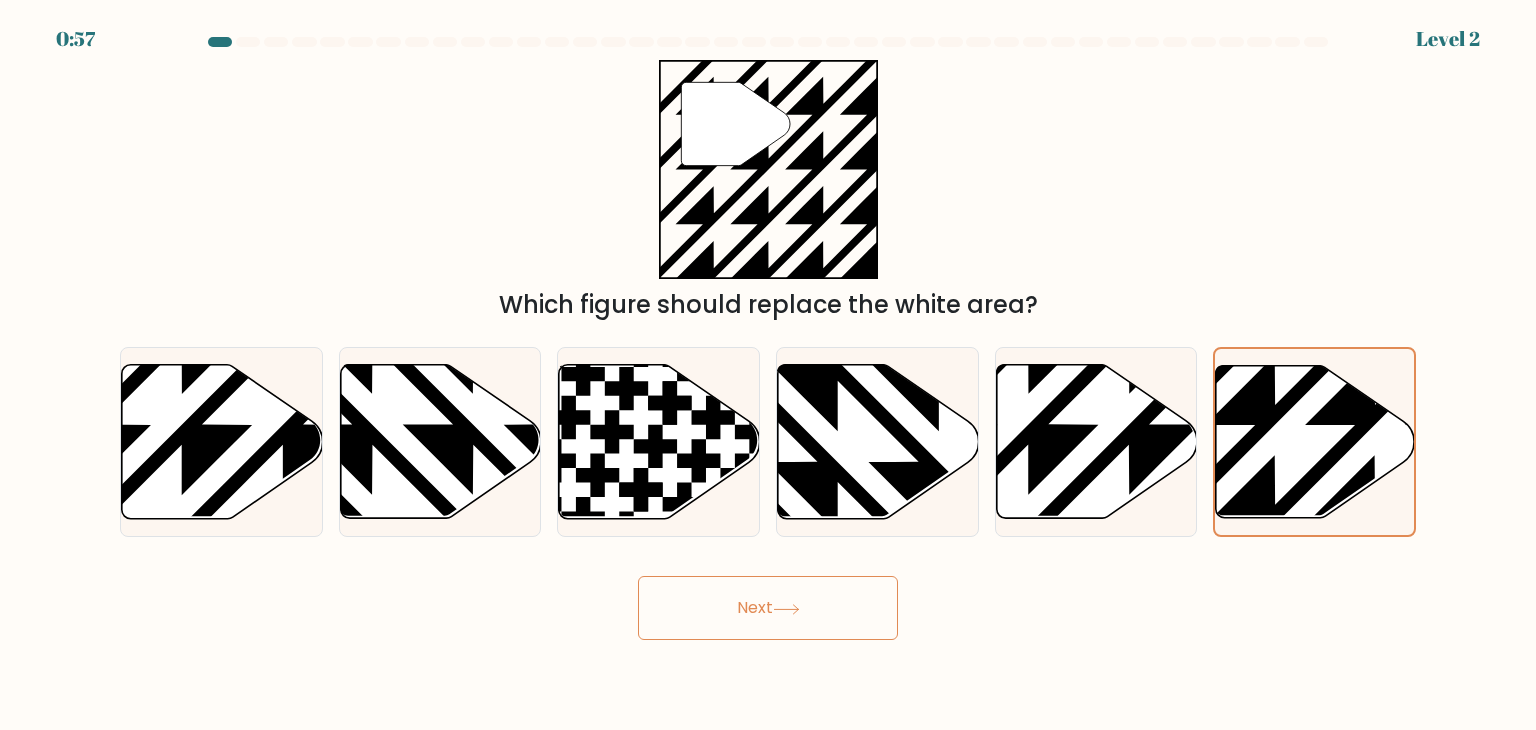 click on "Next" at bounding box center (768, 608) 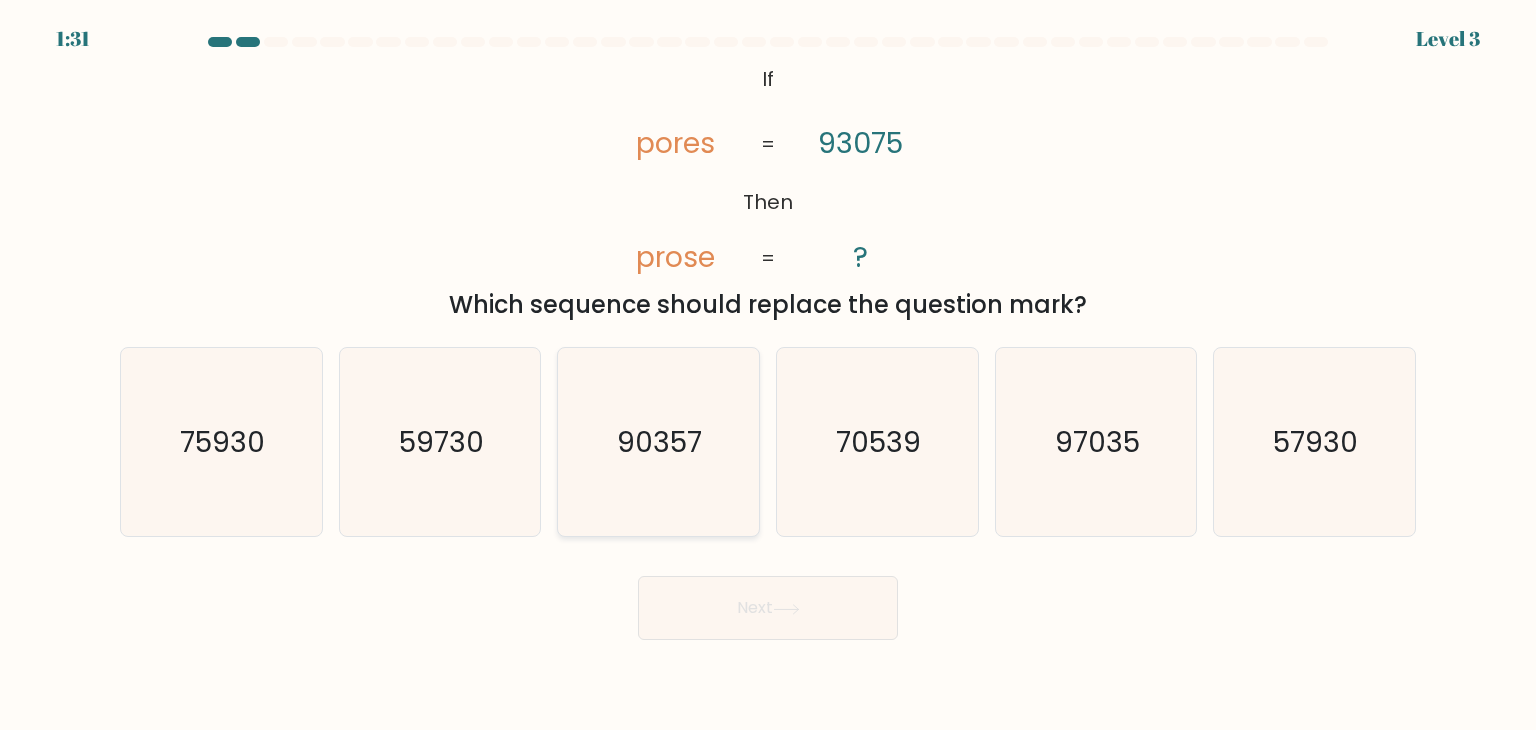 click on "90357" 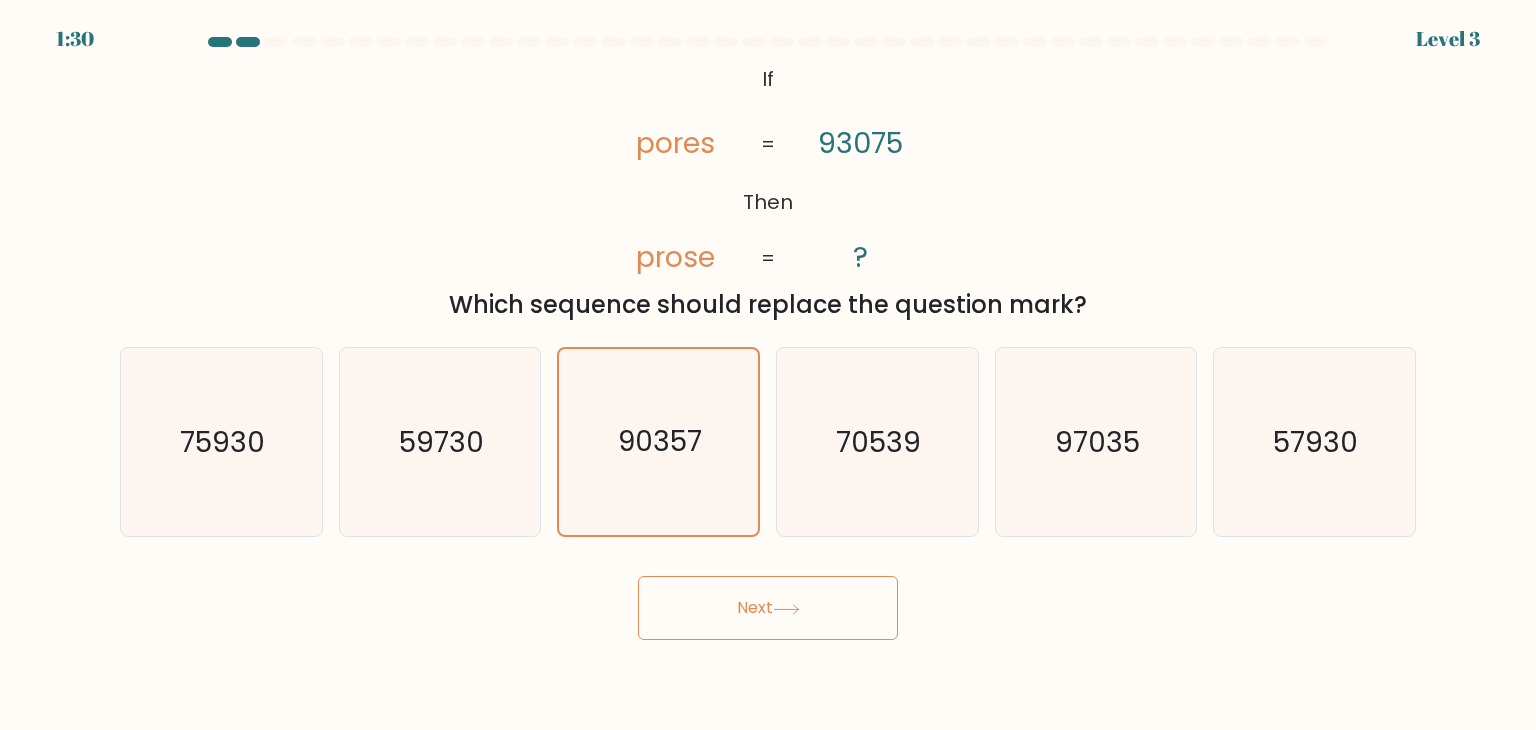 click on "Next" at bounding box center [768, 608] 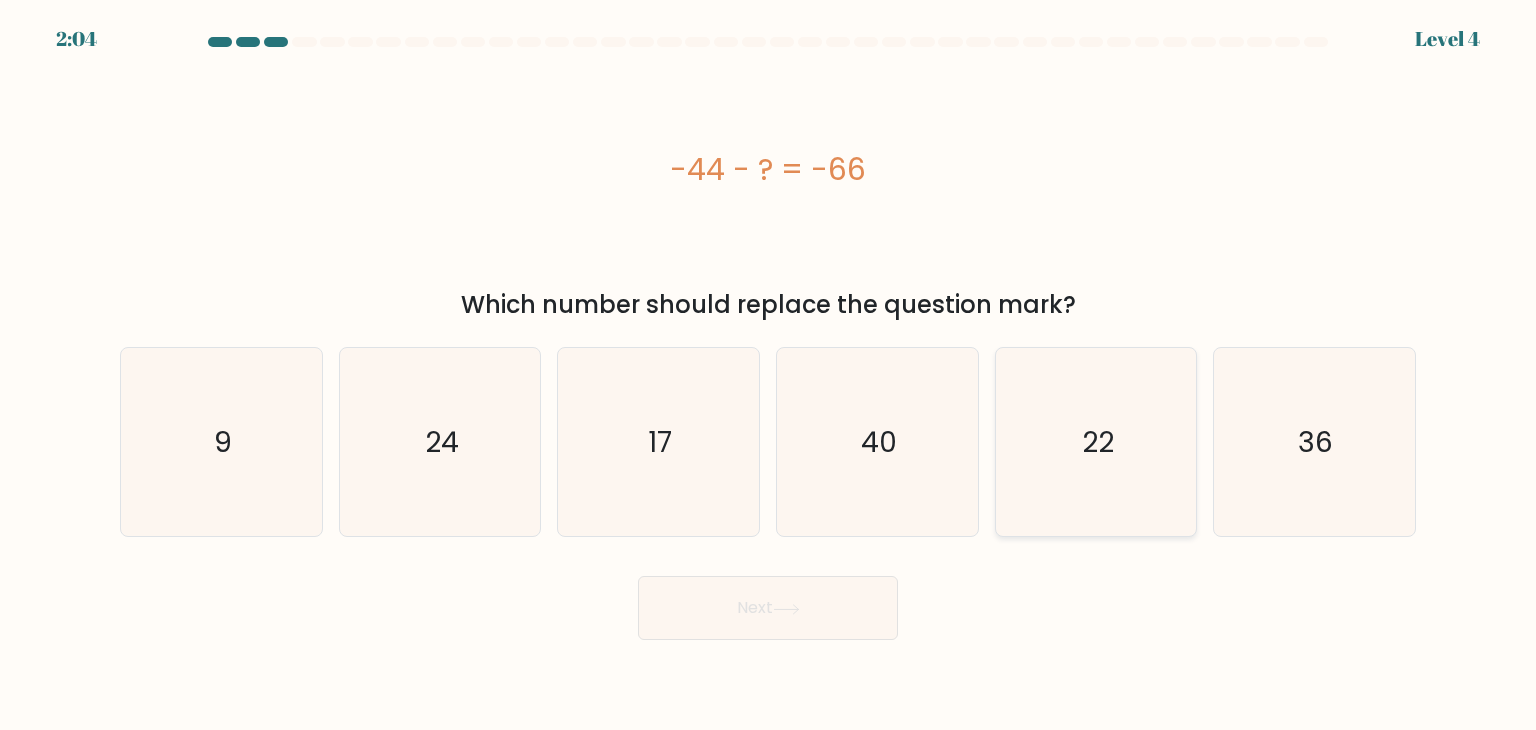 click on "22" 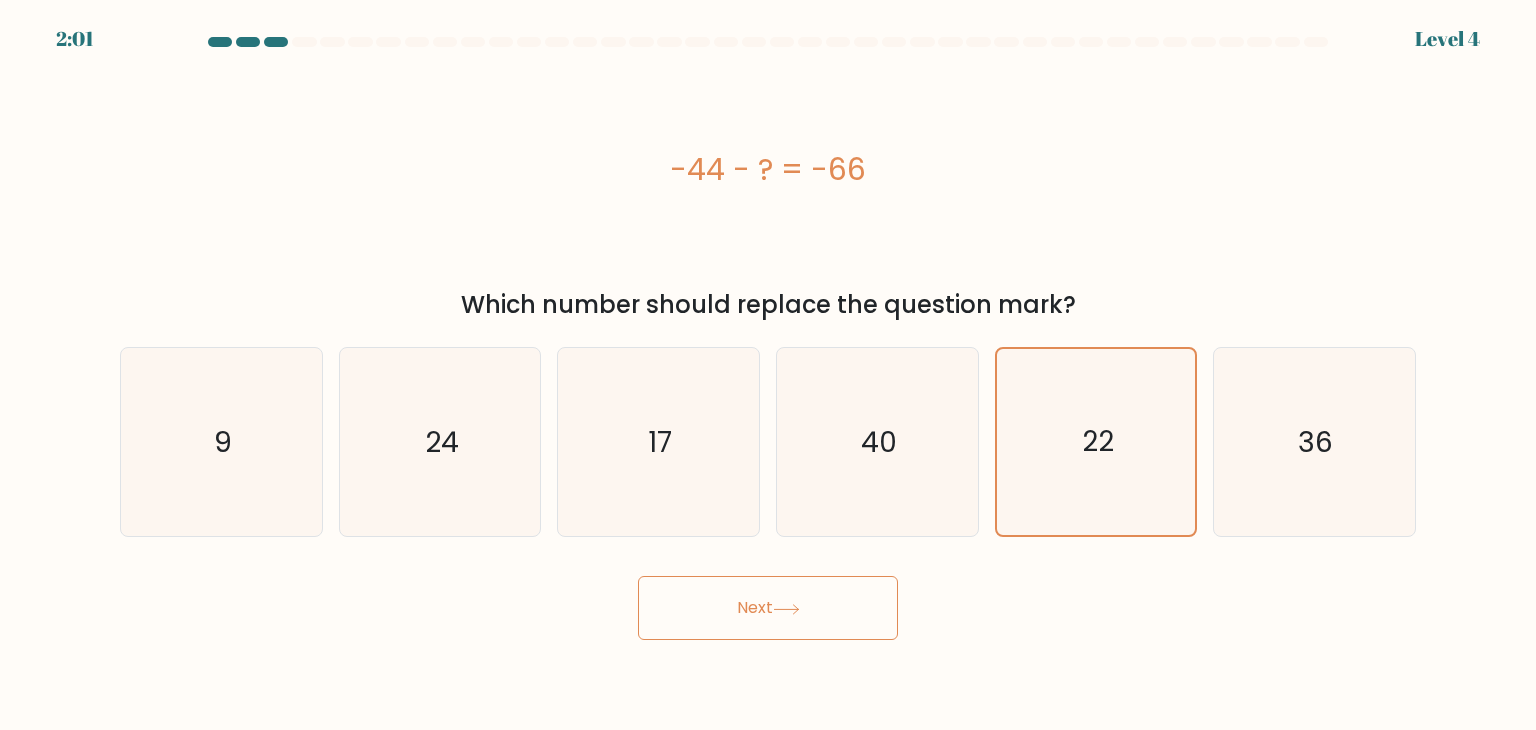 click 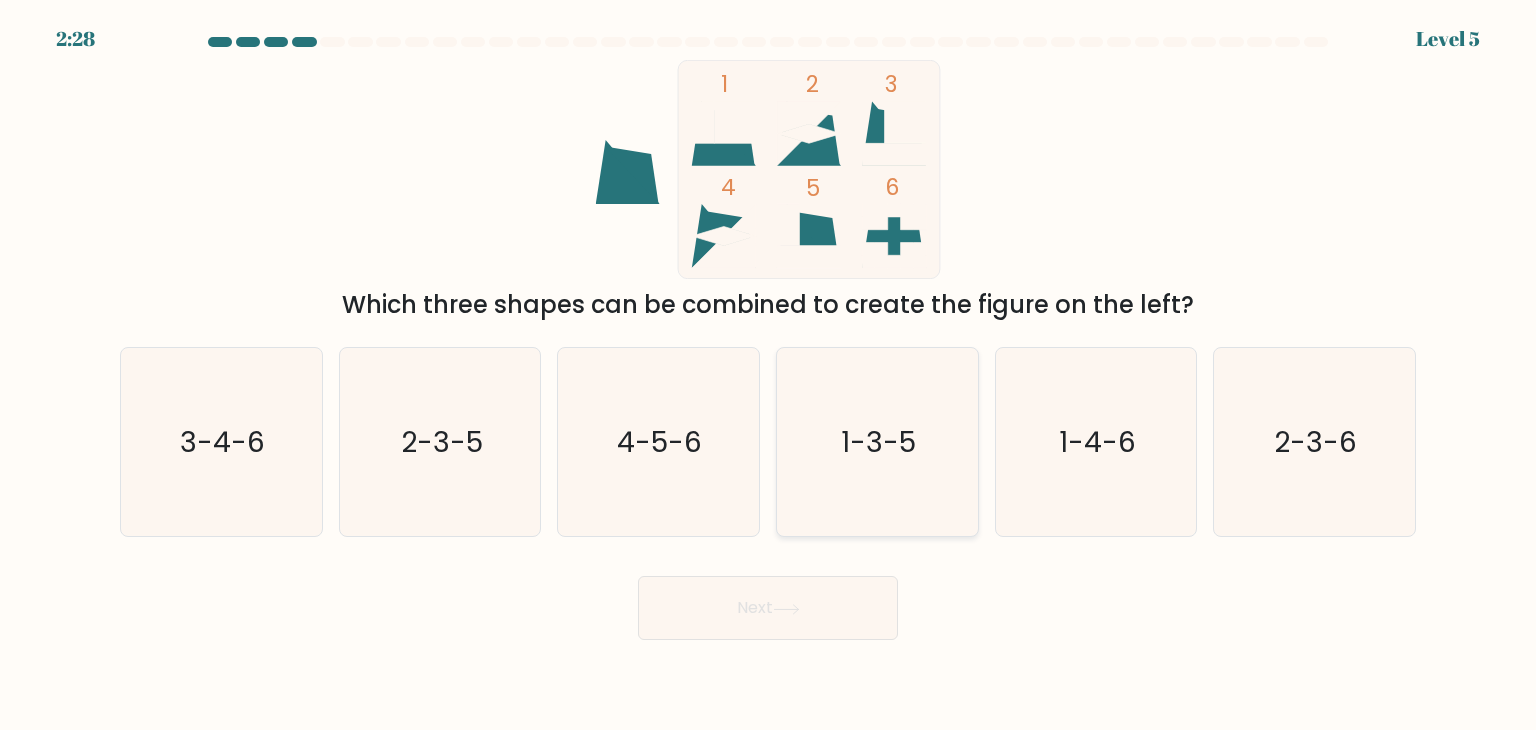 click on "1-3-5" 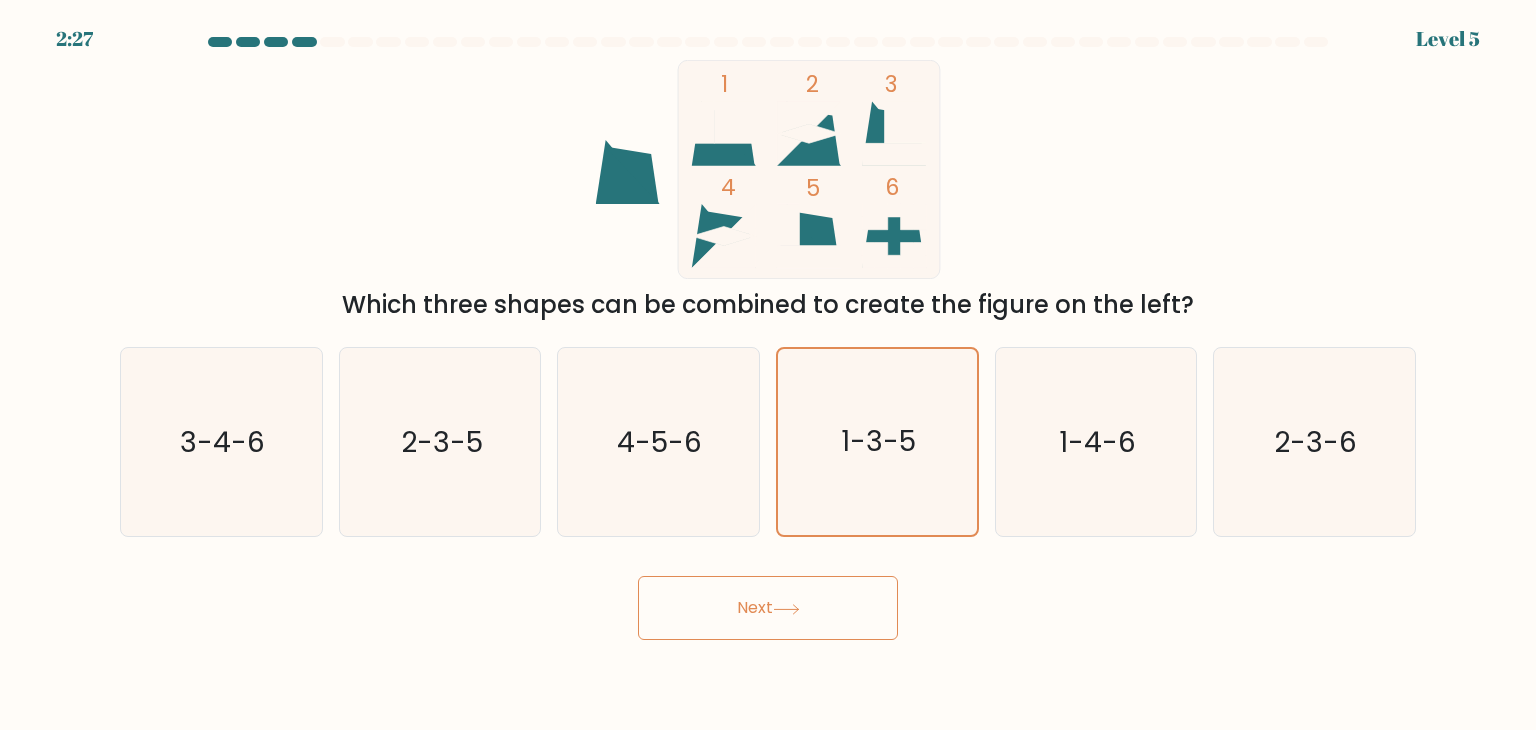 click on "Next" at bounding box center (768, 608) 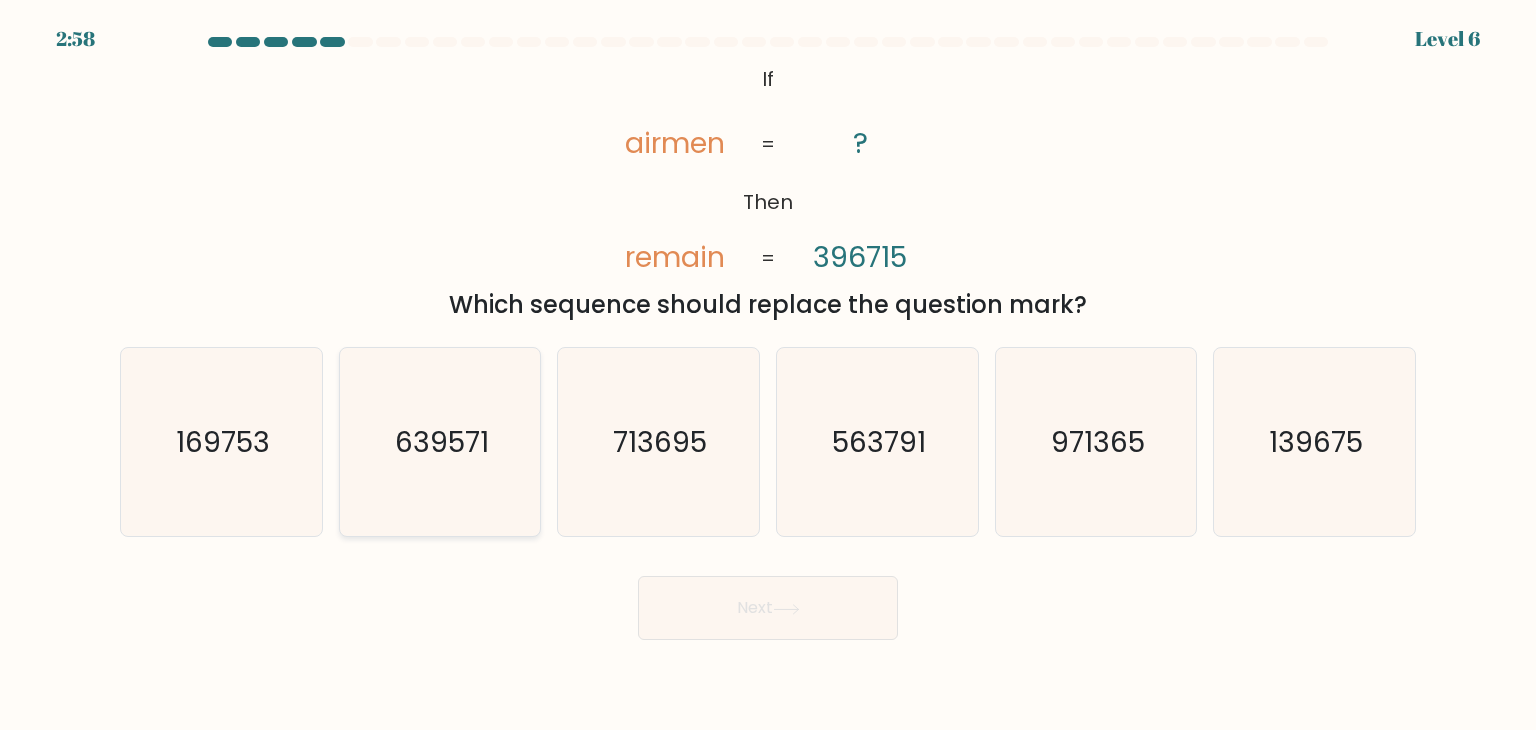 click on "639571" 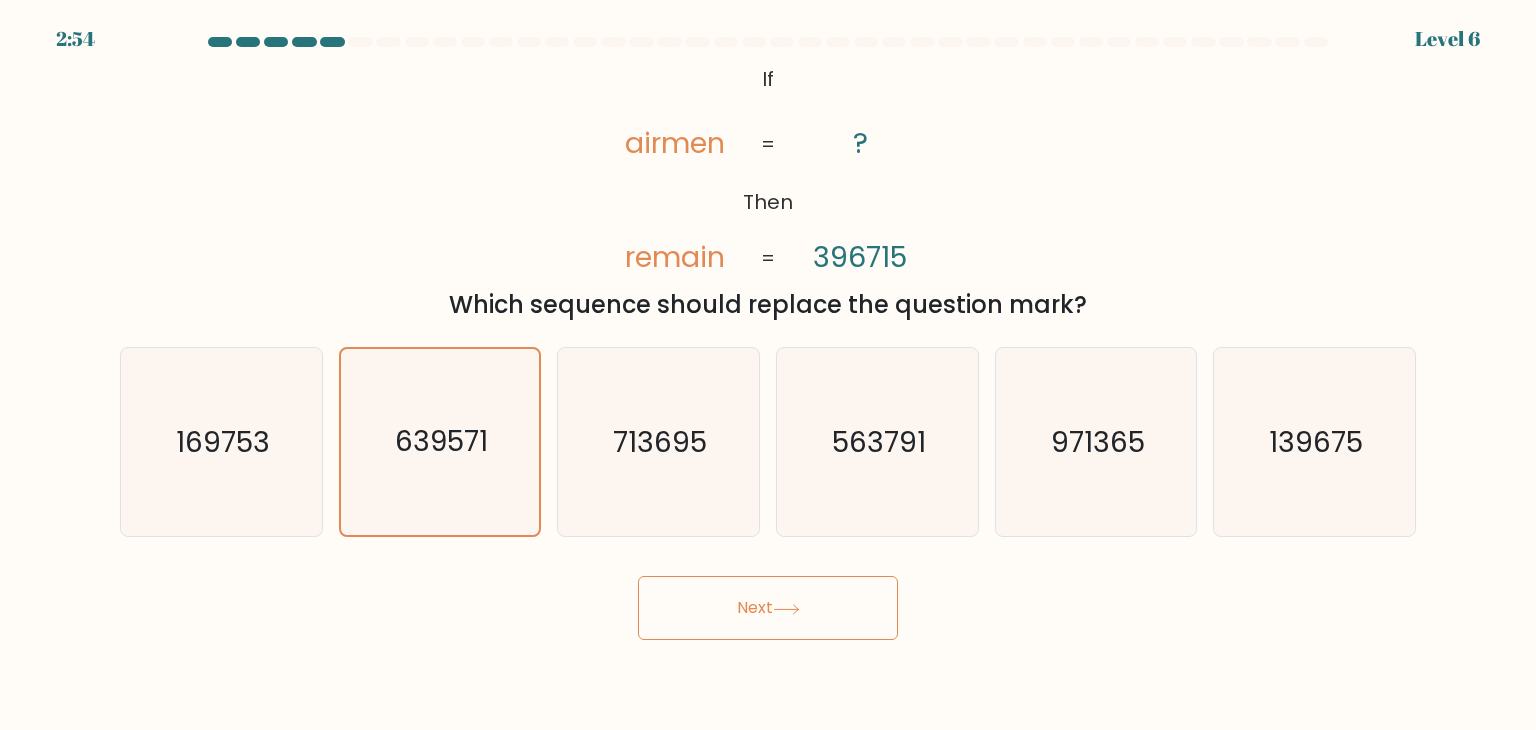 click on "Next" at bounding box center [768, 608] 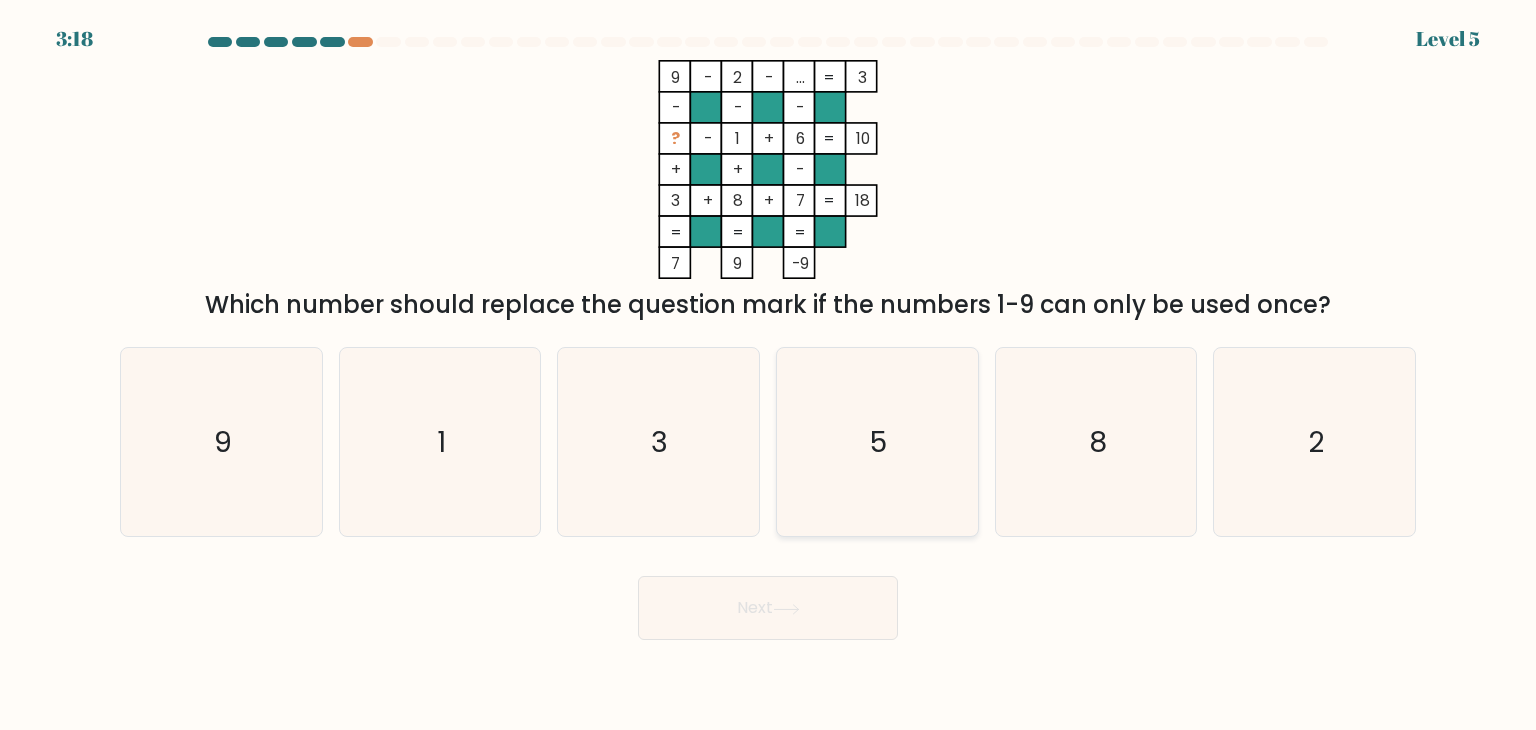 click on "5" 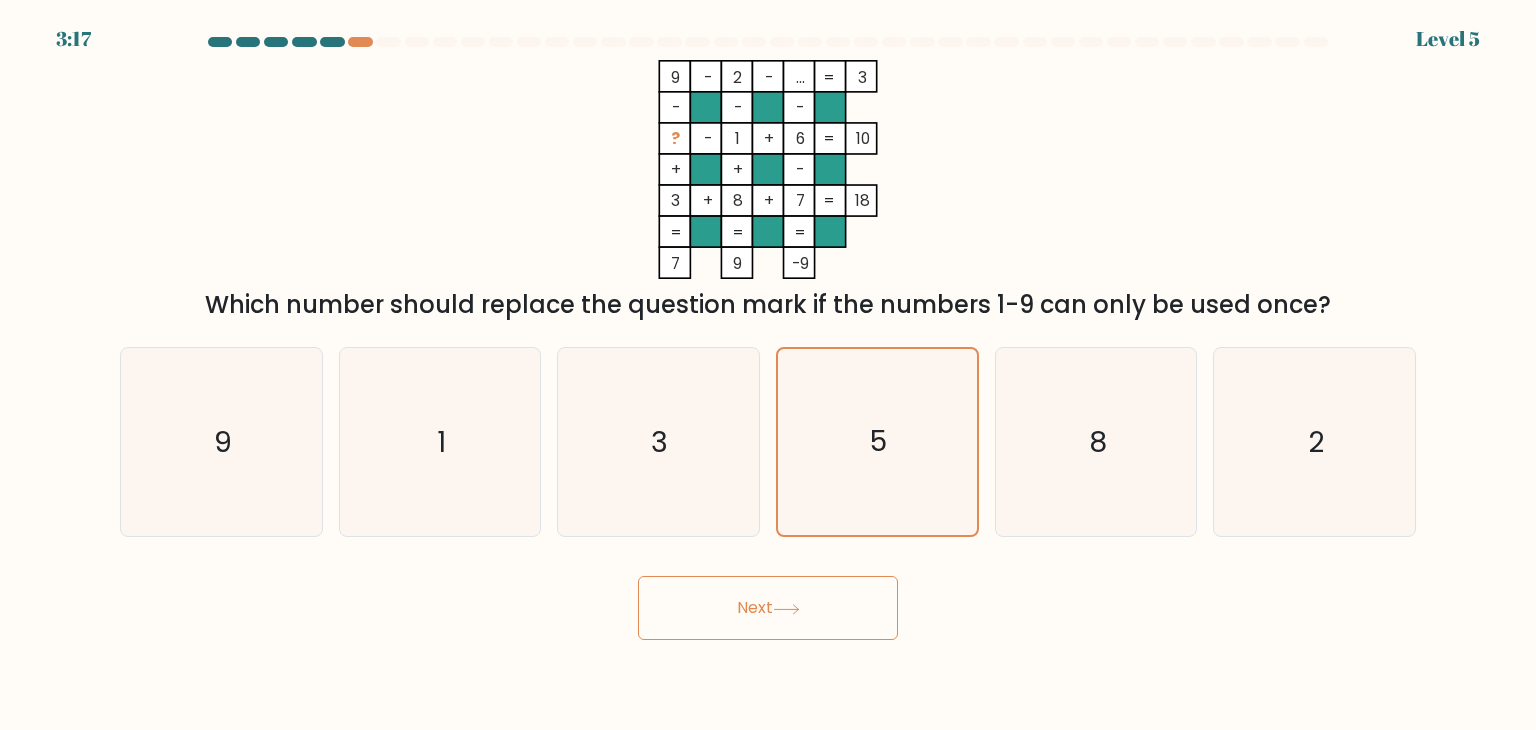 click on "Next" at bounding box center [768, 608] 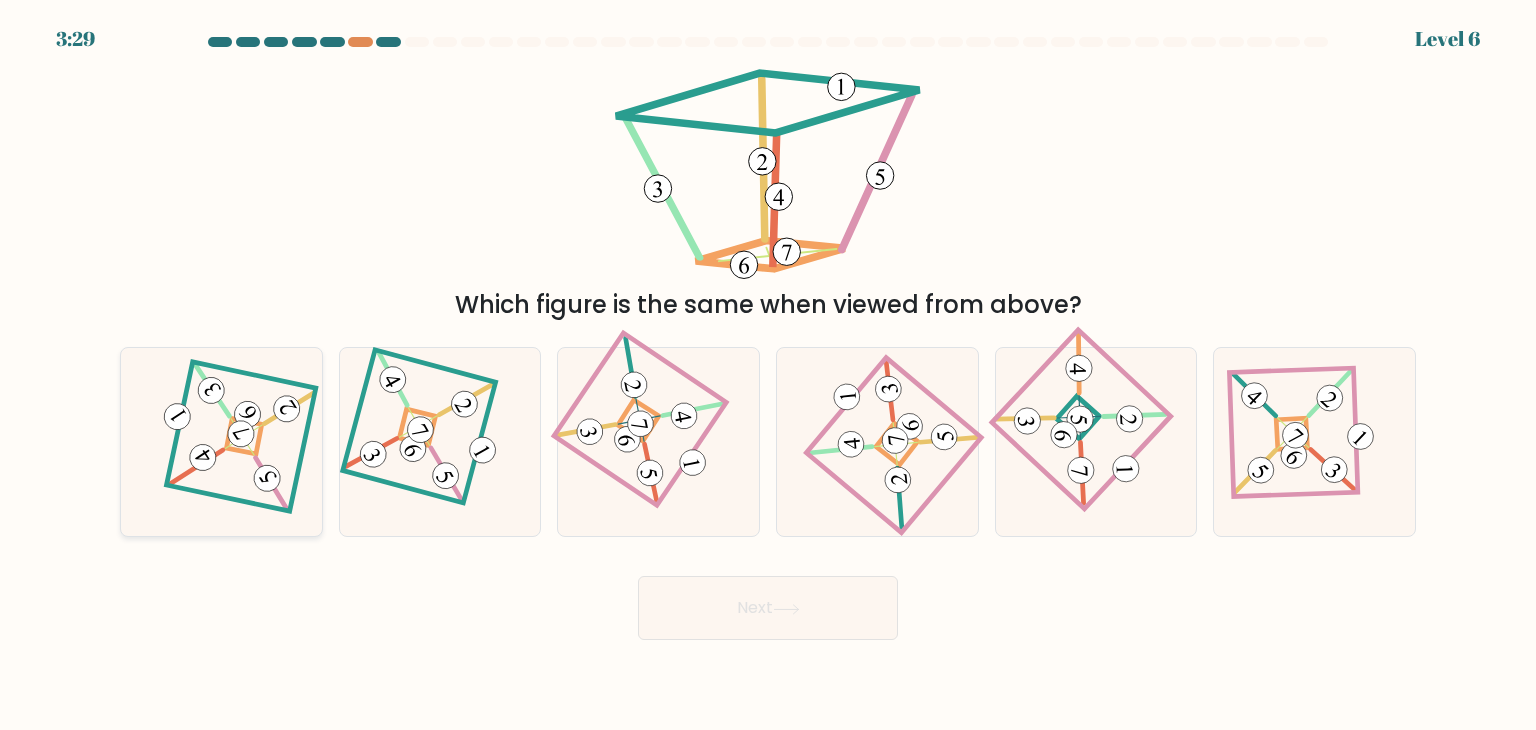 click 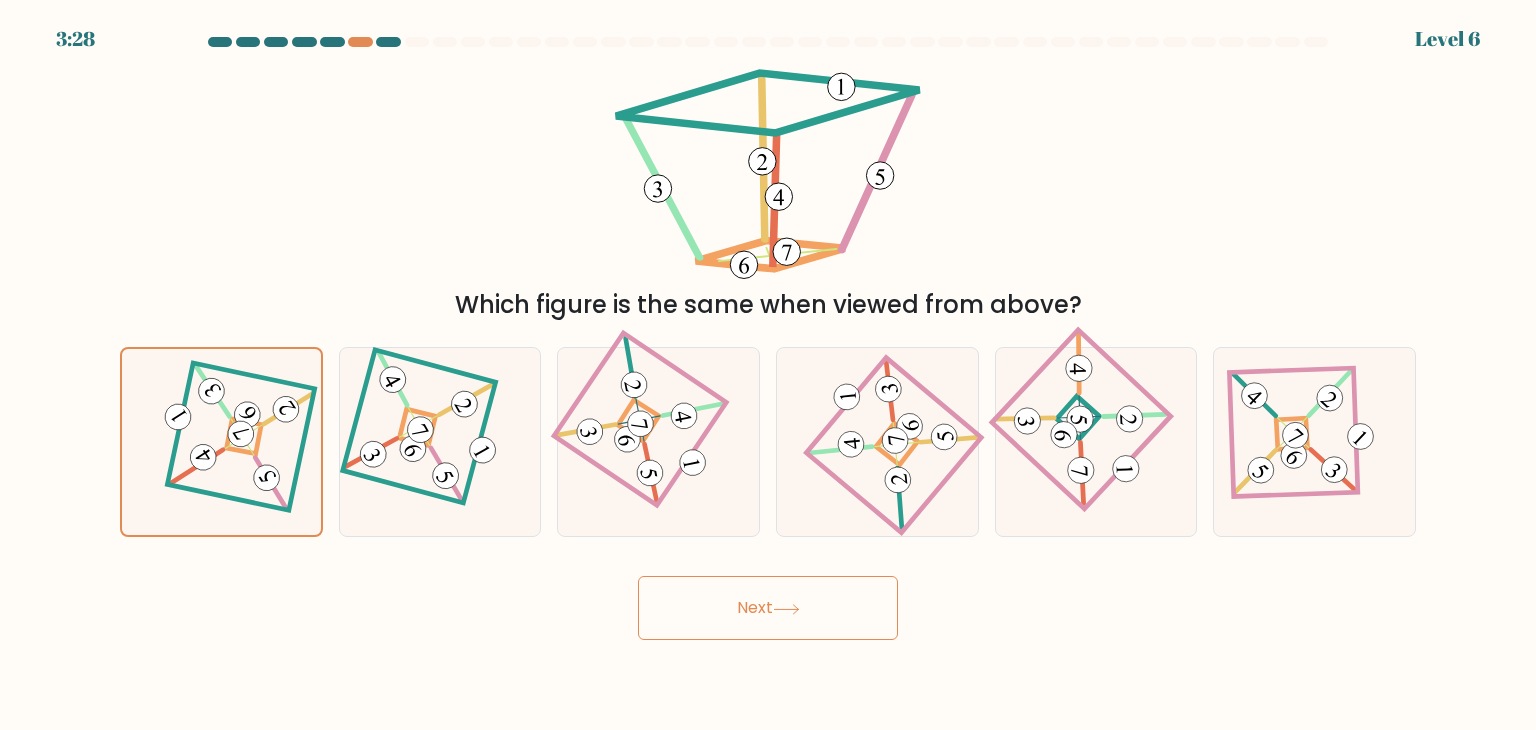 click on "Next" at bounding box center (768, 608) 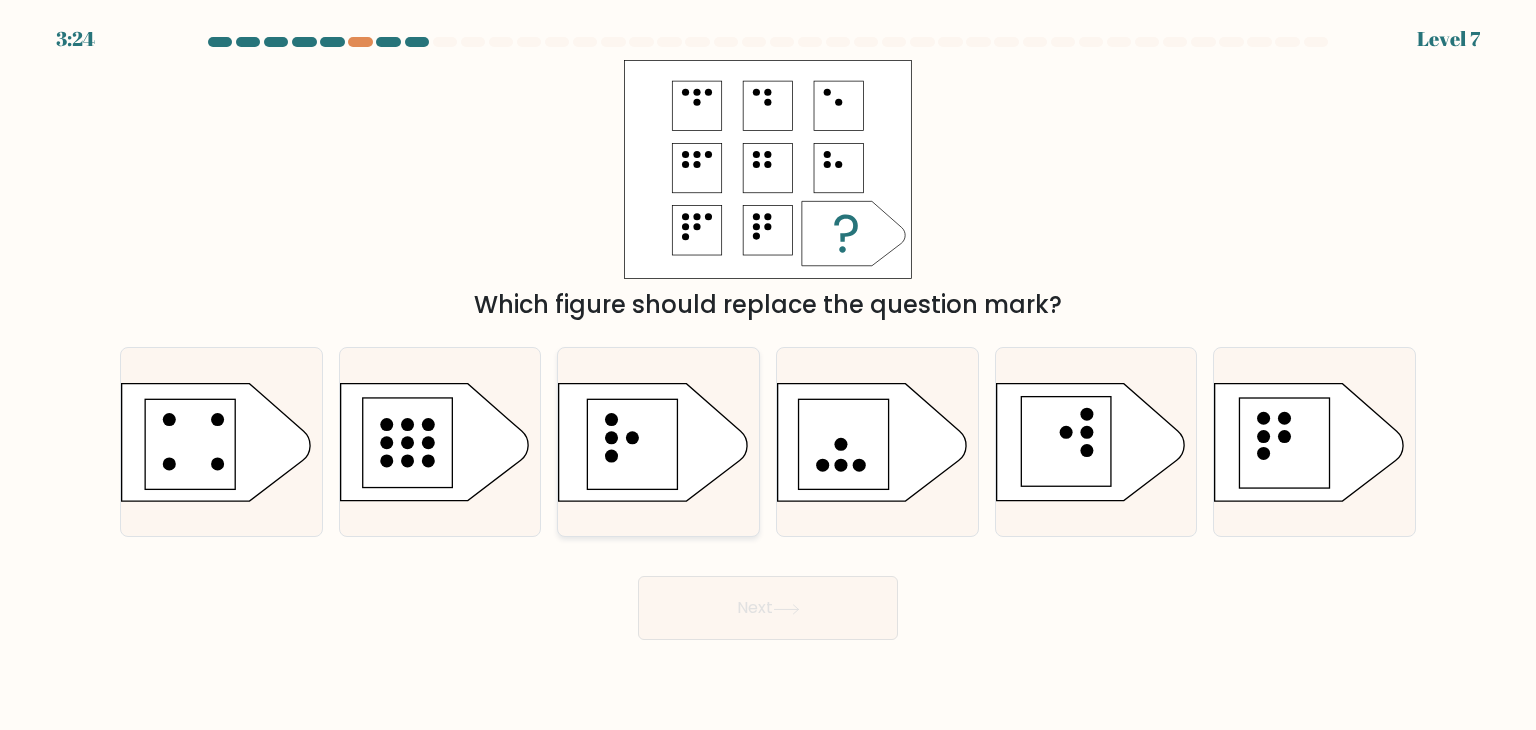 click 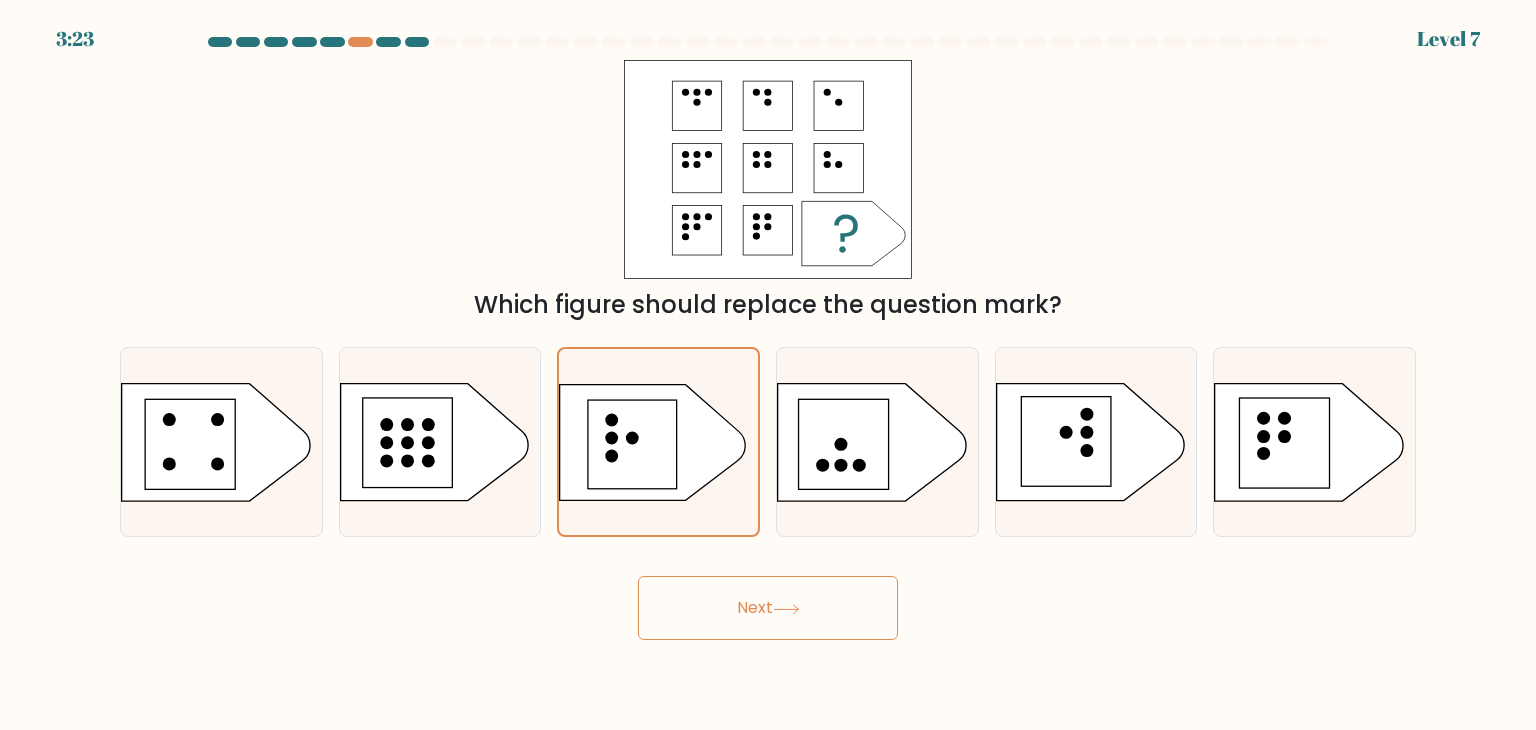 click on "Next" at bounding box center (768, 608) 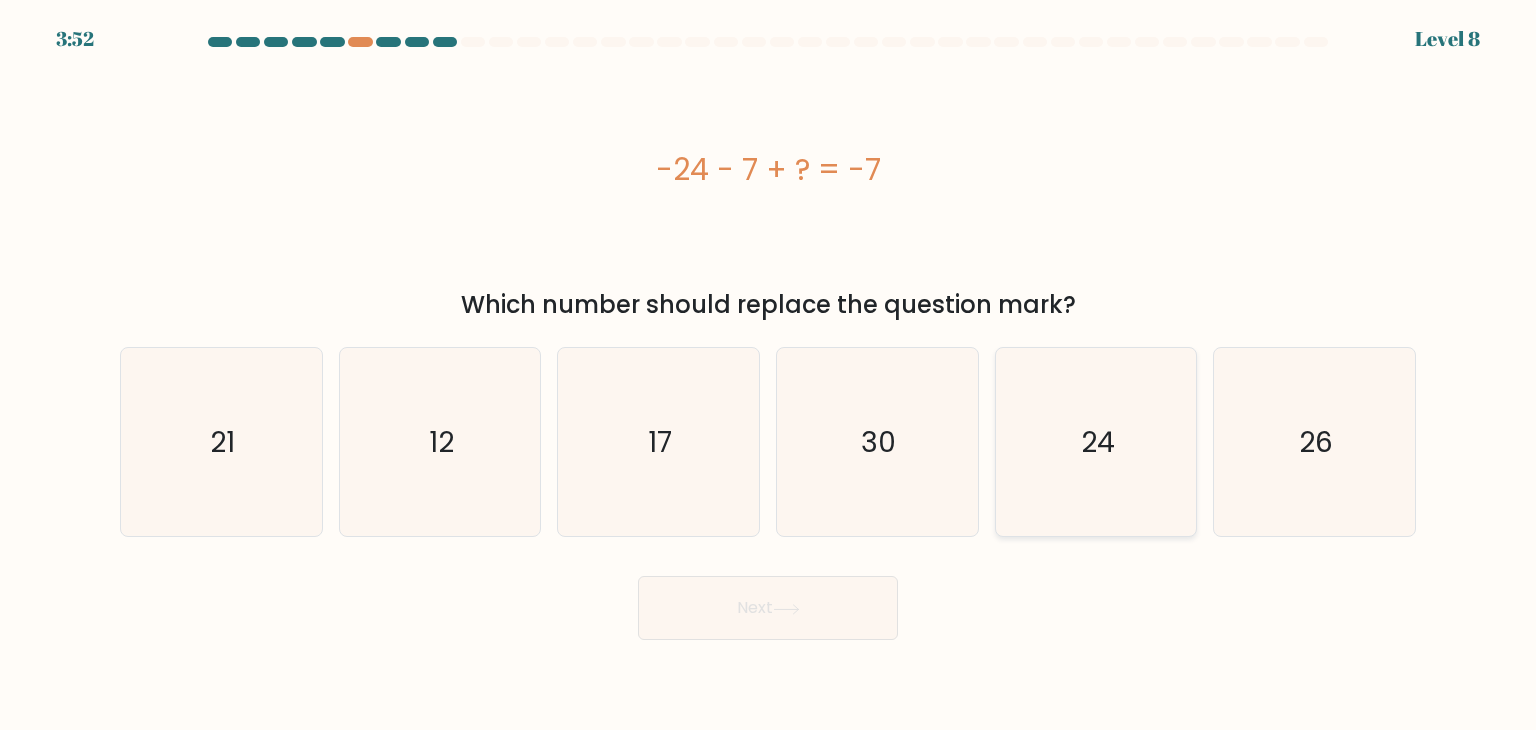 click on "24" 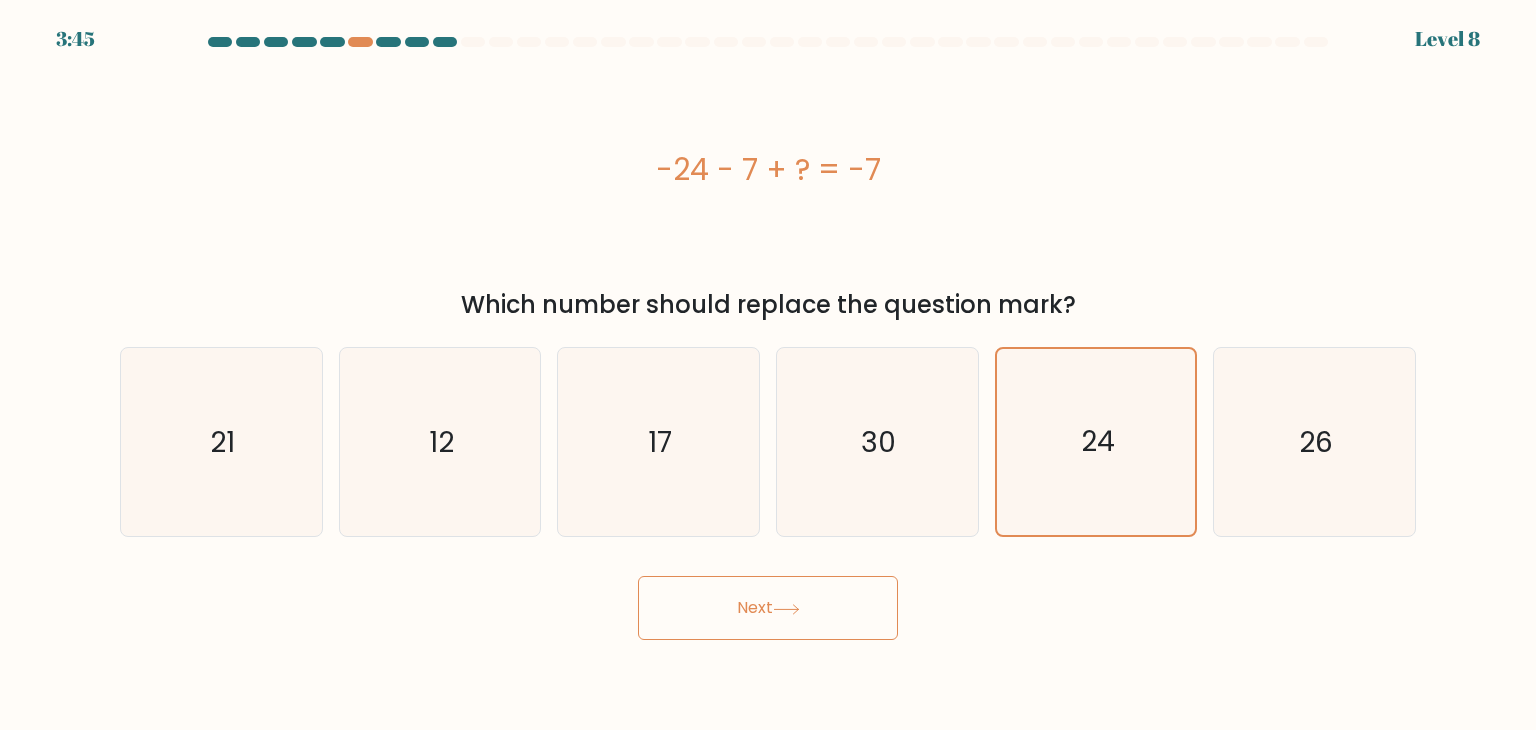 click on "Next" at bounding box center [768, 608] 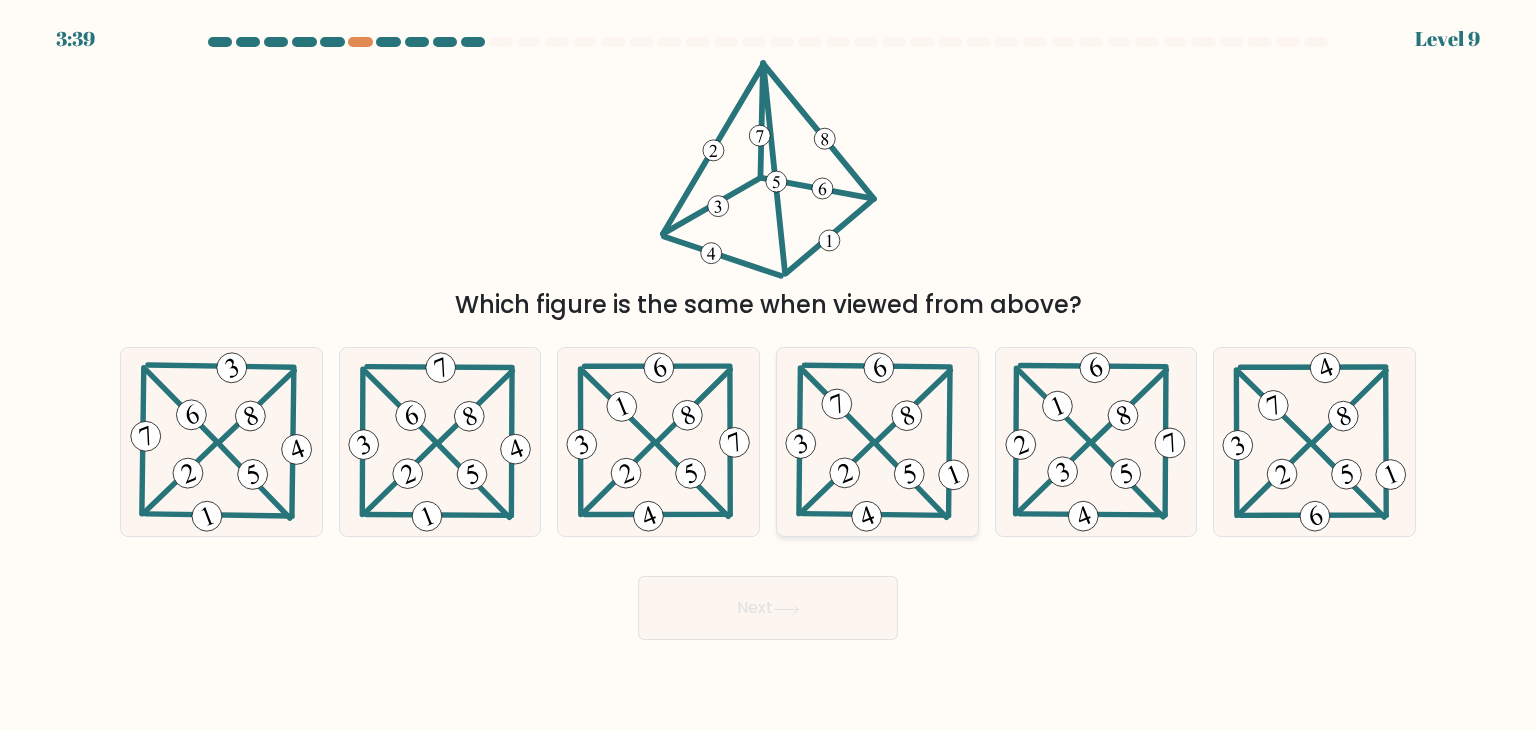 click 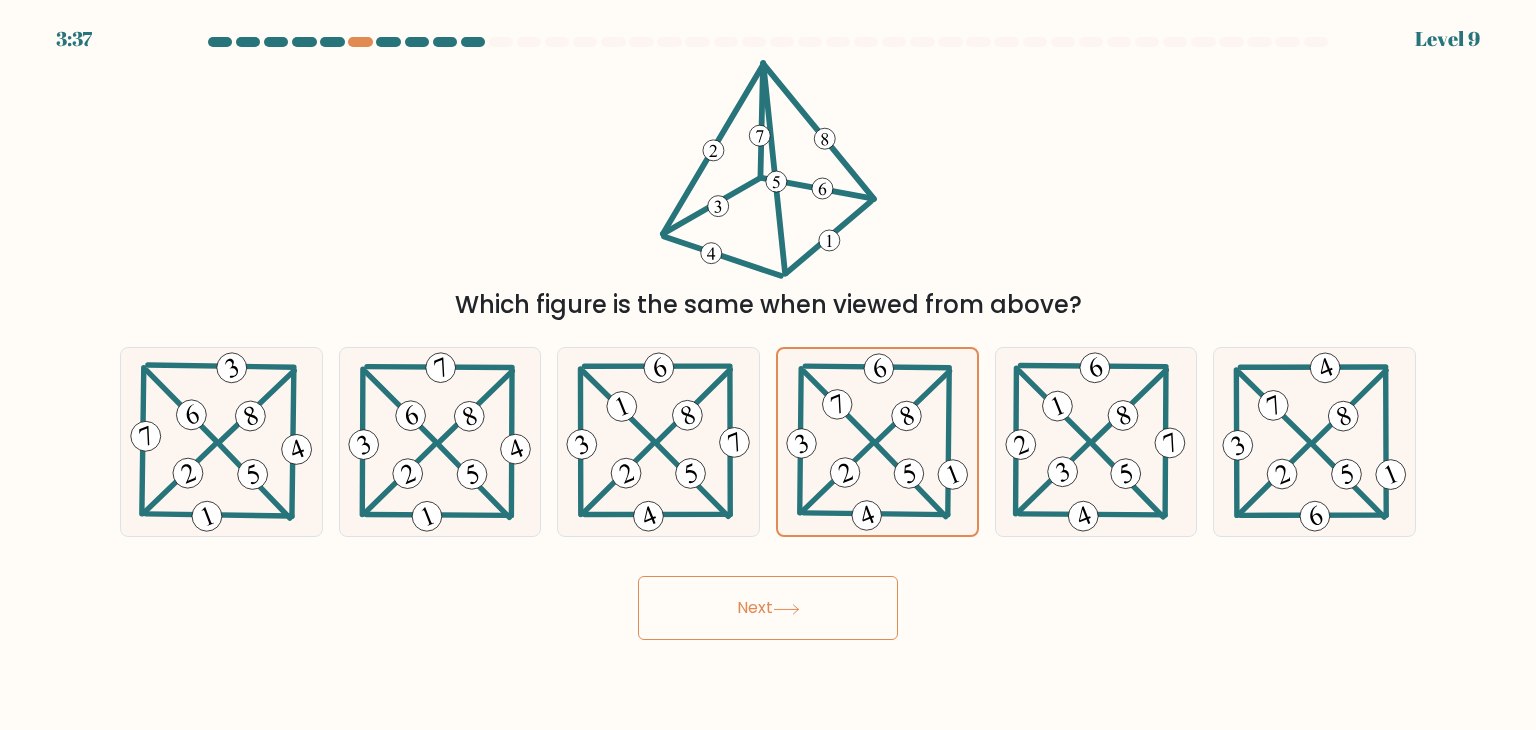 click on "Next" at bounding box center [768, 608] 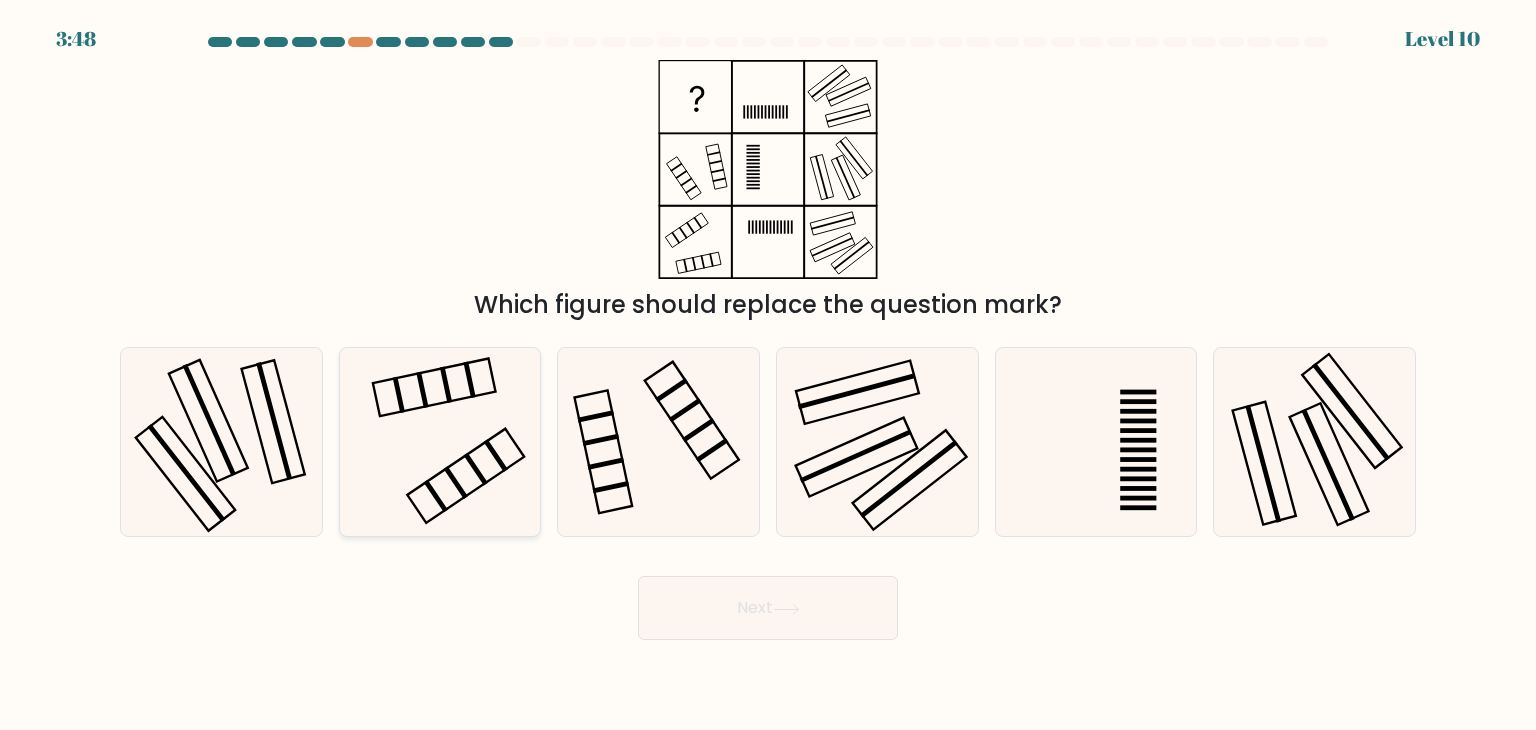 click 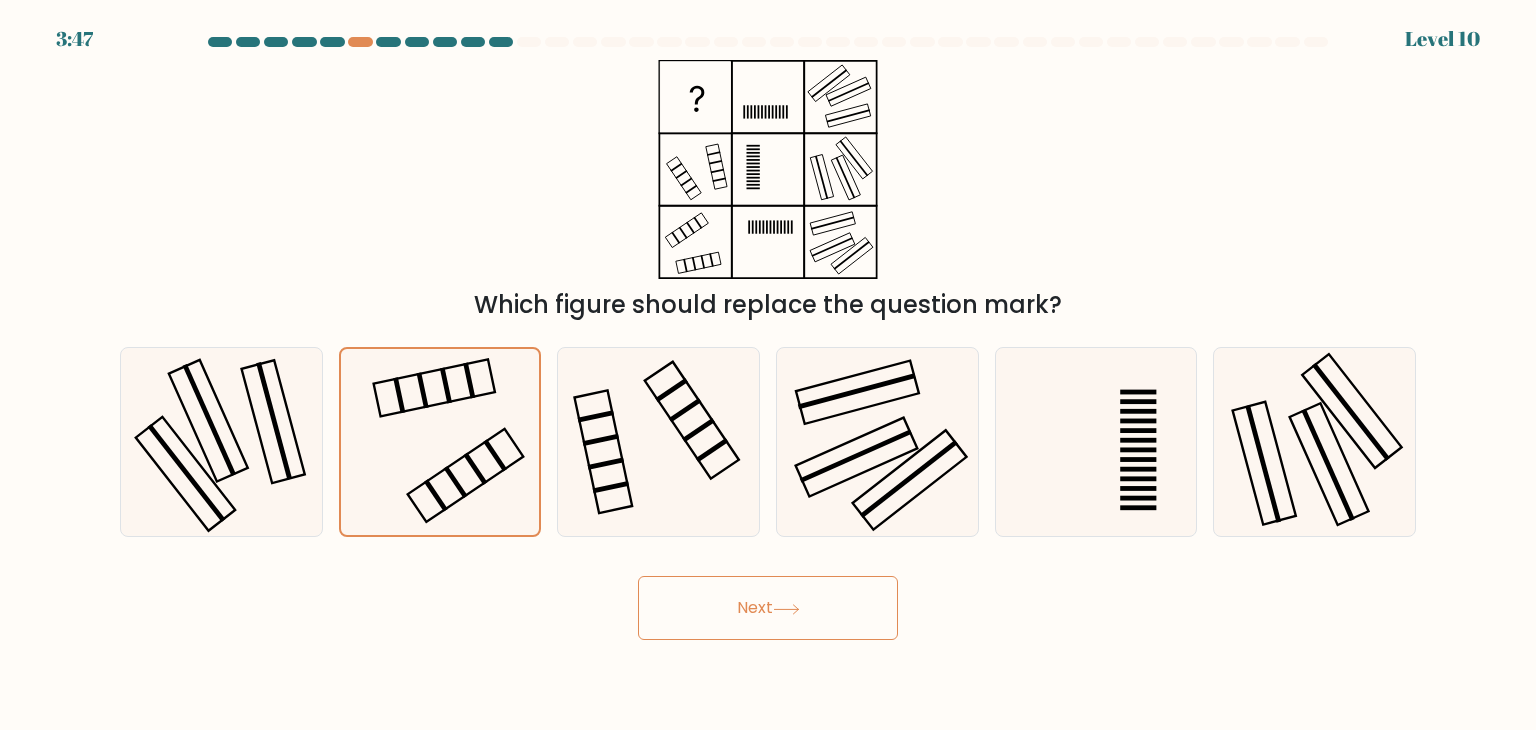 click on "Next" at bounding box center (768, 608) 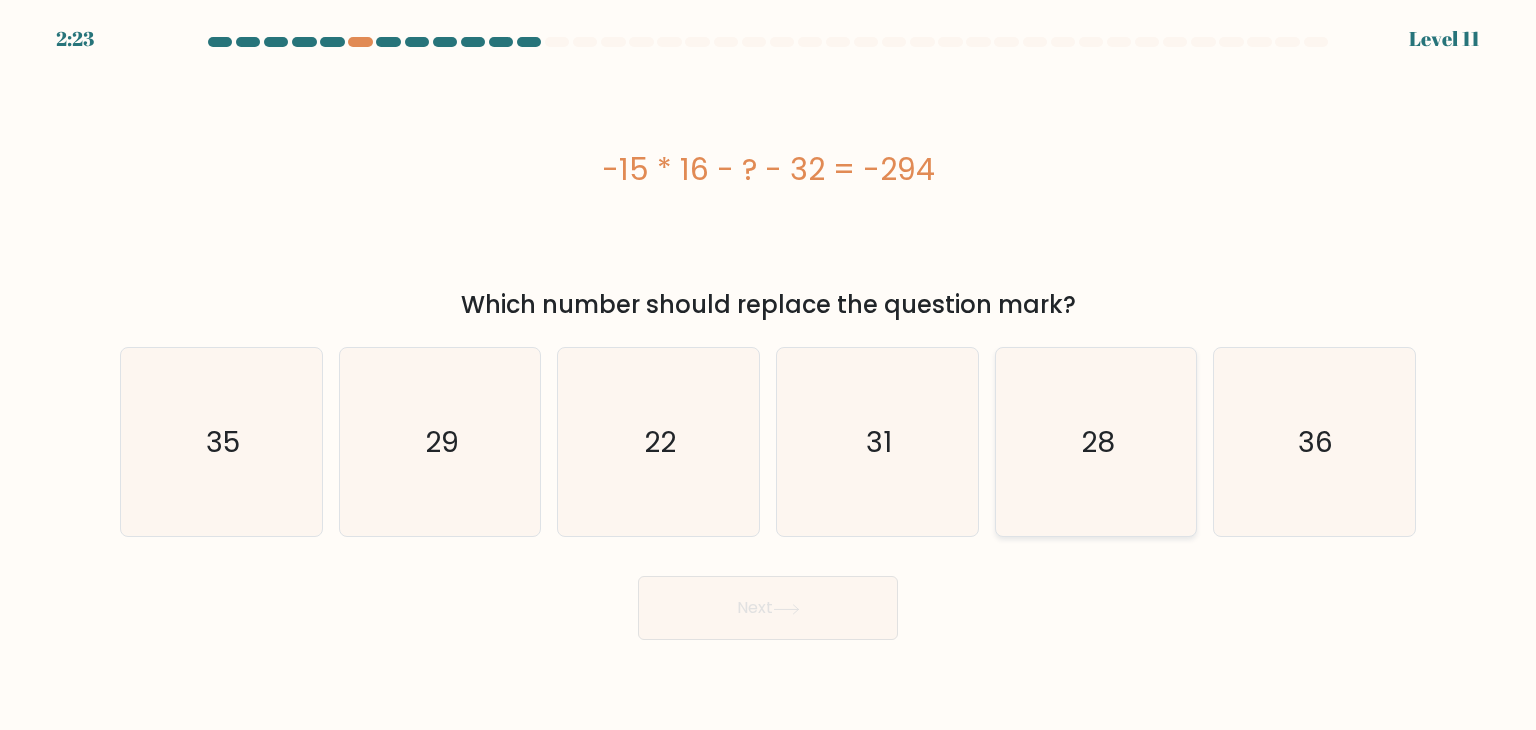 click on "28" 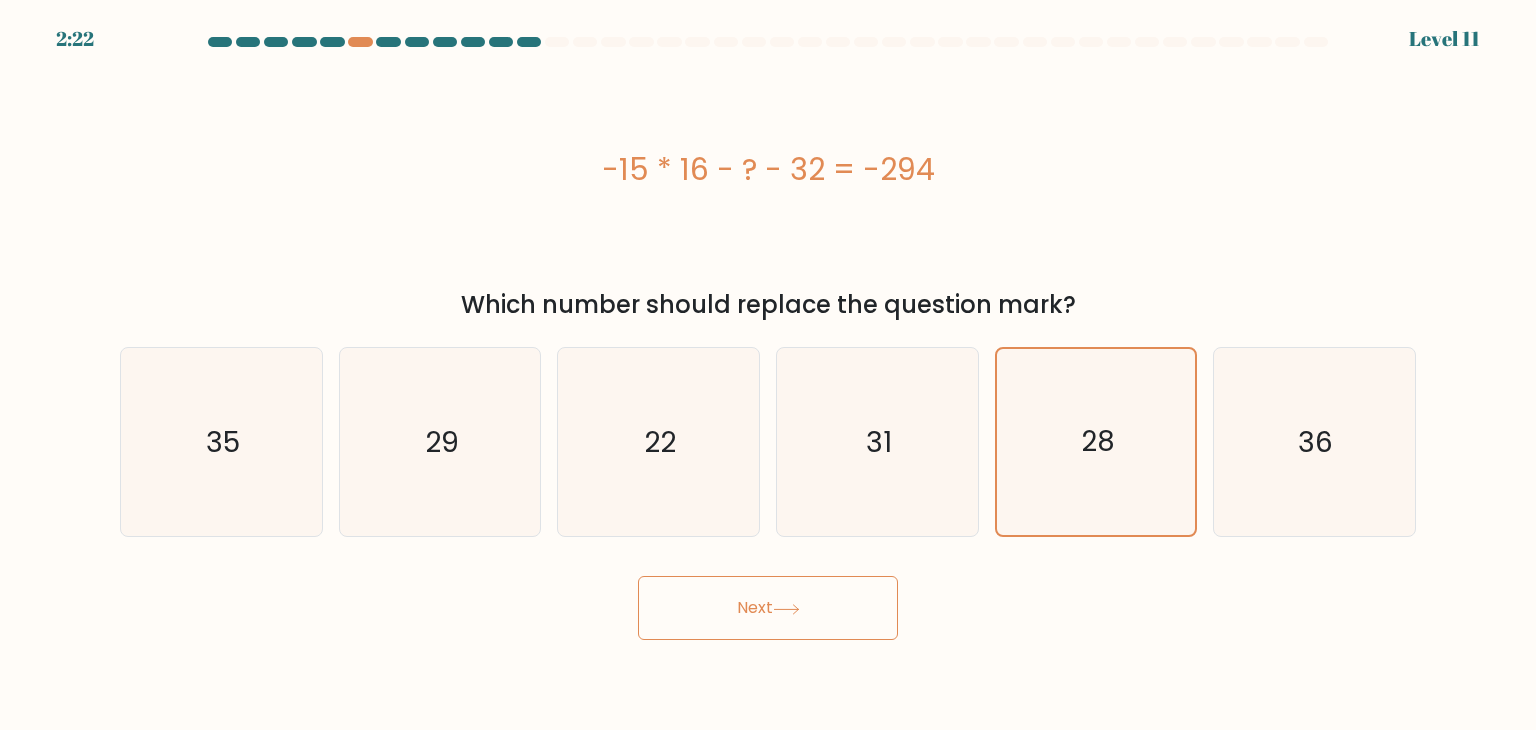 click 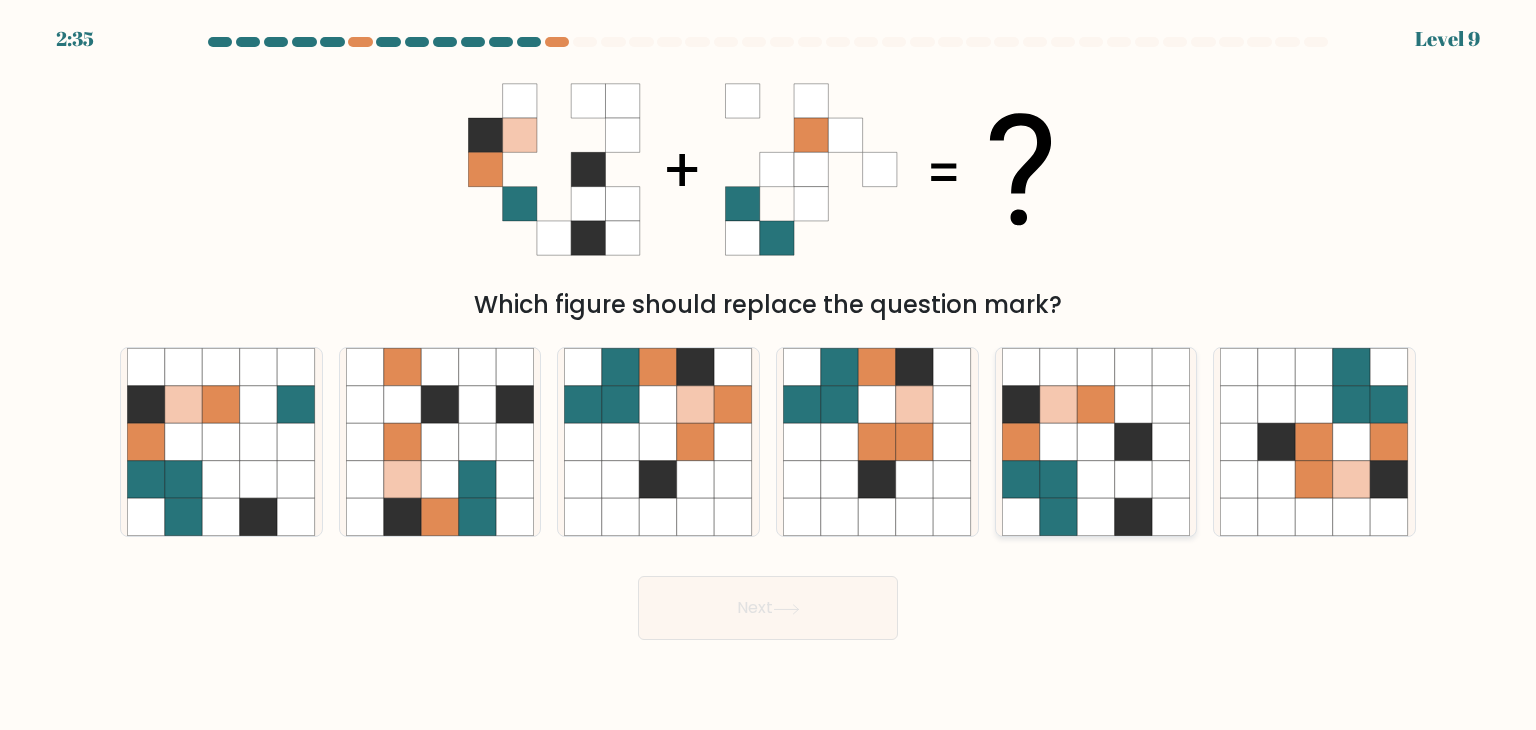 click 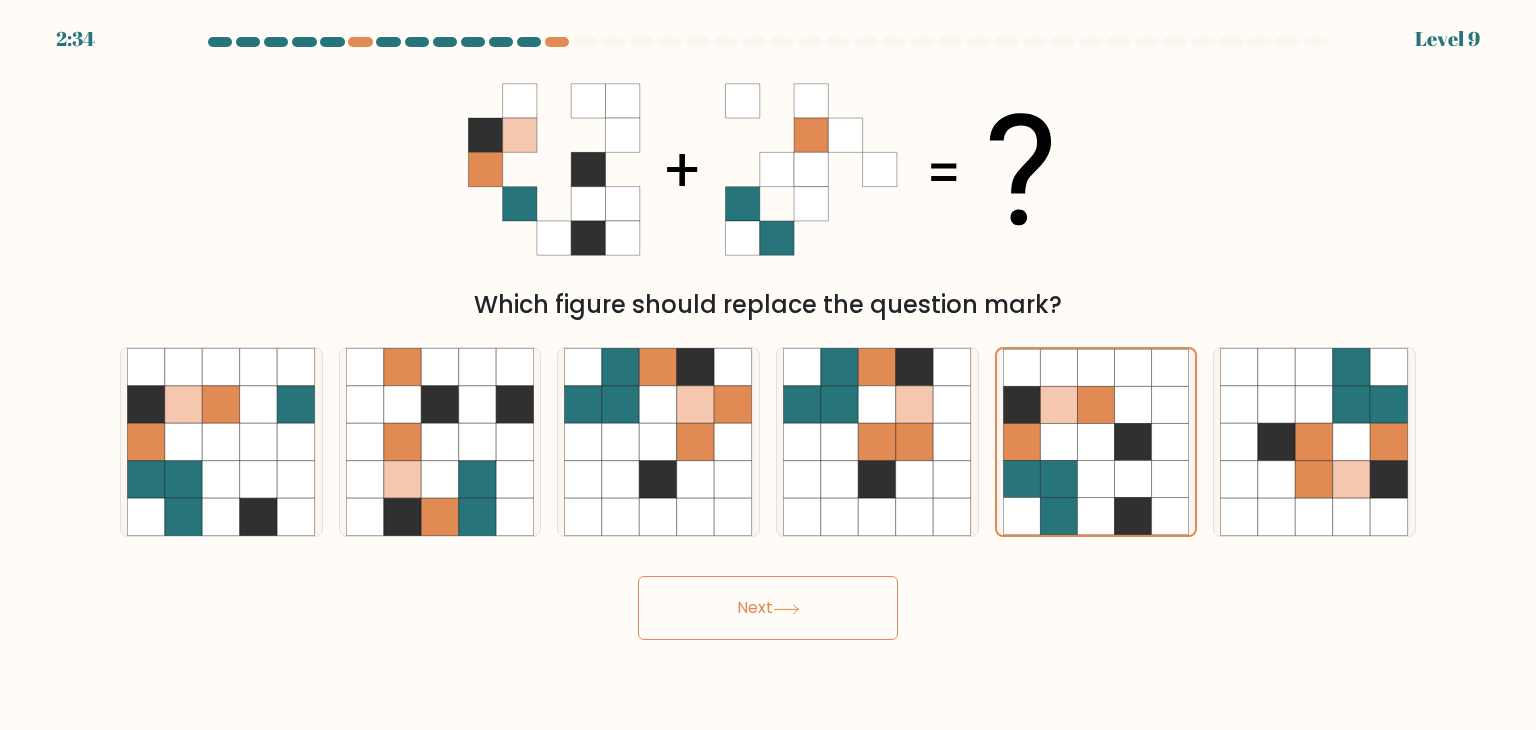 click on "Next" at bounding box center [768, 608] 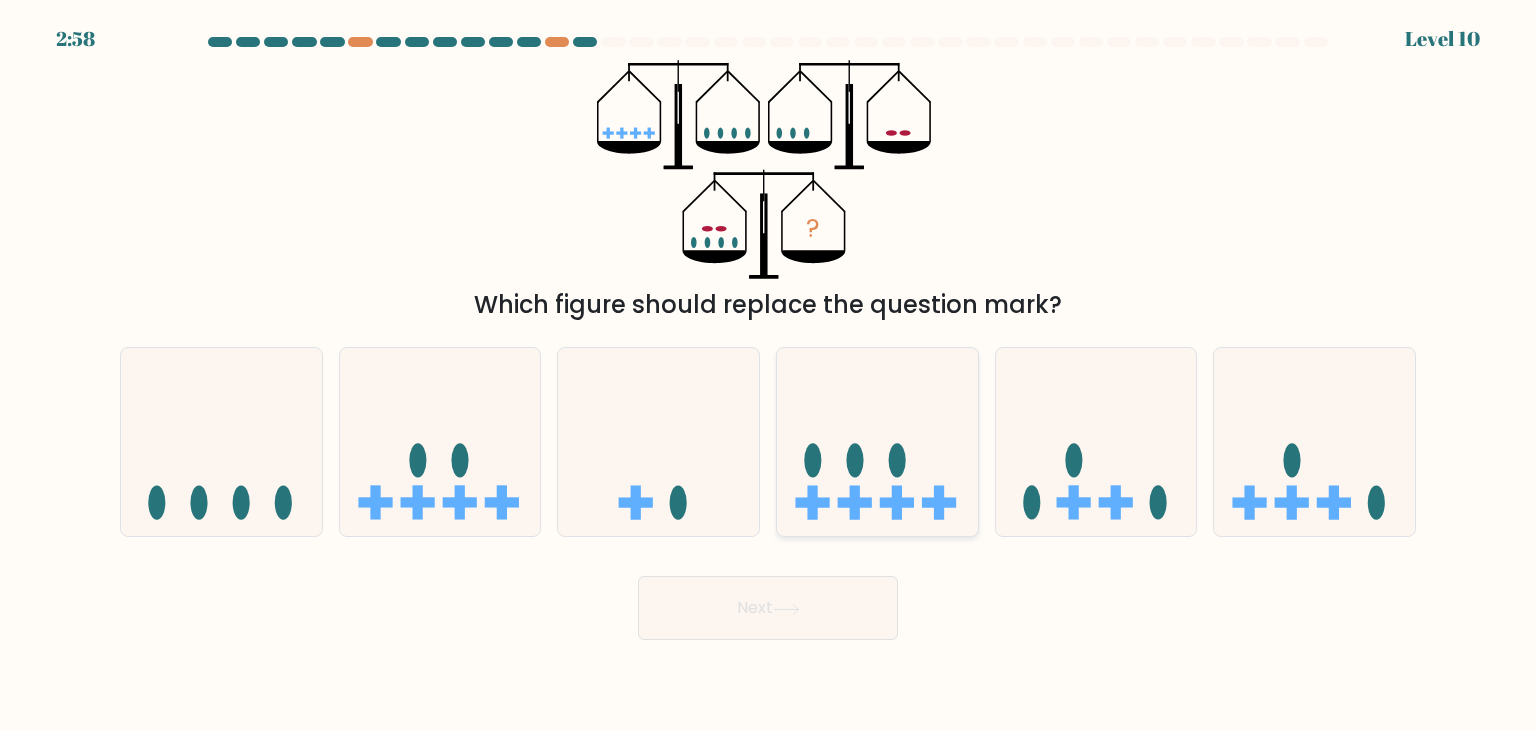click 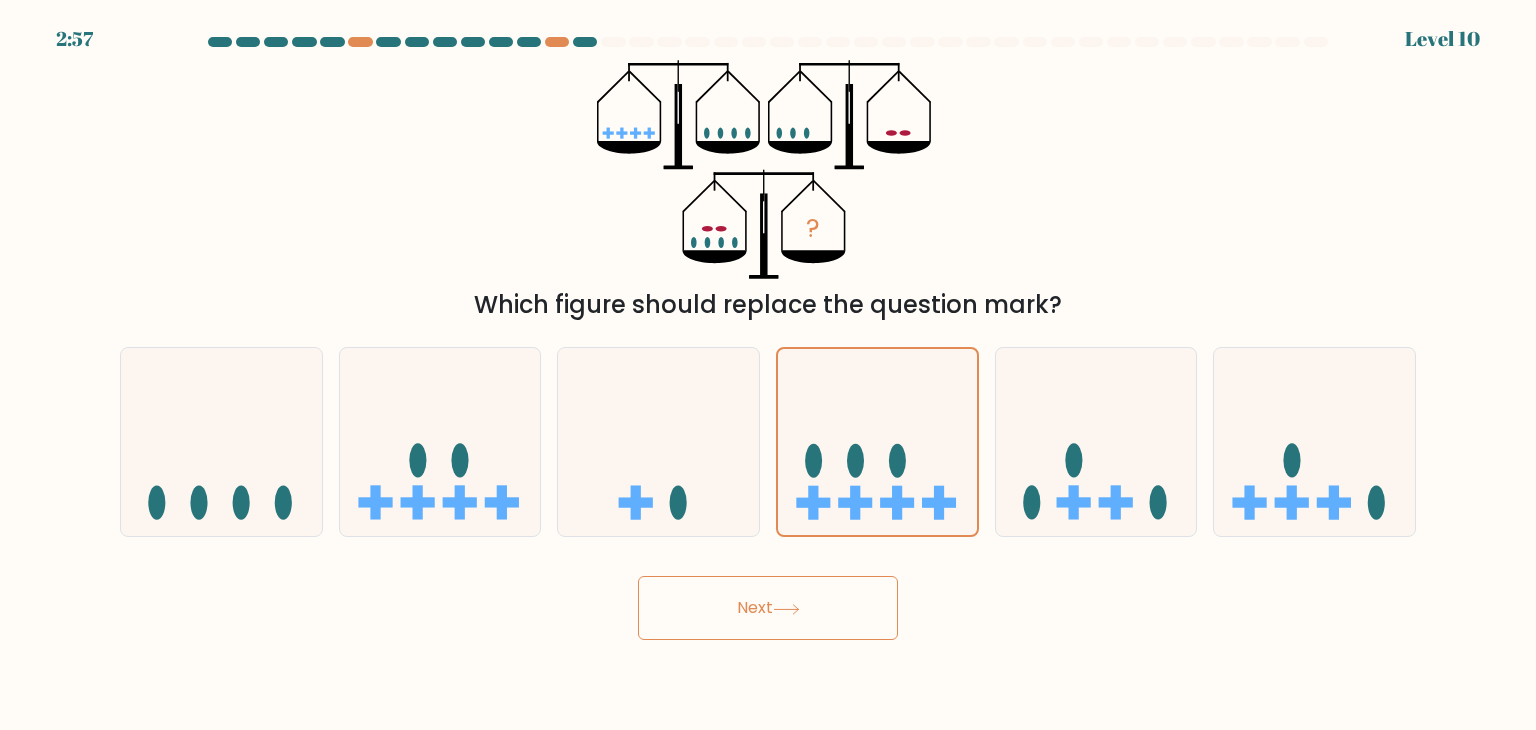 click on "Next" at bounding box center (768, 608) 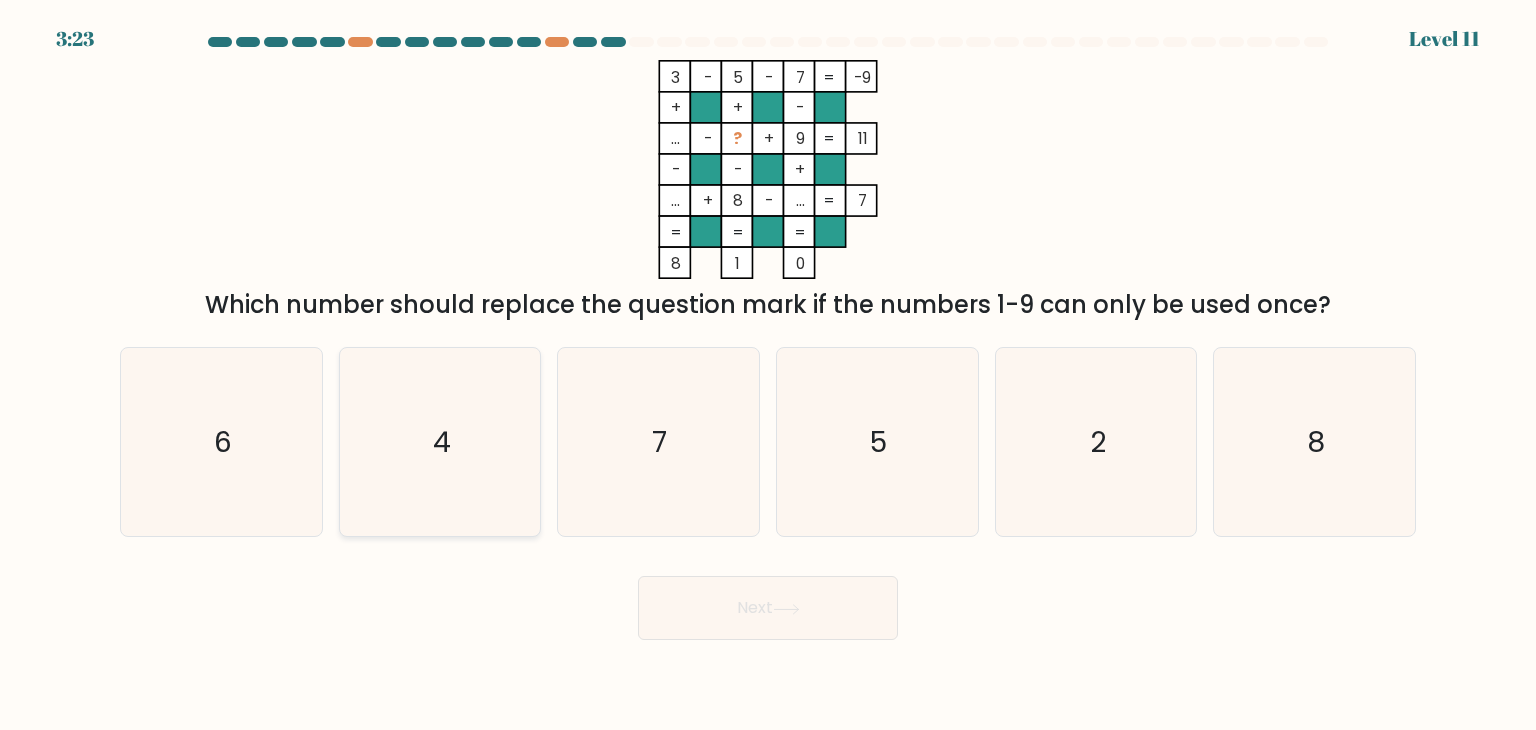 click on "4" 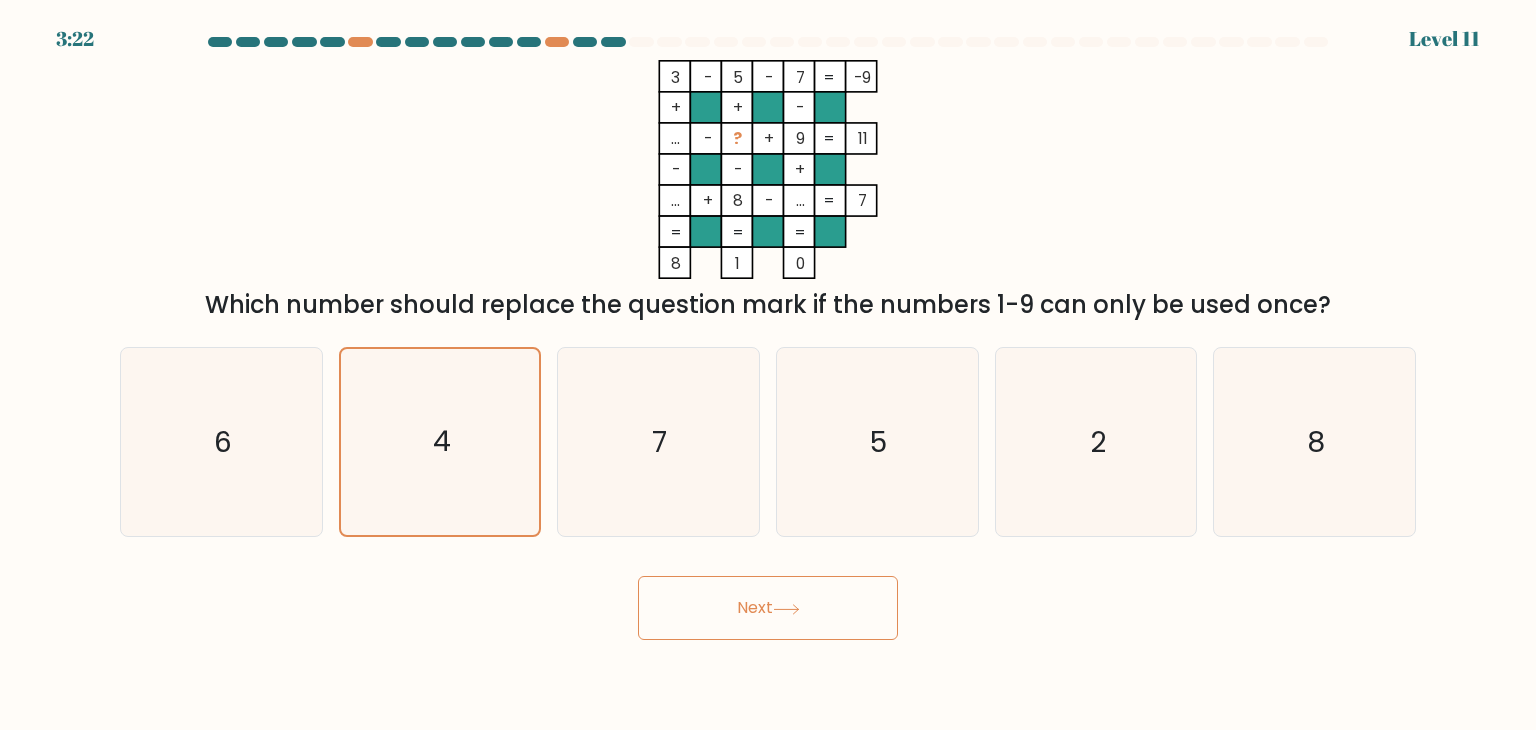click on "Next" at bounding box center (768, 608) 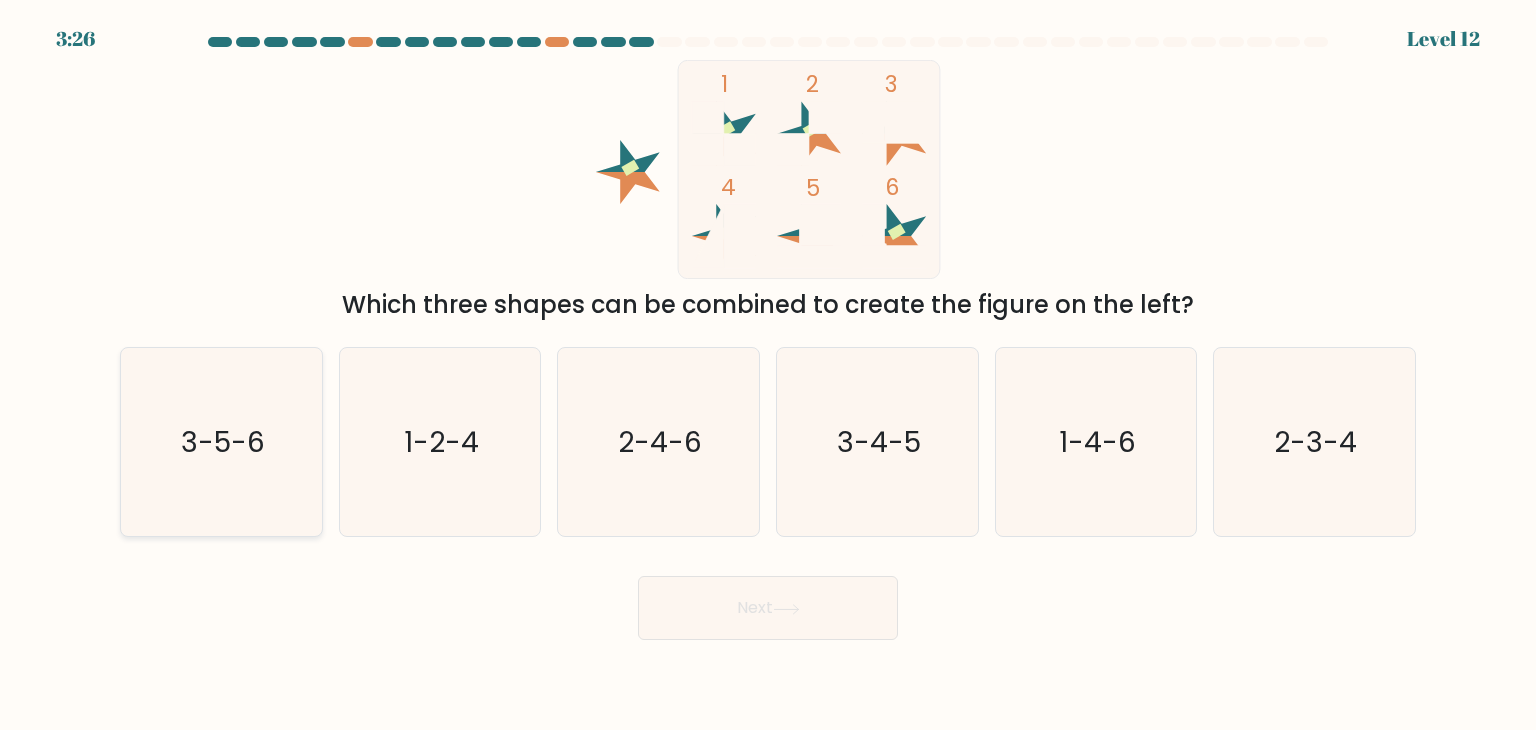 click on "3-5-6" 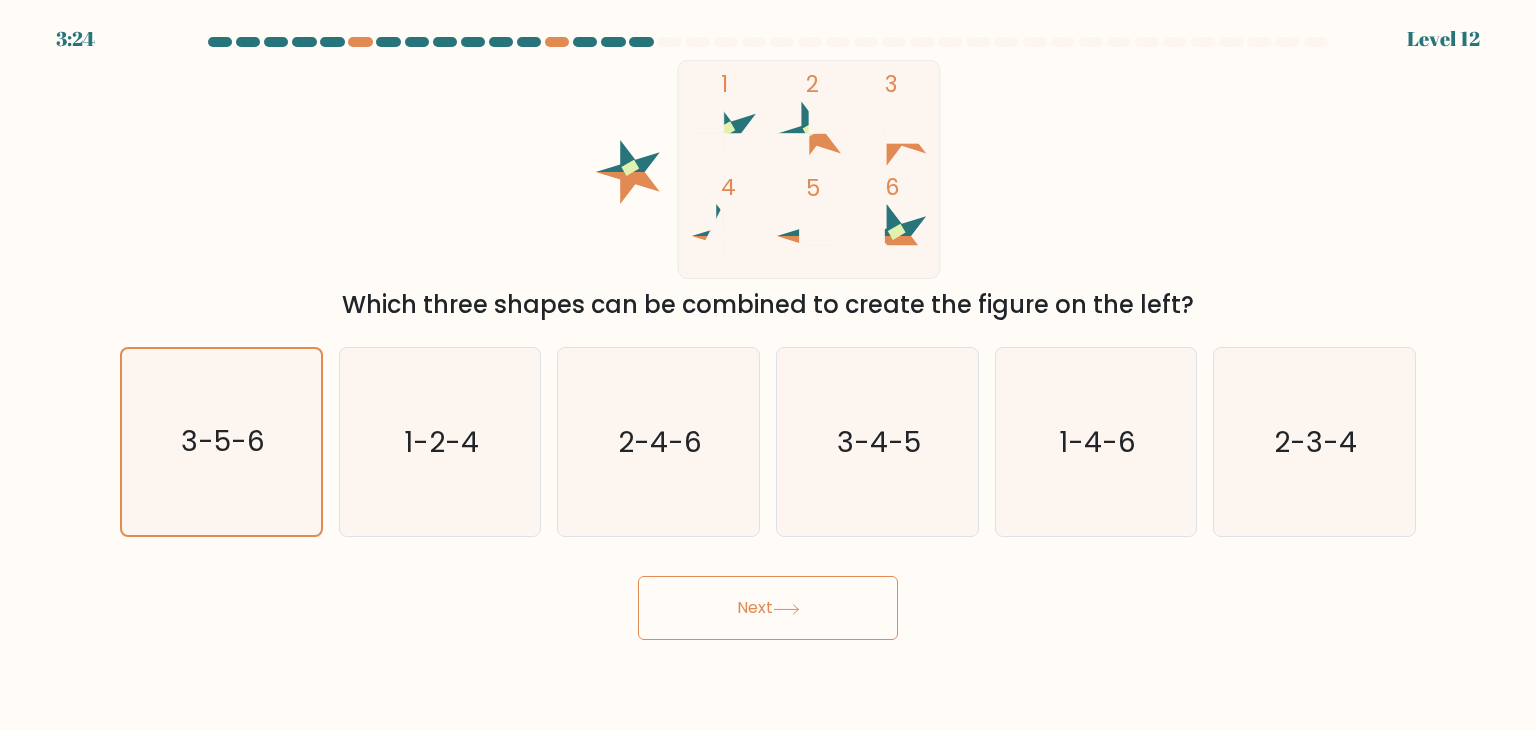 click on "Next" at bounding box center [768, 608] 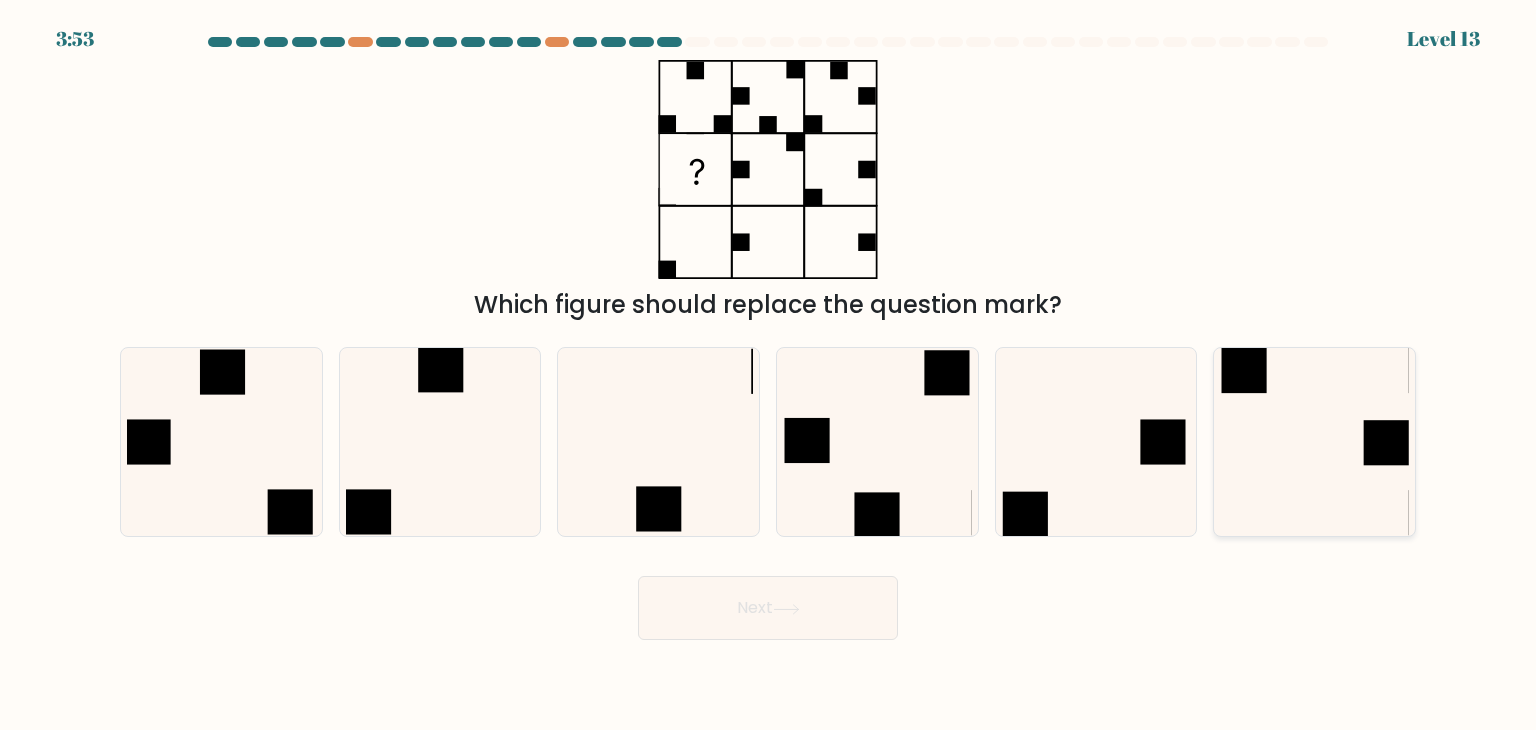 click 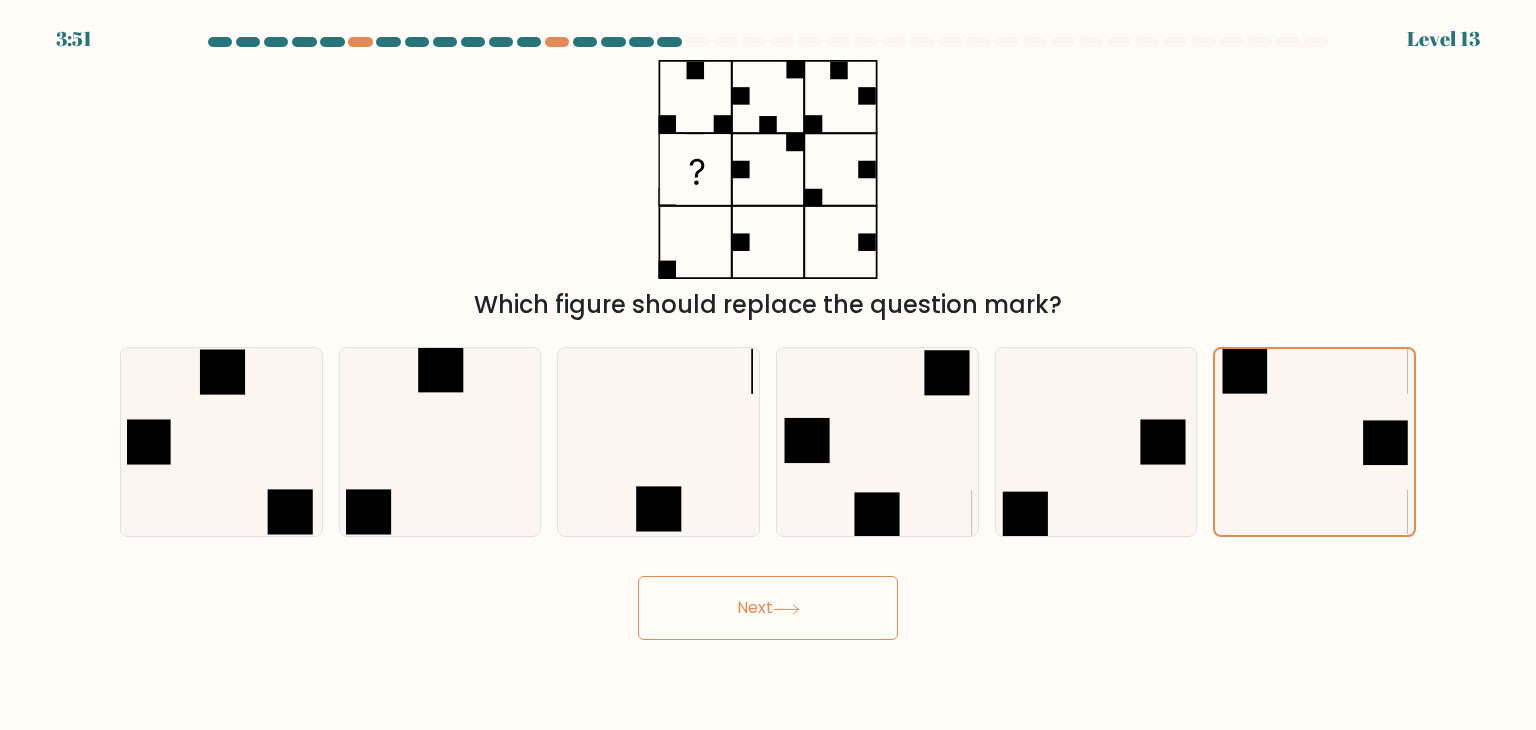 click on "Next" at bounding box center (768, 608) 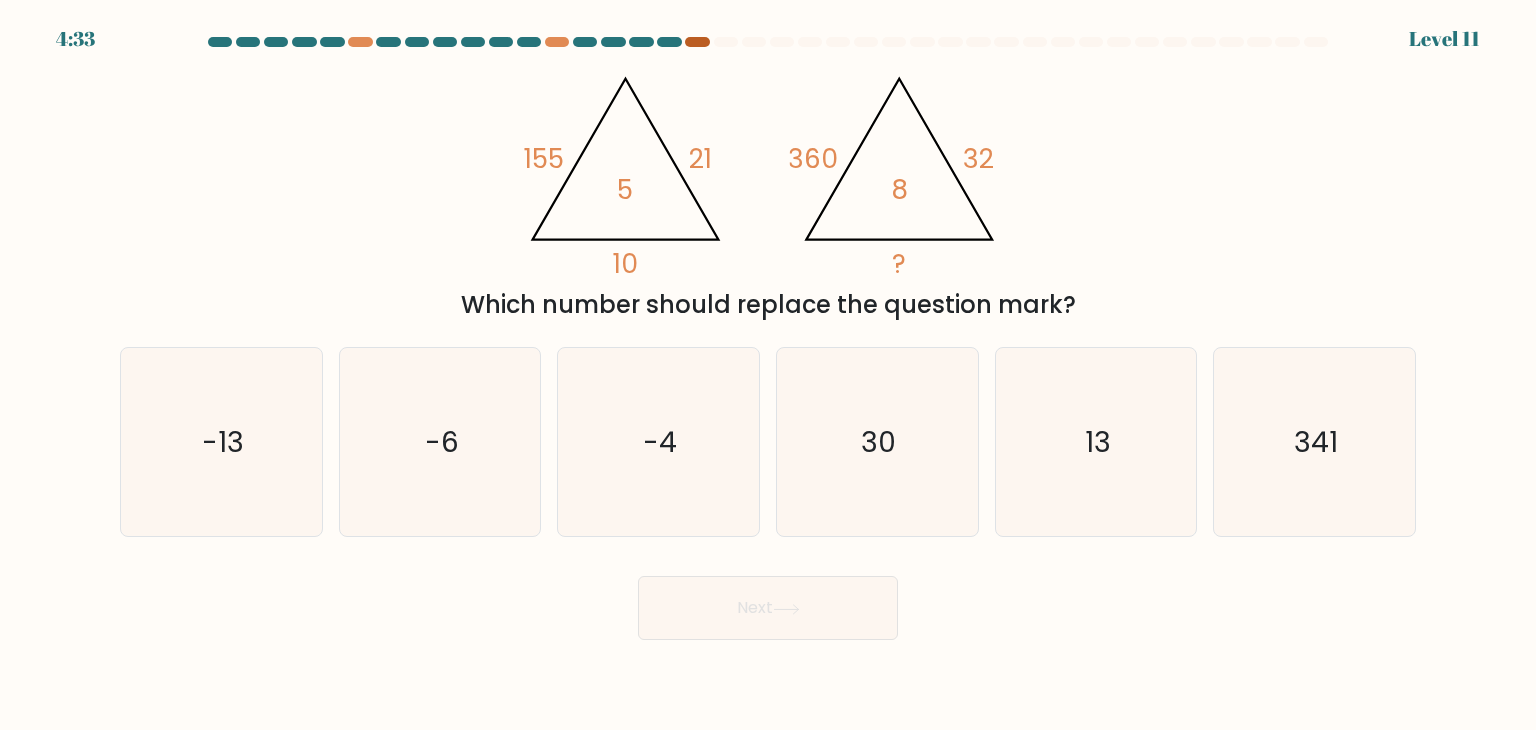 click at bounding box center (697, 42) 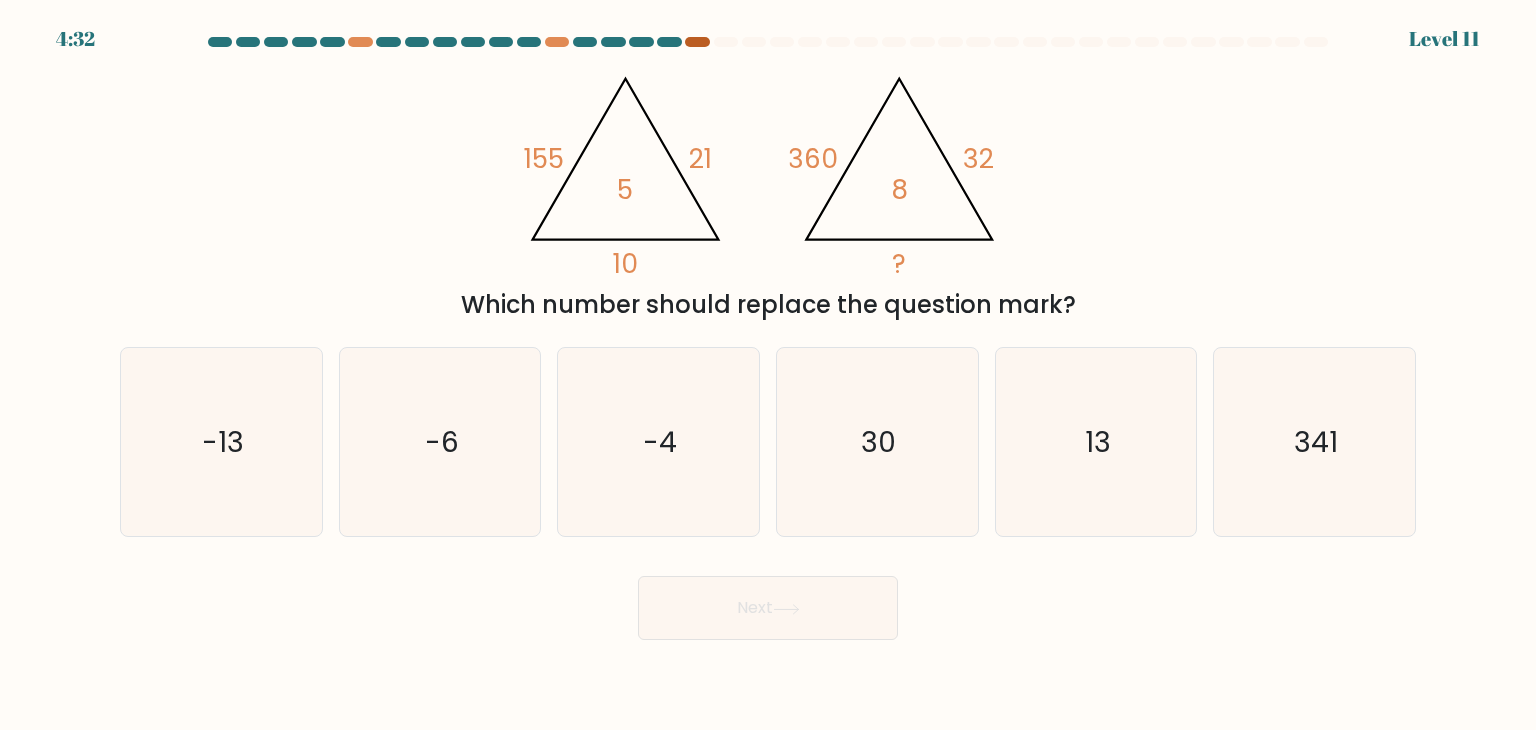 click at bounding box center (697, 42) 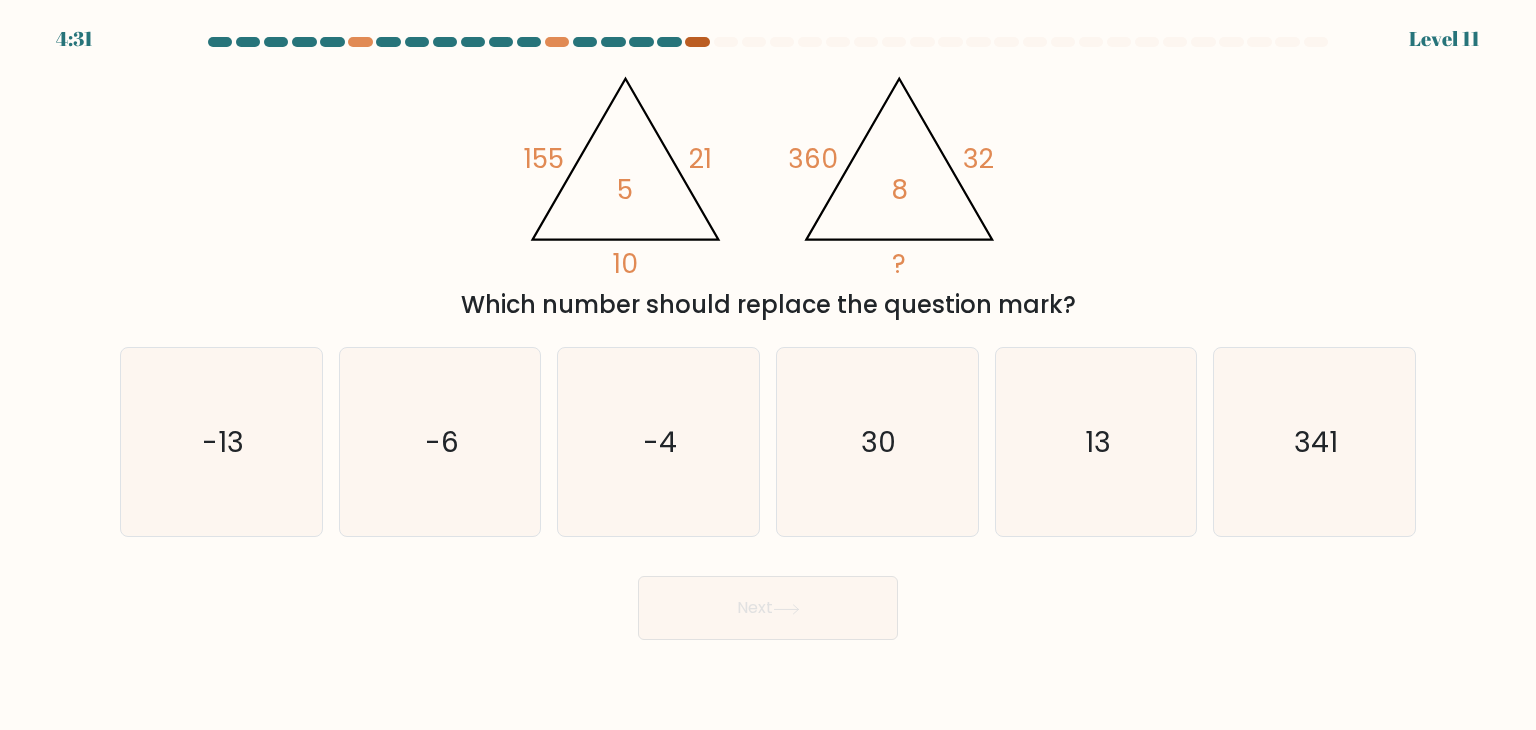 click at bounding box center (697, 42) 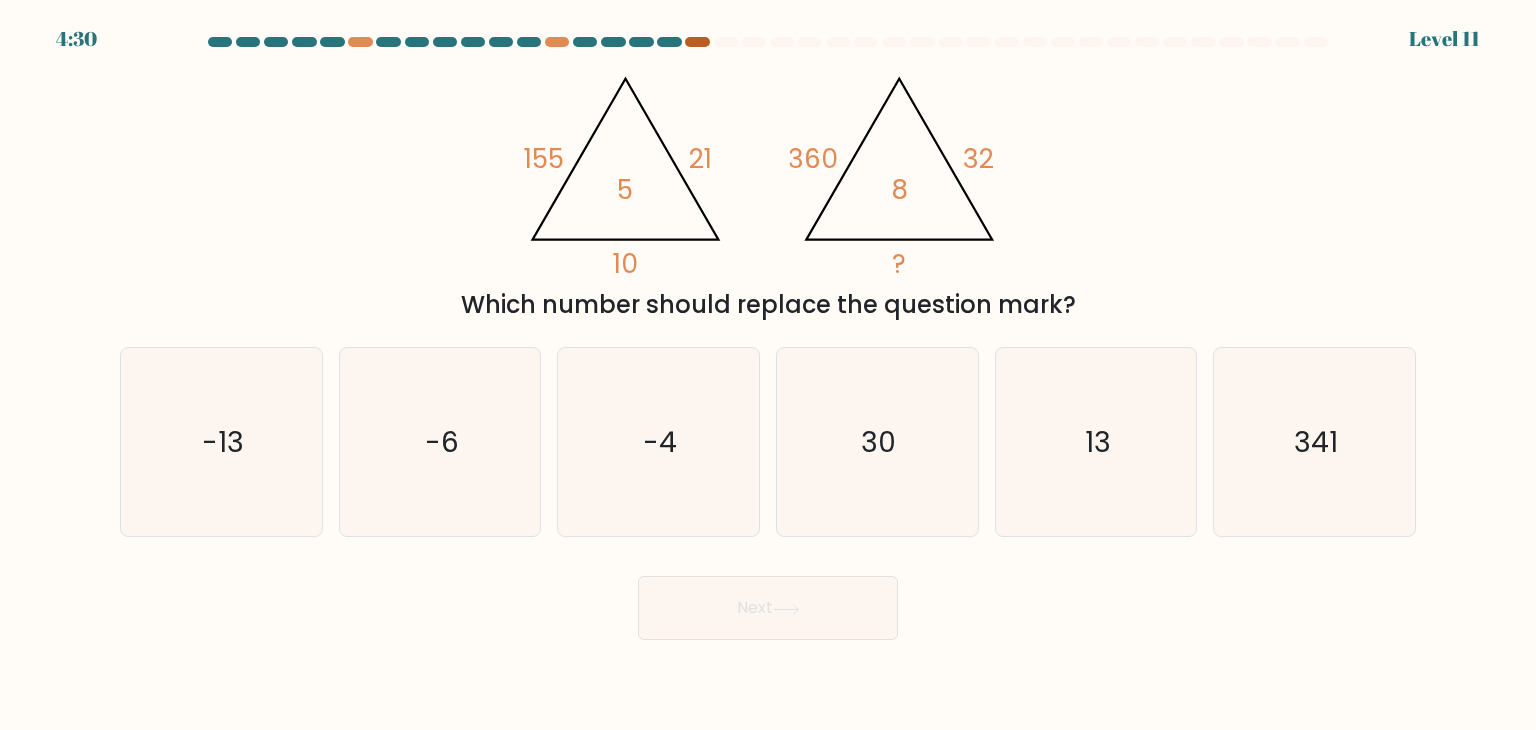 click at bounding box center [697, 42] 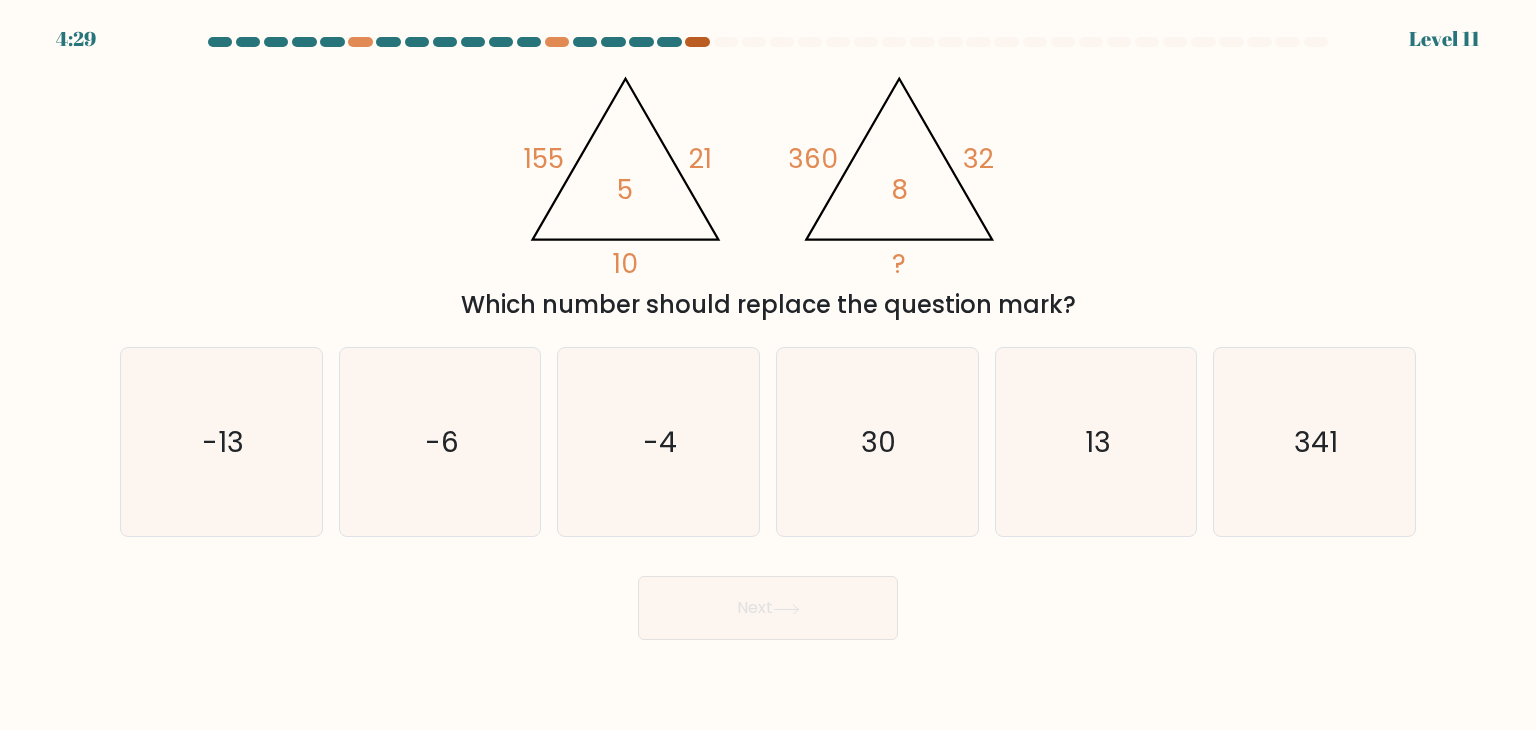 click at bounding box center [697, 42] 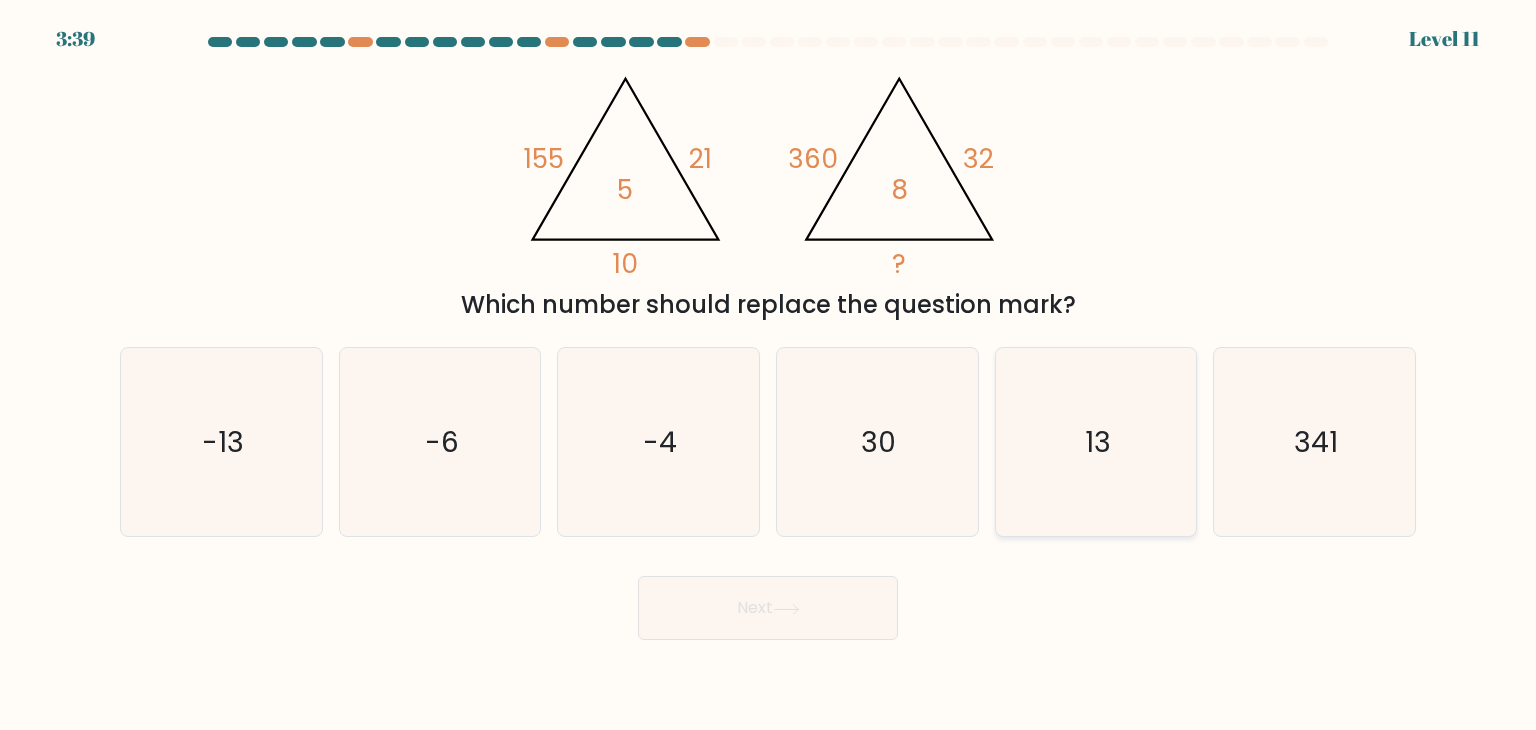 click on "13" 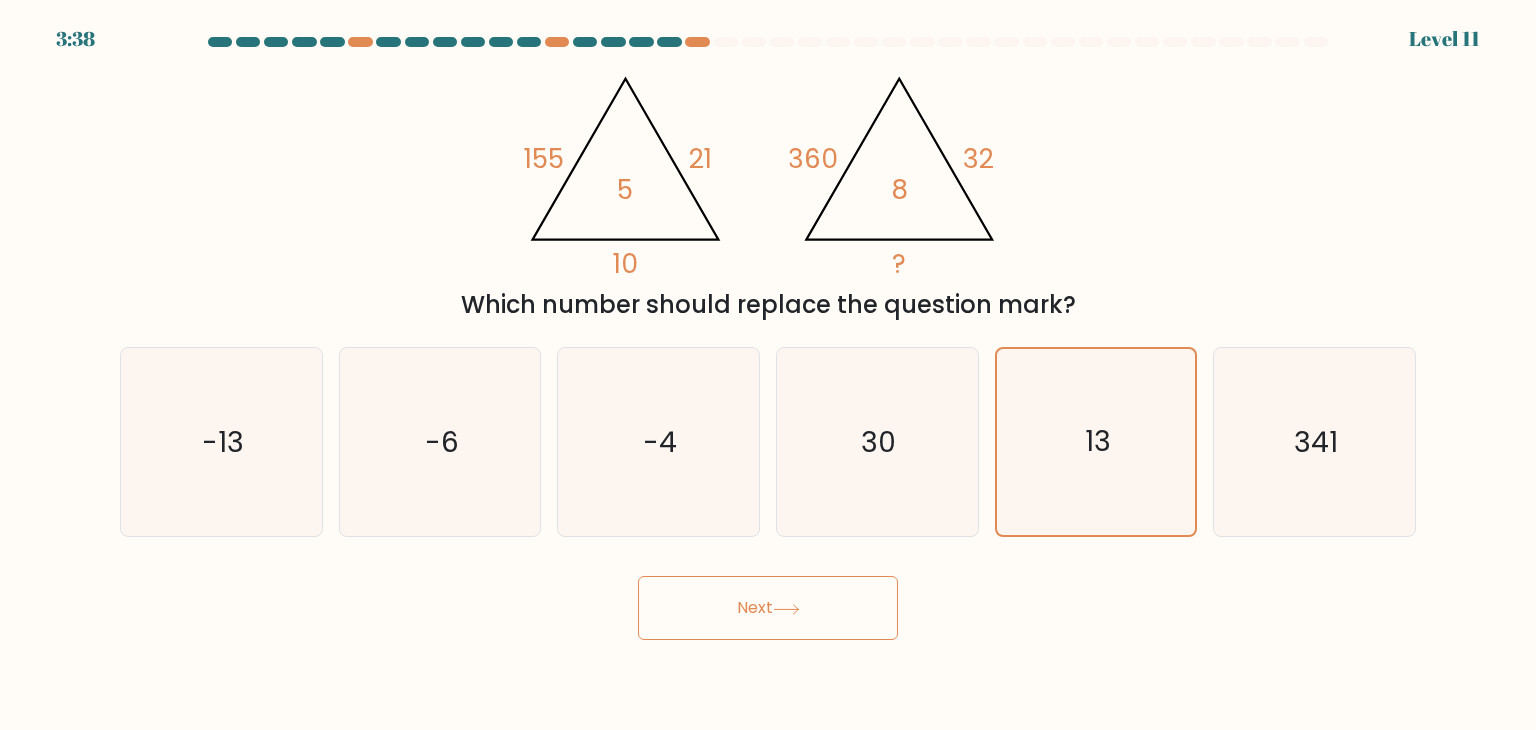 click on "Next" at bounding box center [768, 608] 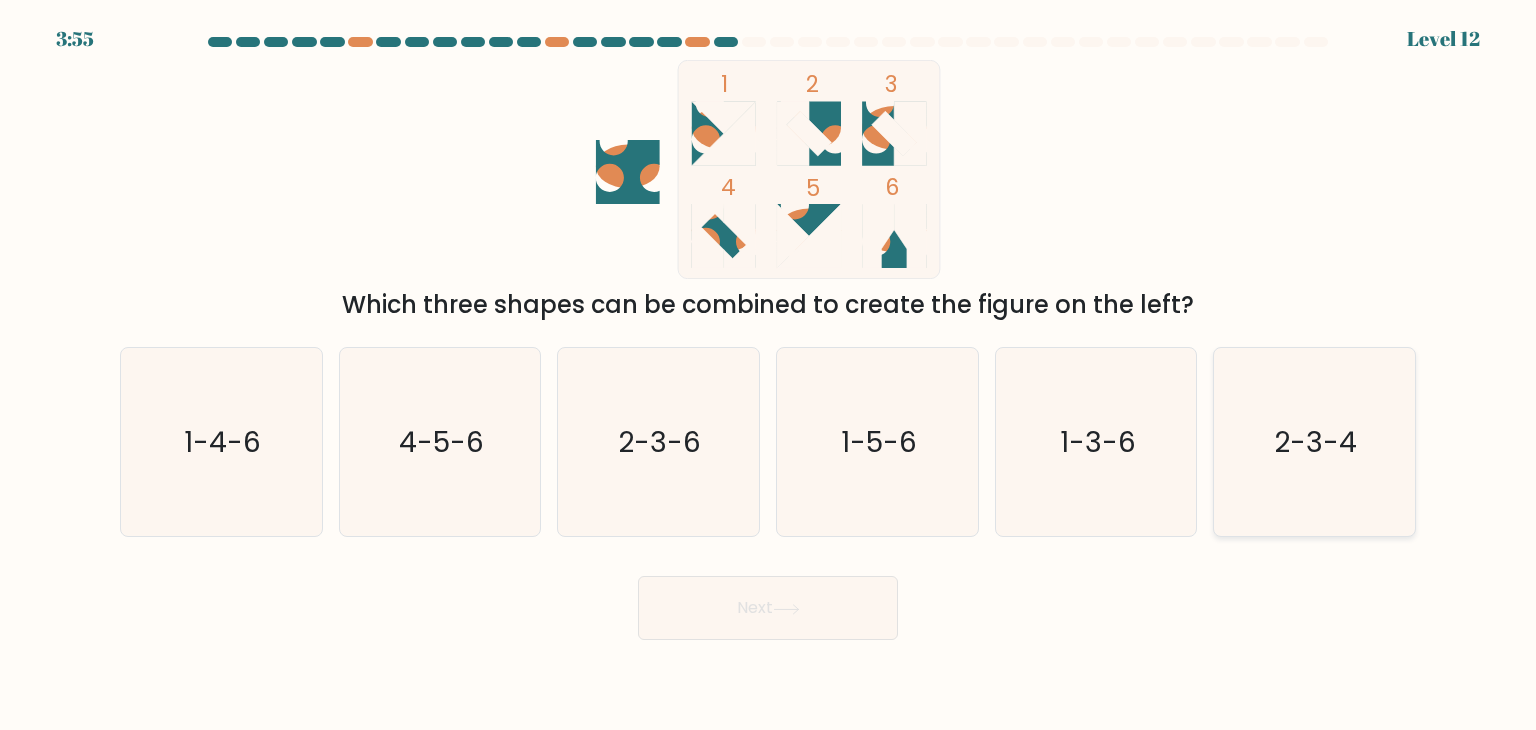 click on "2-3-4" 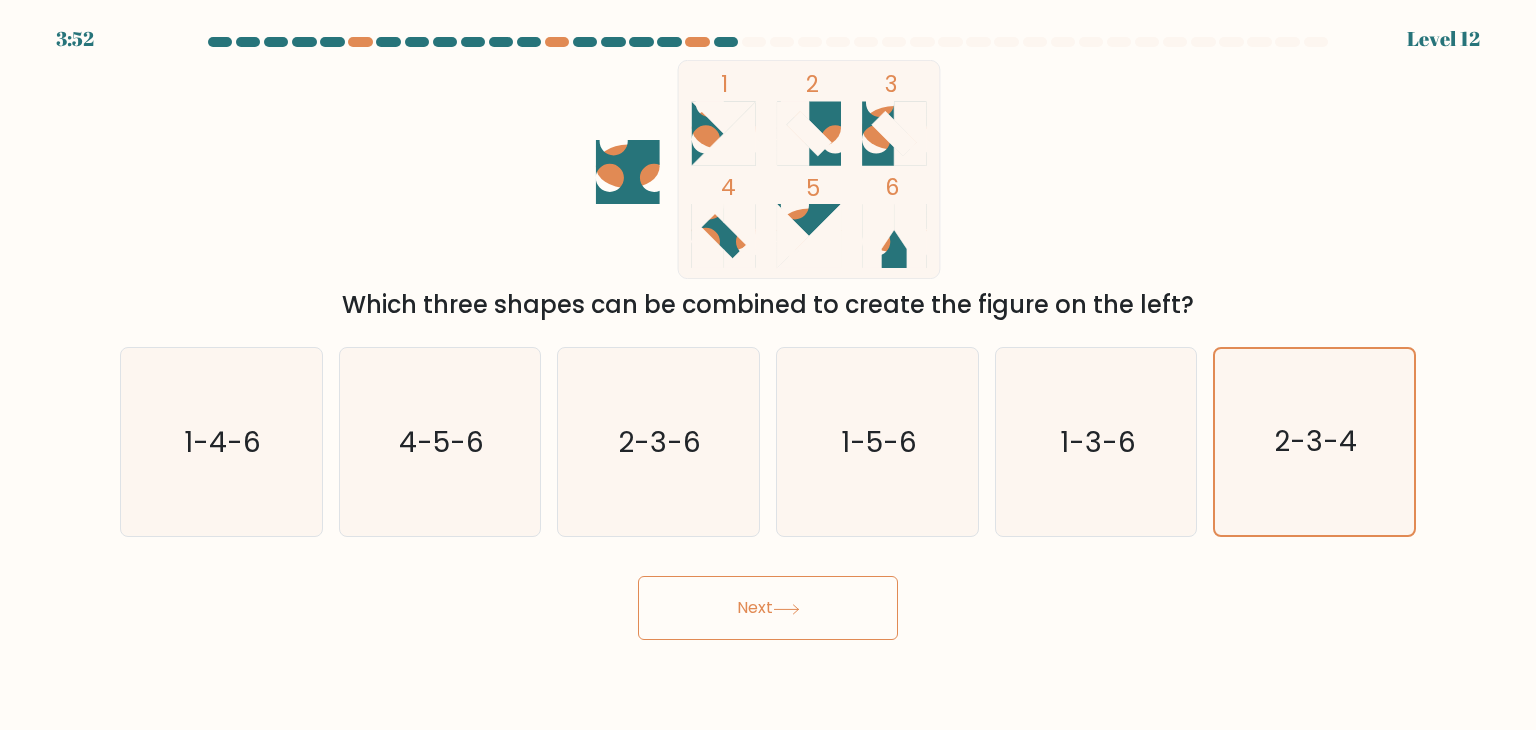 click on "Next" at bounding box center (768, 608) 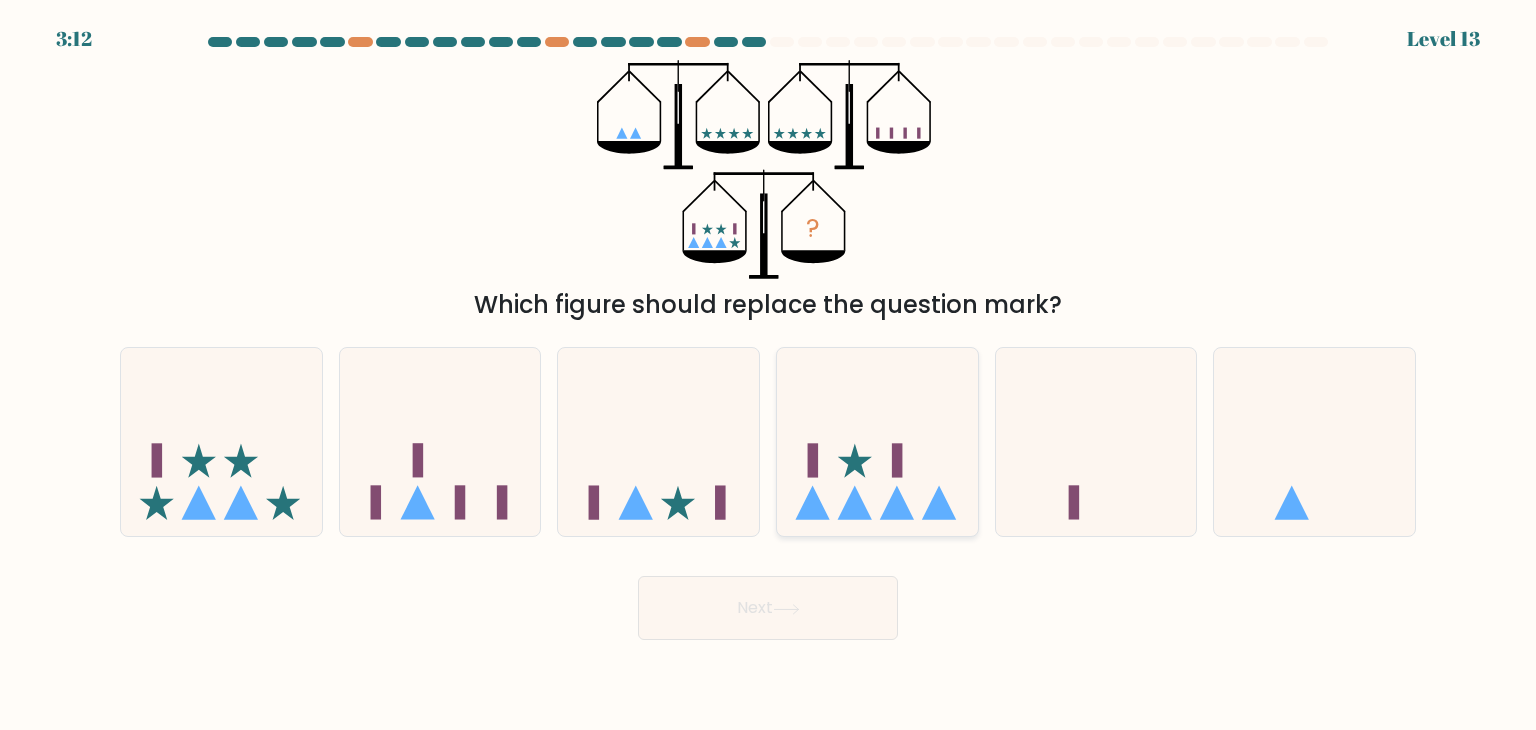 click 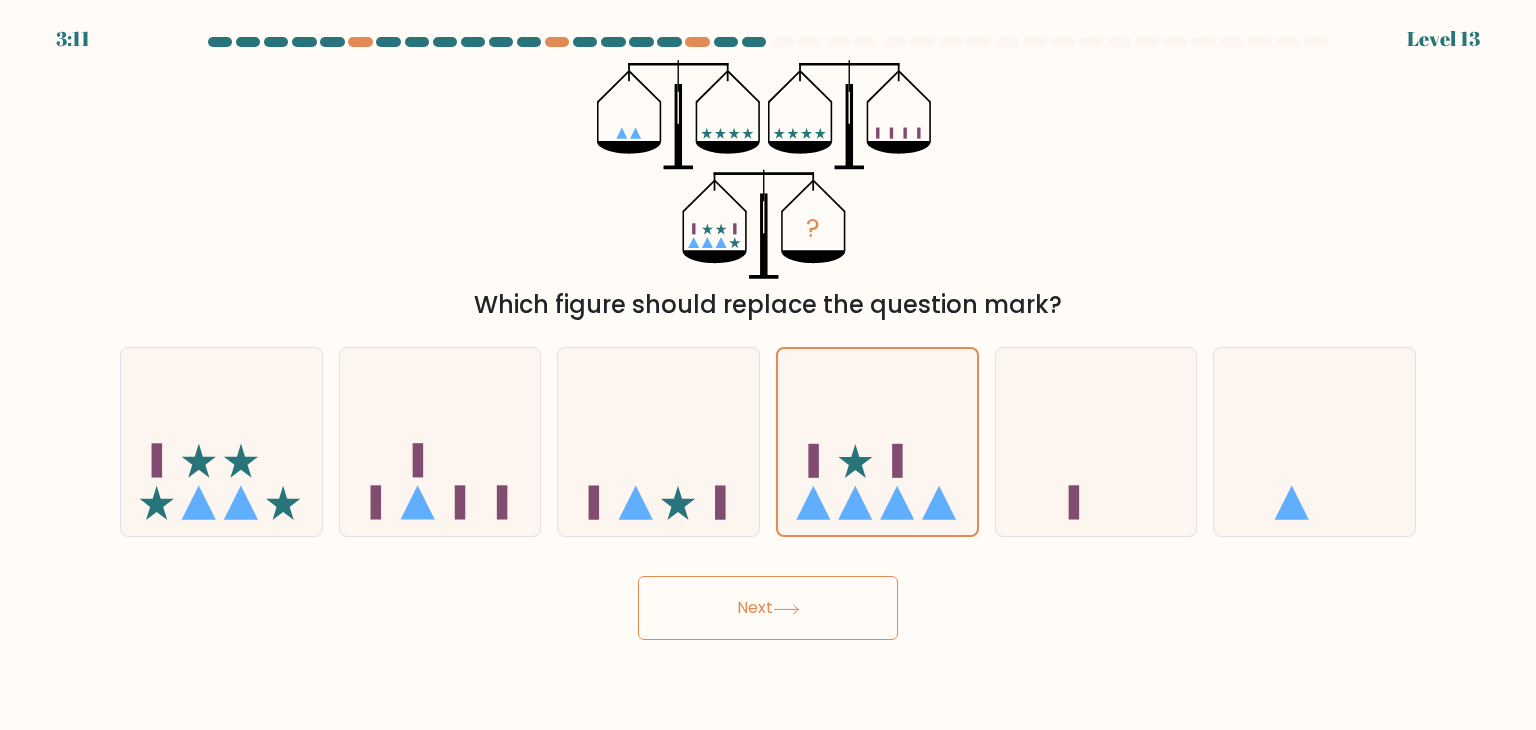 click on "Next" at bounding box center [768, 608] 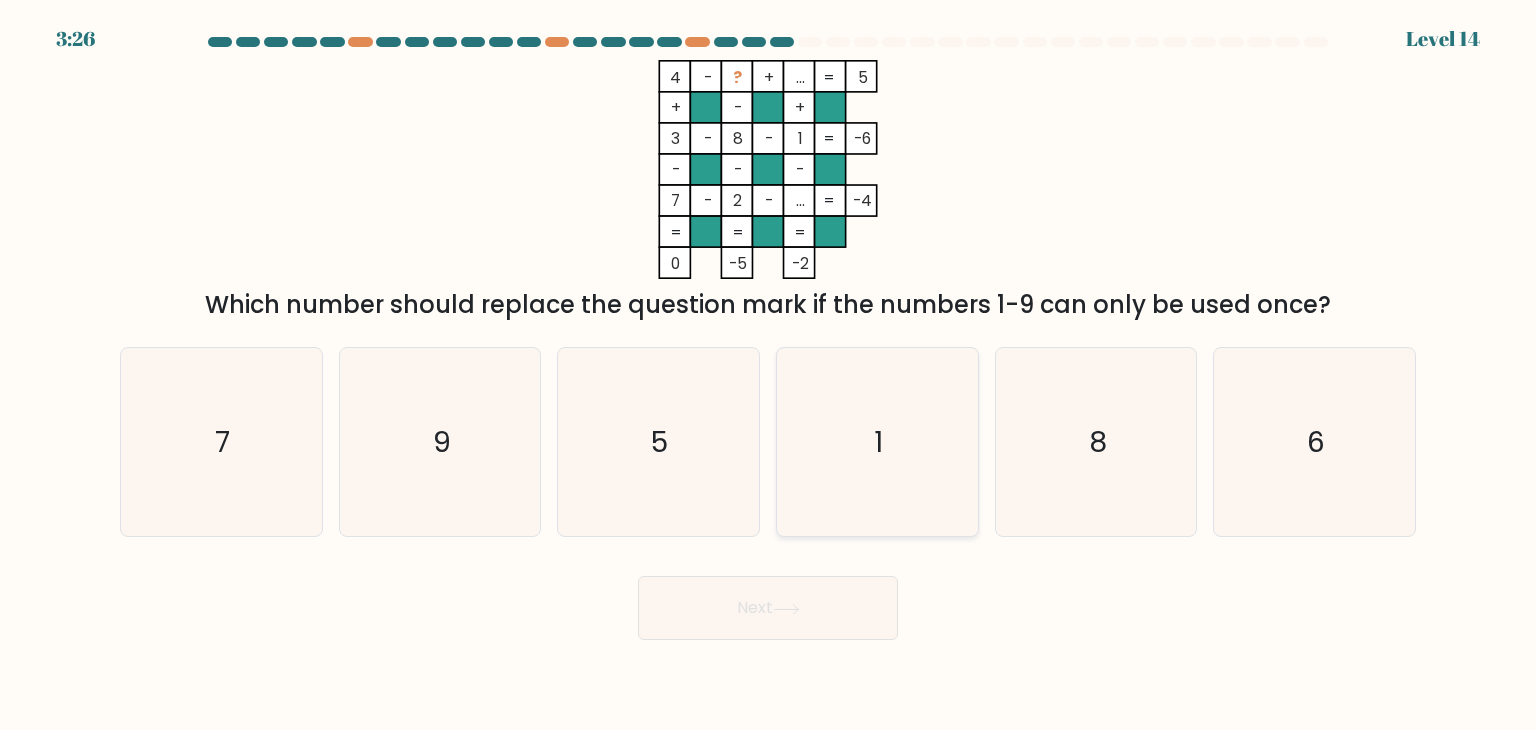 click on "1" 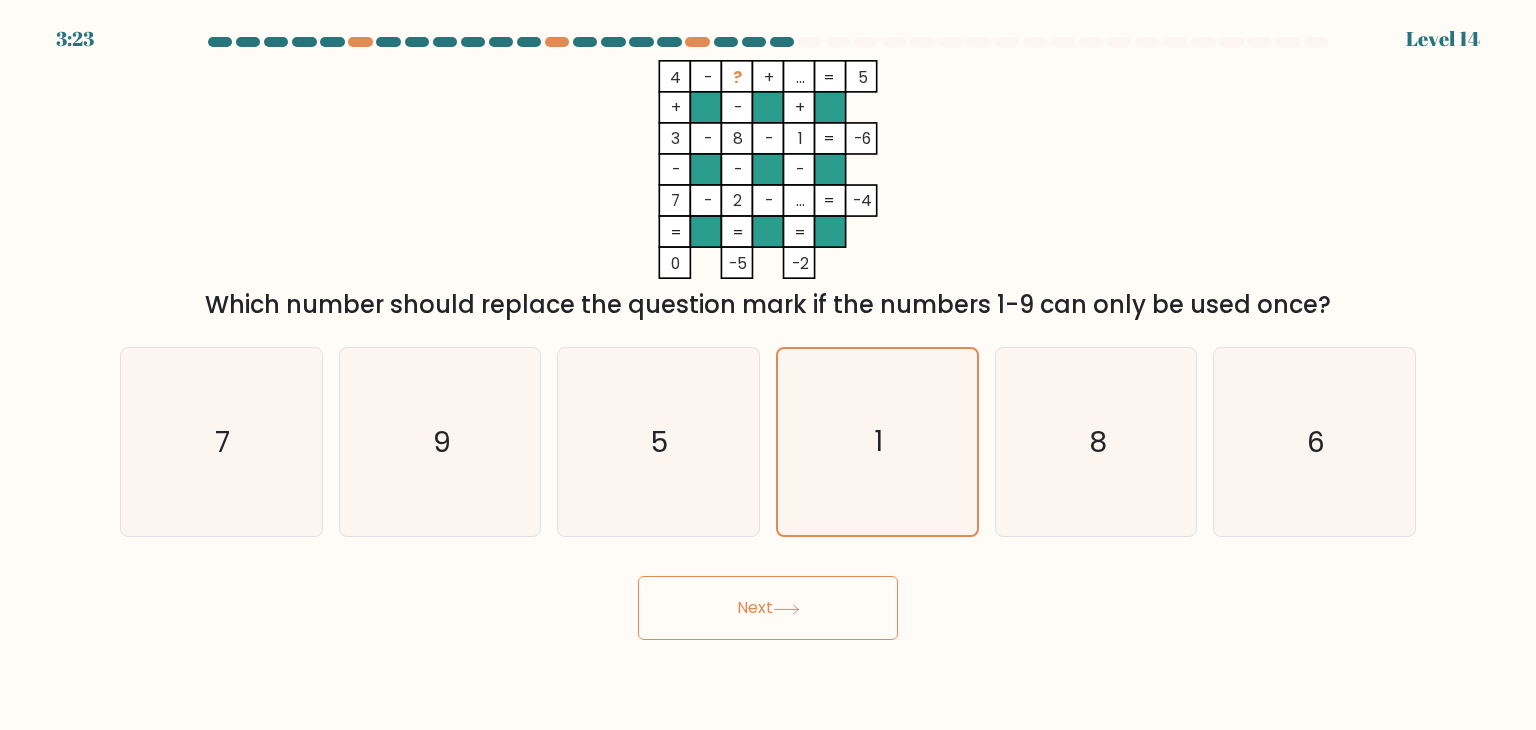 click on "Next" at bounding box center (768, 608) 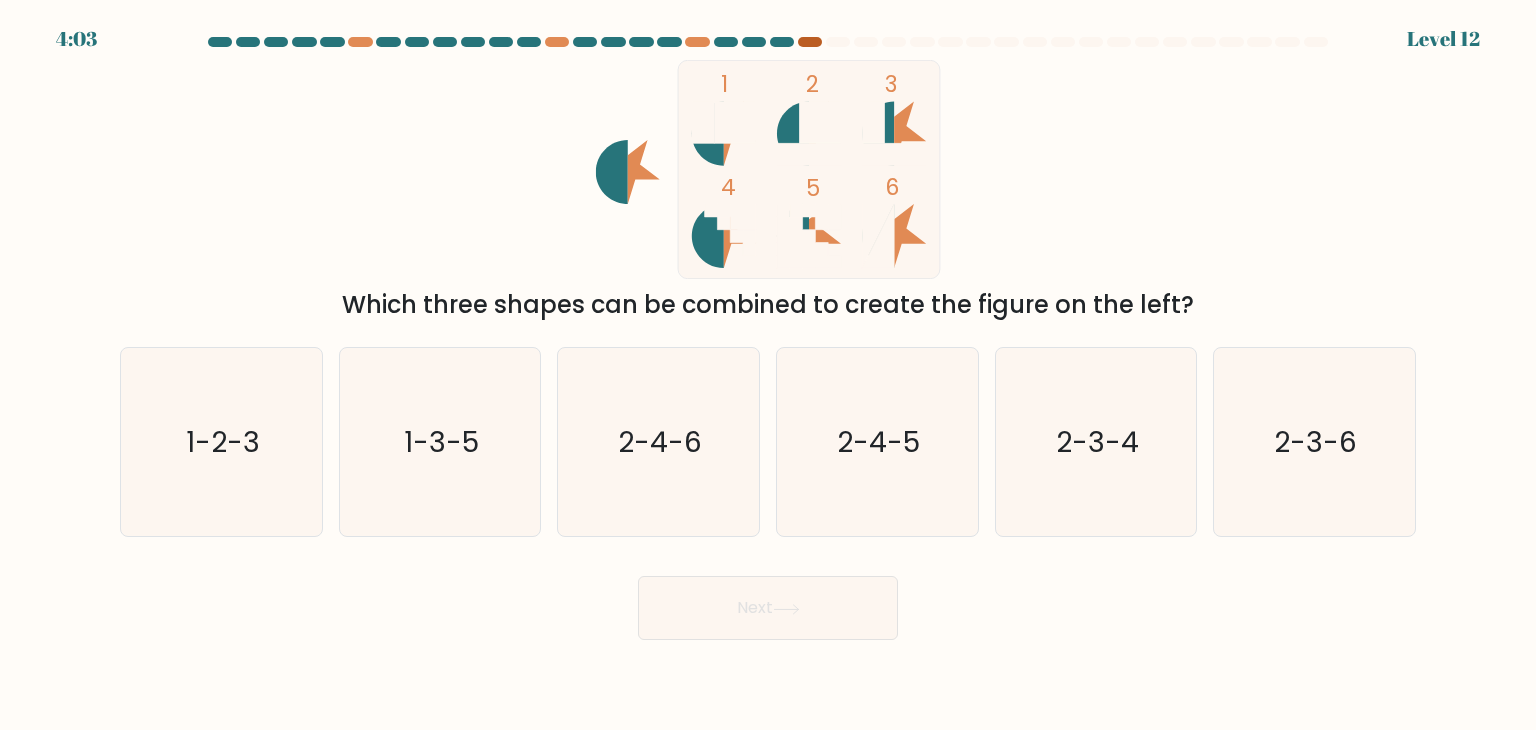 click at bounding box center [810, 42] 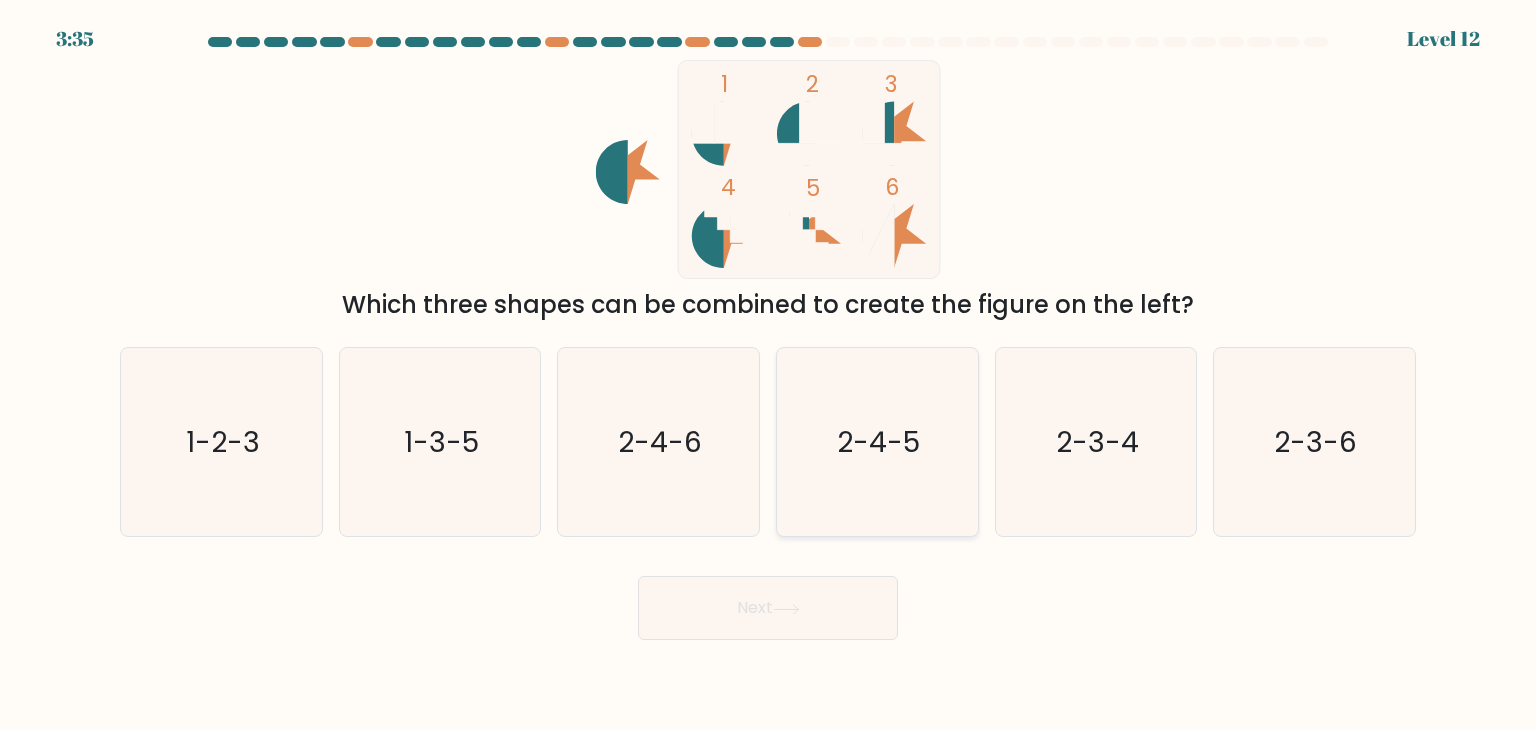 click on "2-4-5" 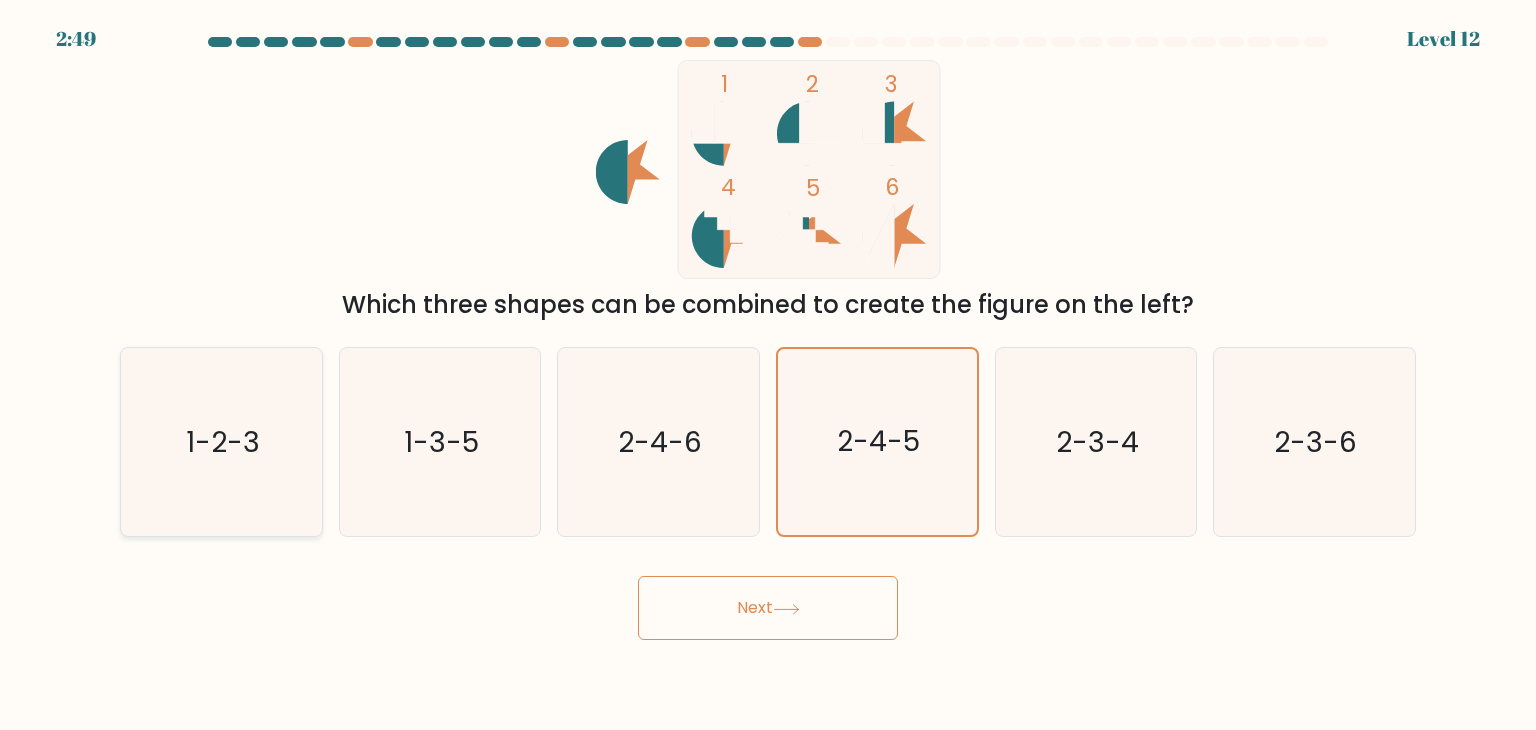 click on "1-2-3" 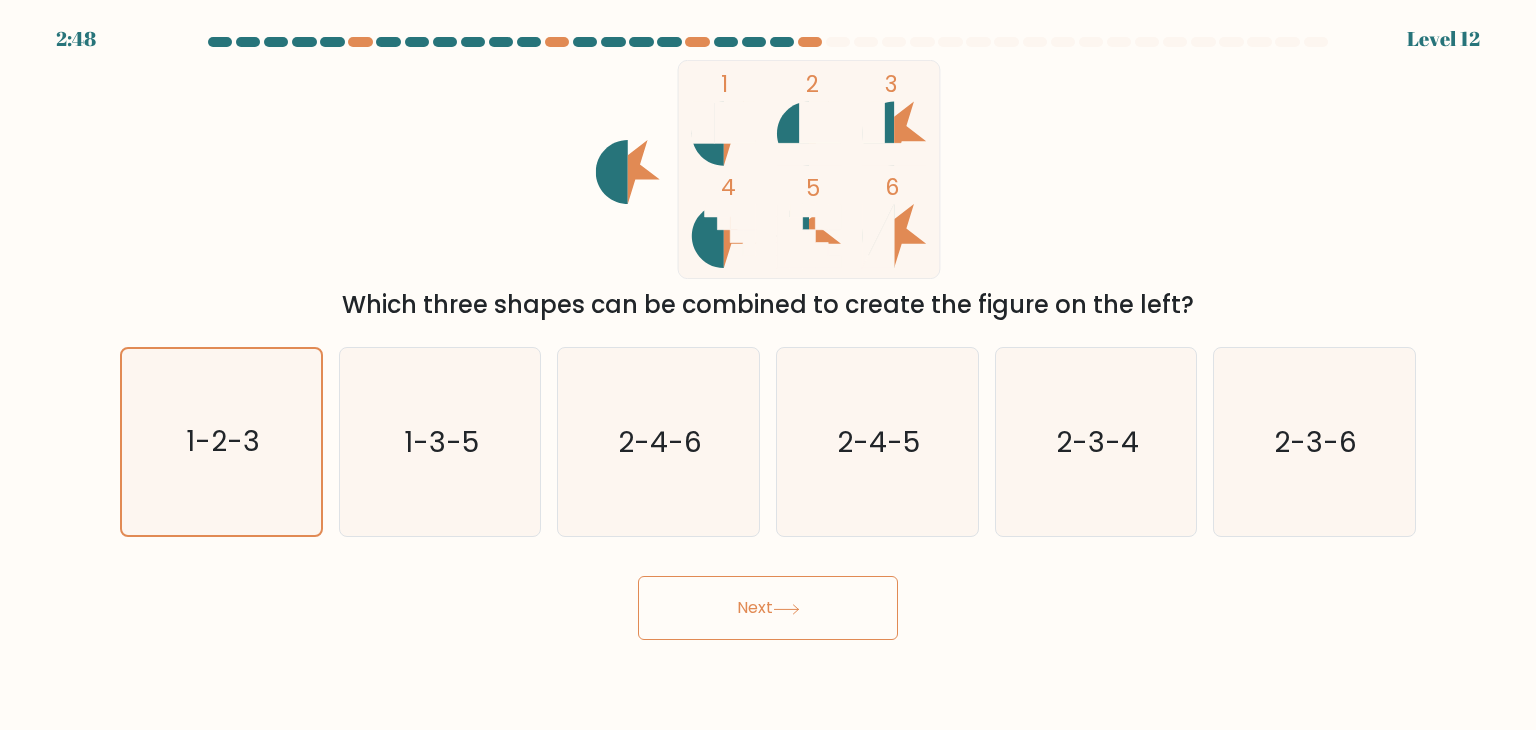 click on "Next" at bounding box center (768, 608) 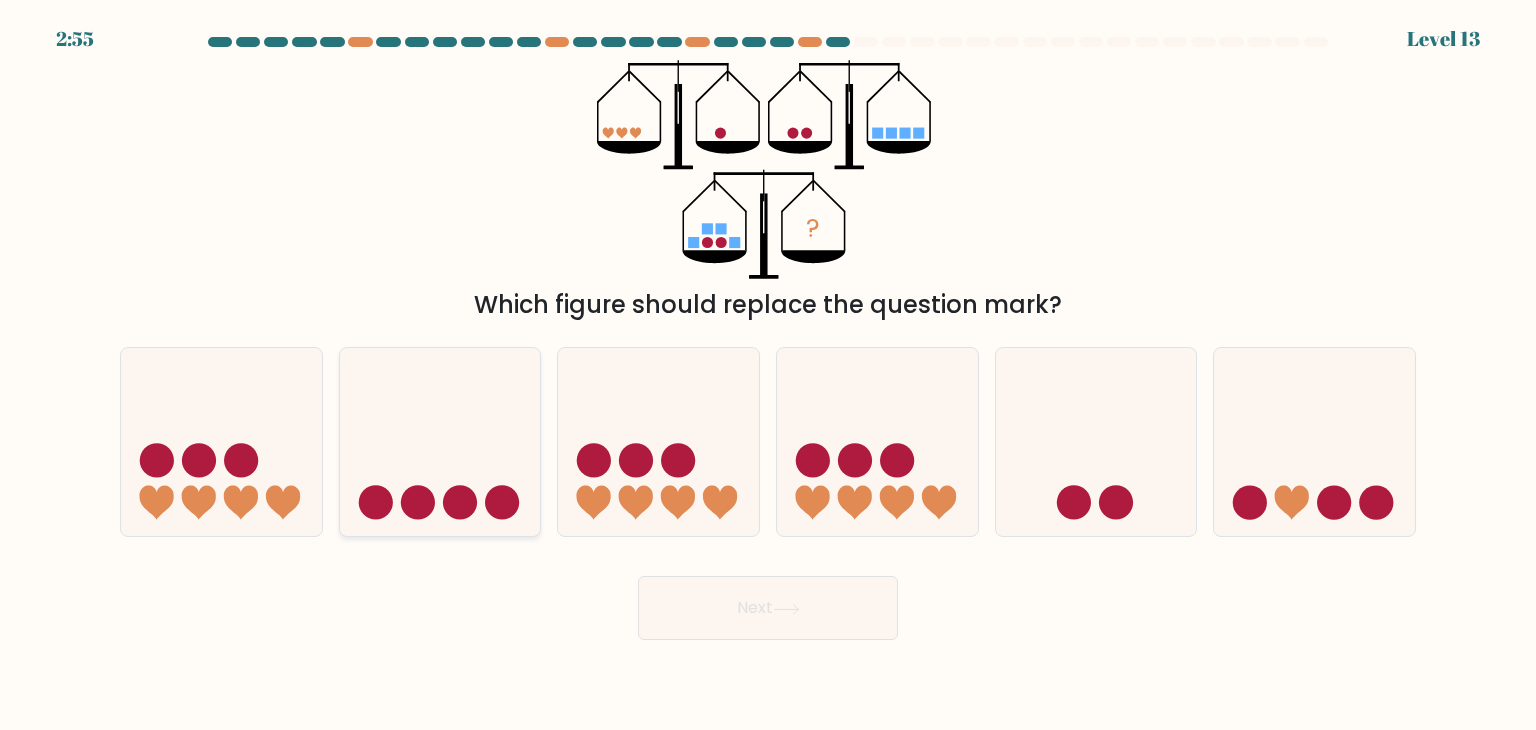click 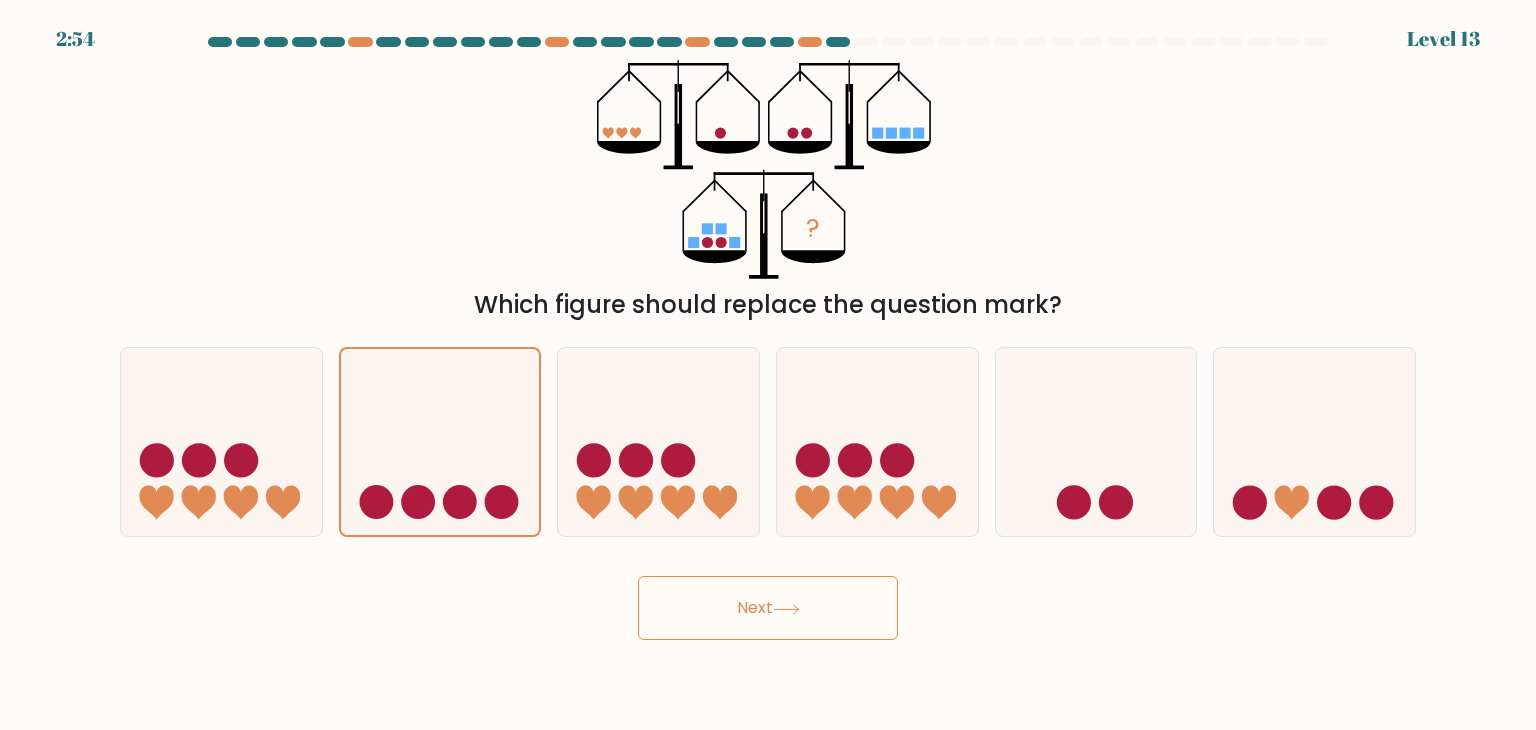 click on "Next" at bounding box center (768, 608) 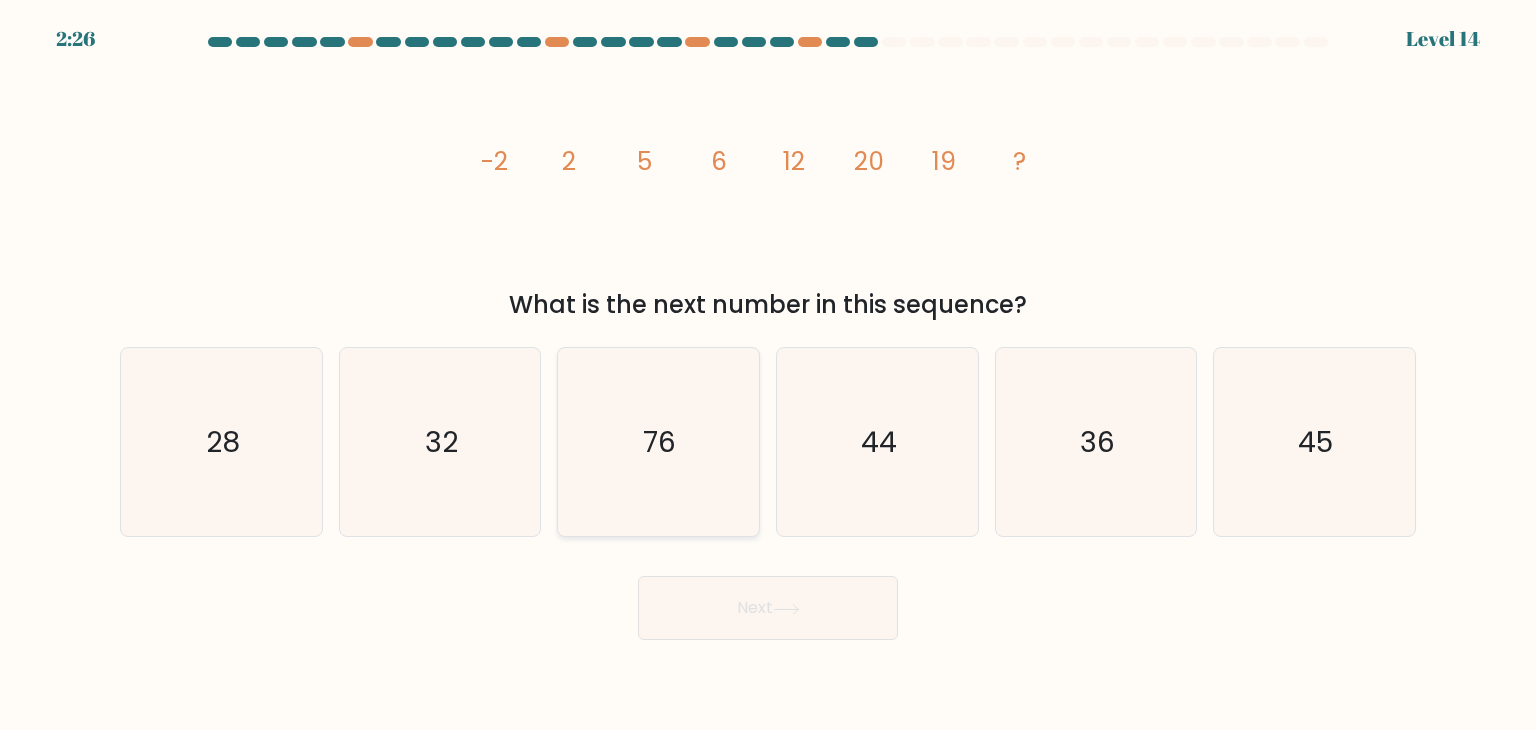 click on "76" 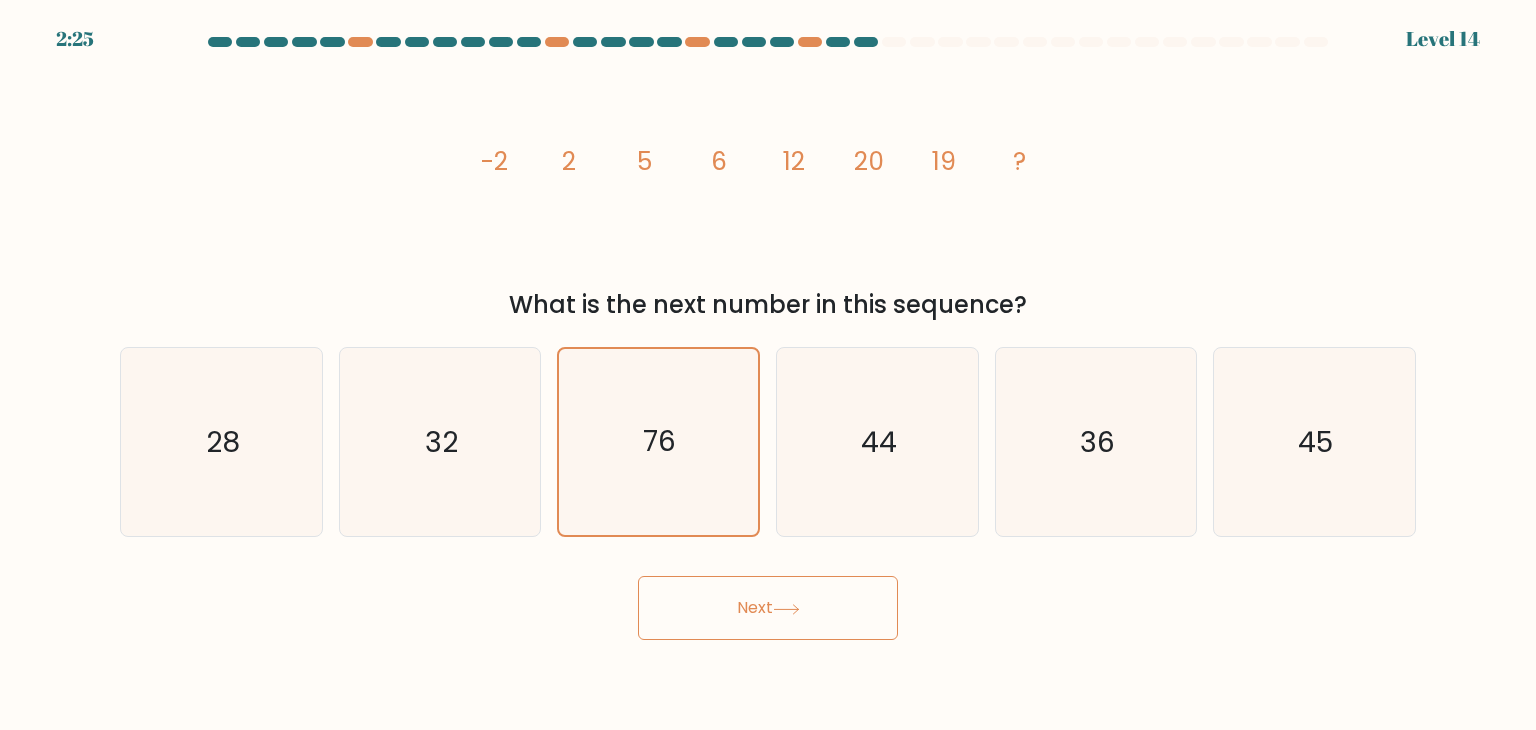 click on "Next" at bounding box center (768, 608) 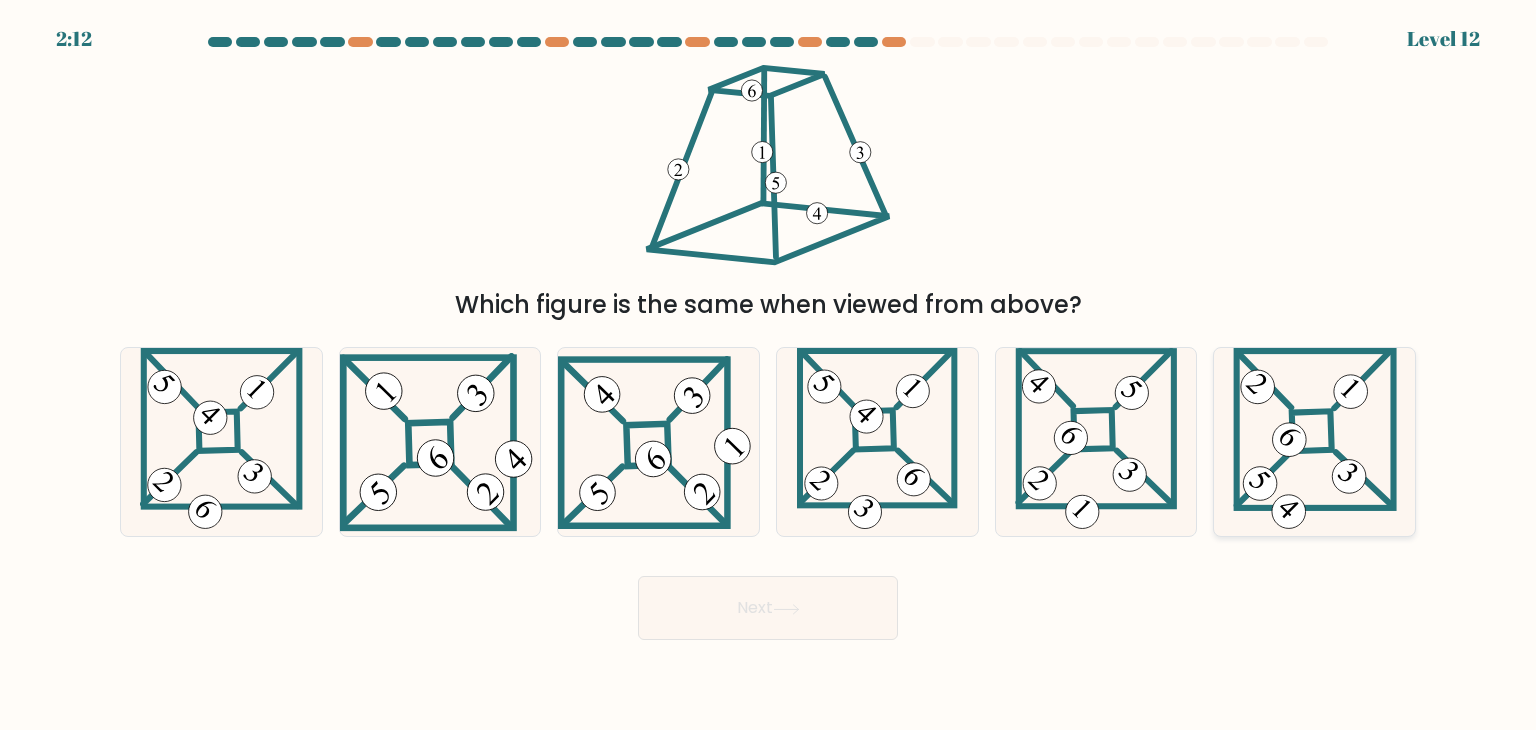 click 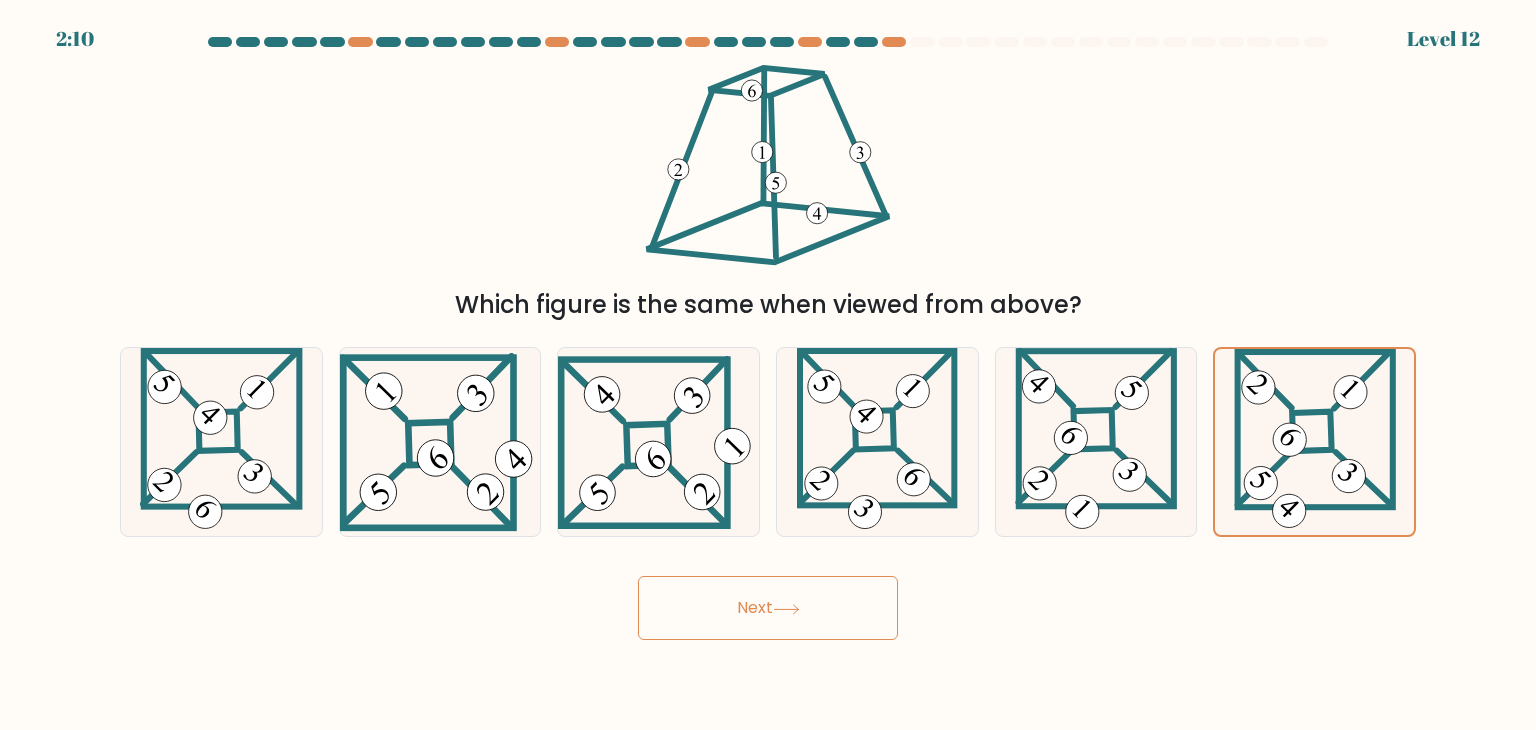 click on "Next" at bounding box center (768, 608) 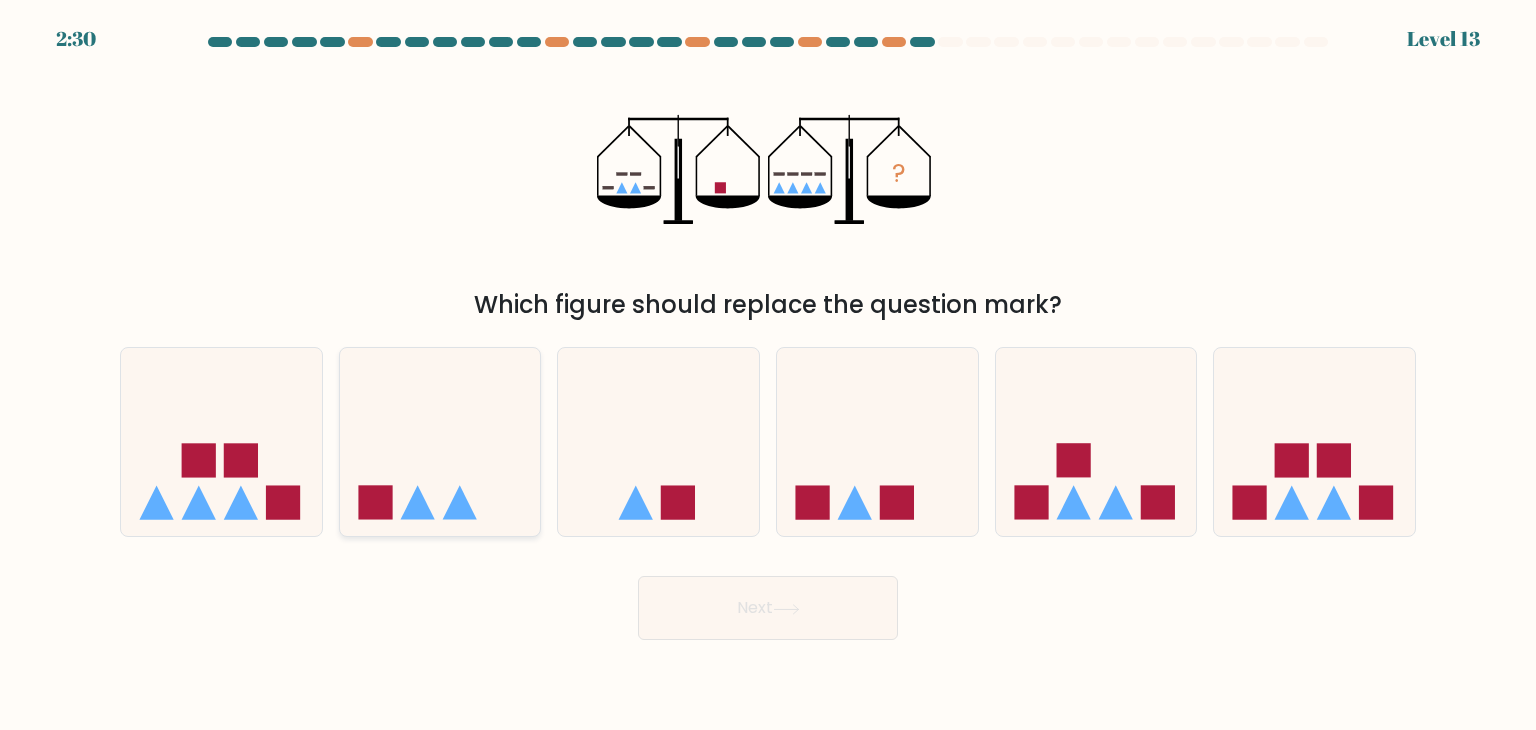 click 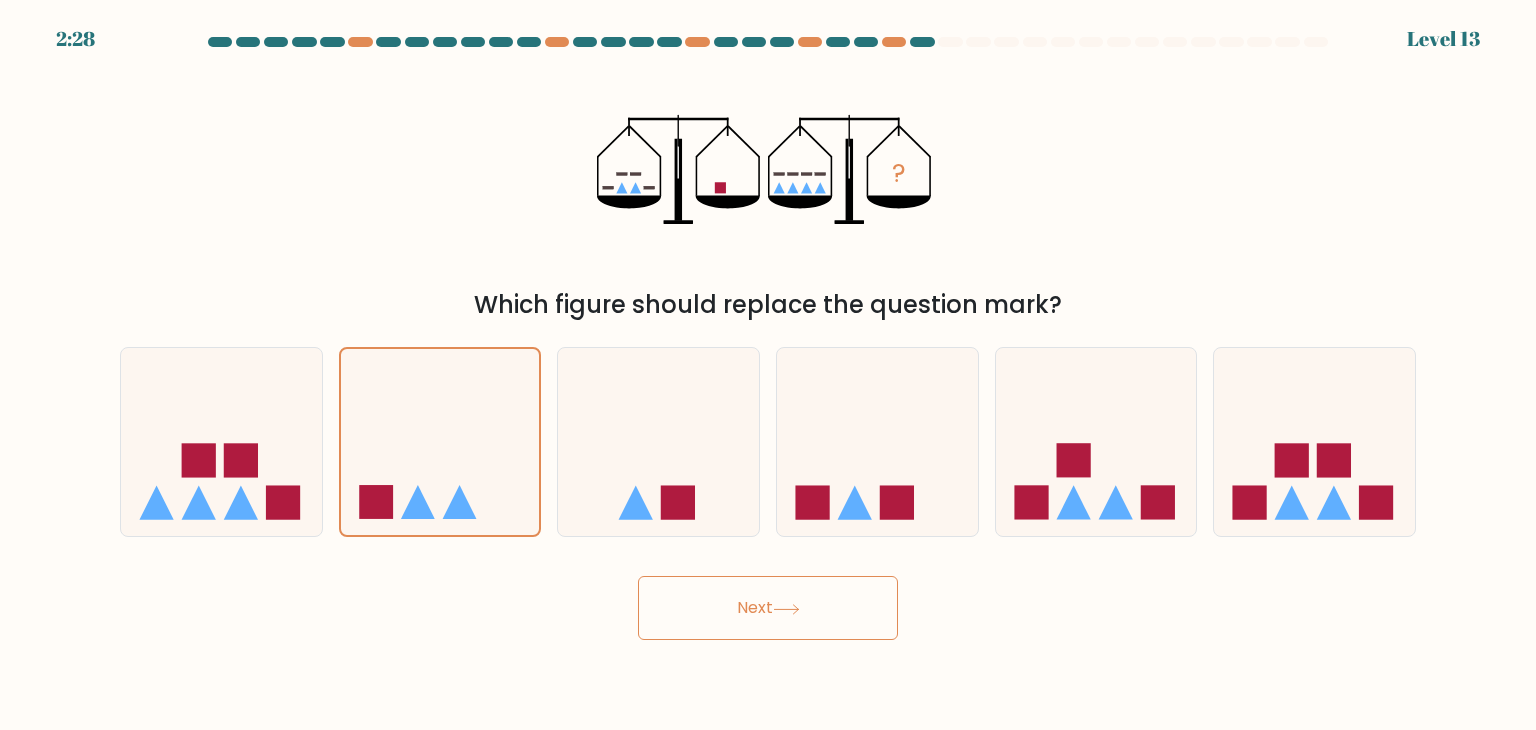 click on "Next" at bounding box center (768, 608) 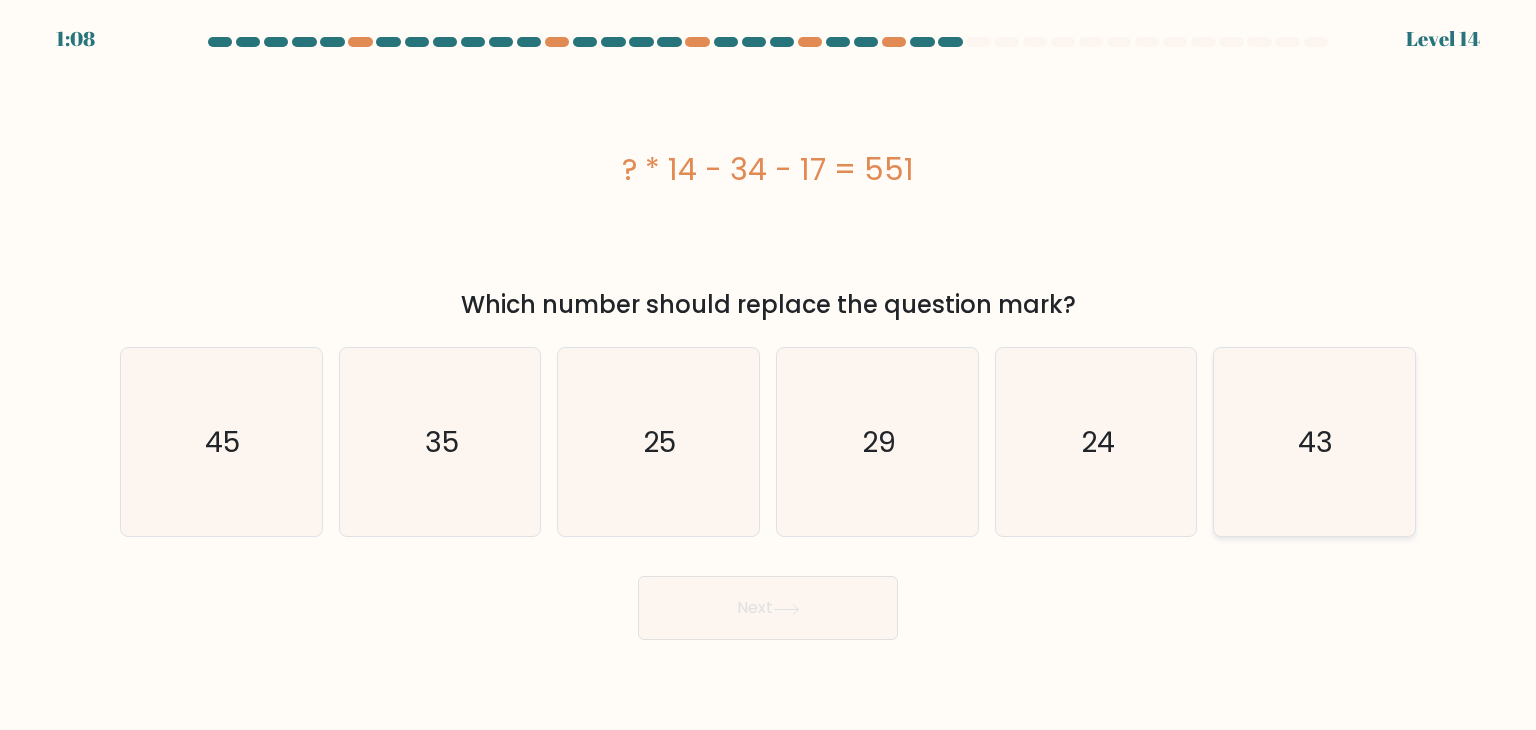 click on "43" 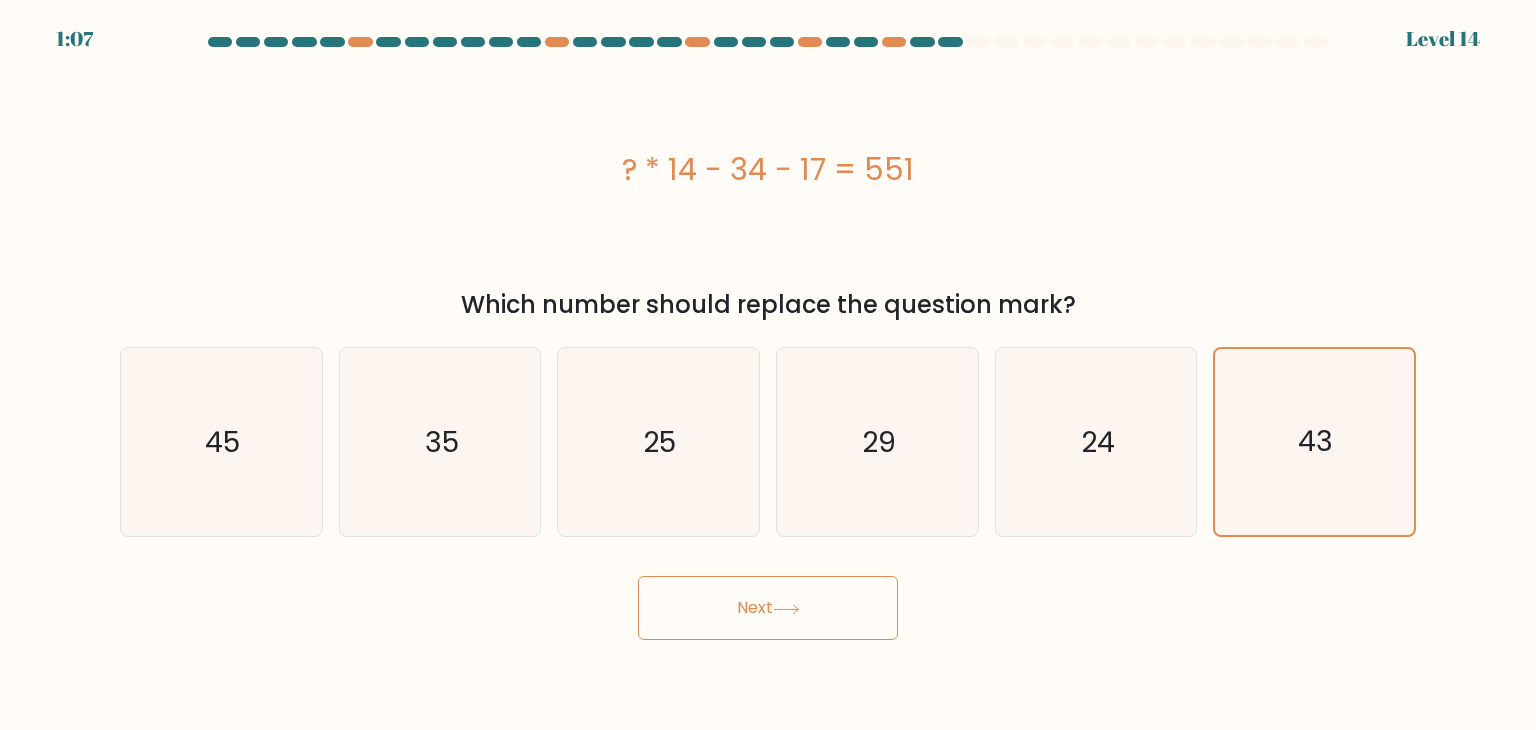 click on "Next" at bounding box center [768, 608] 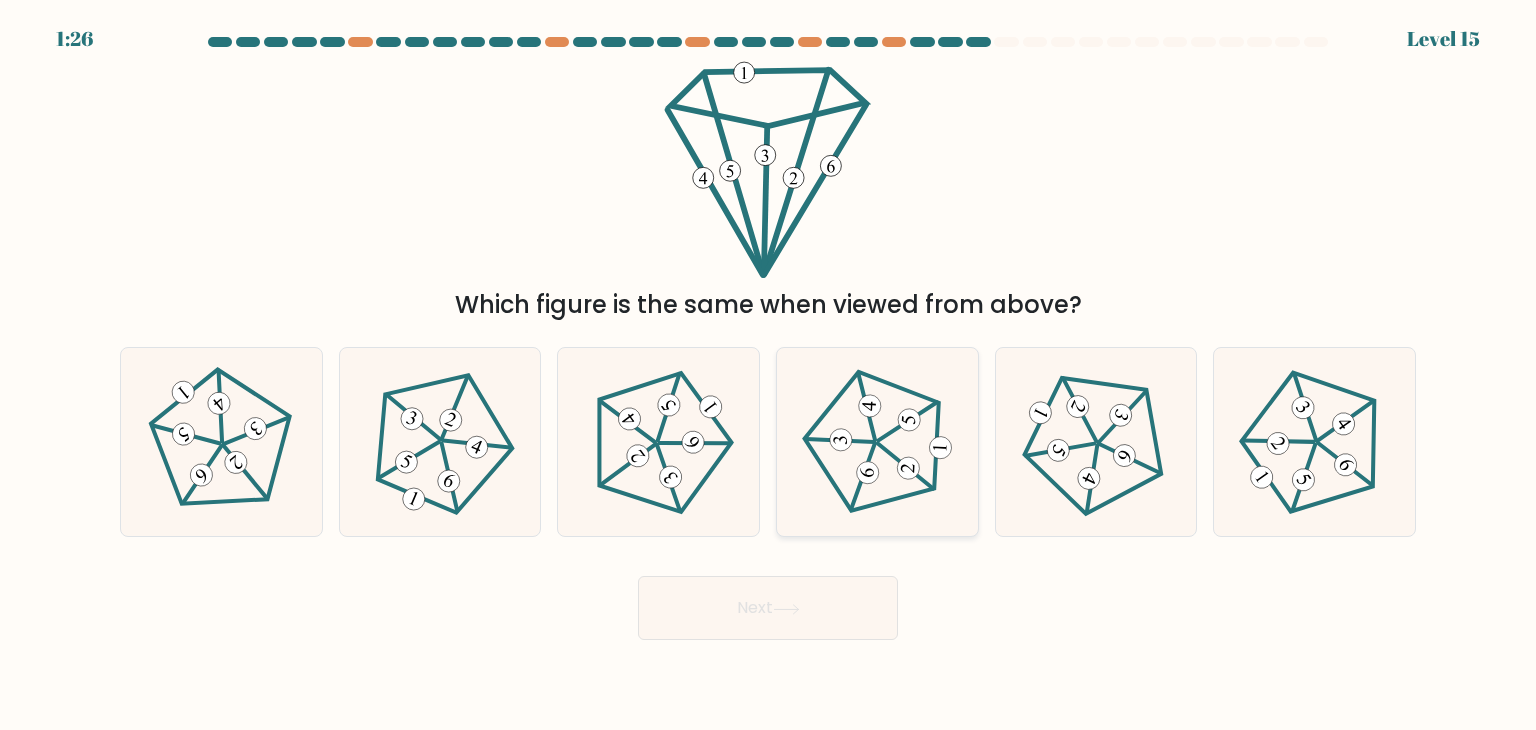 click 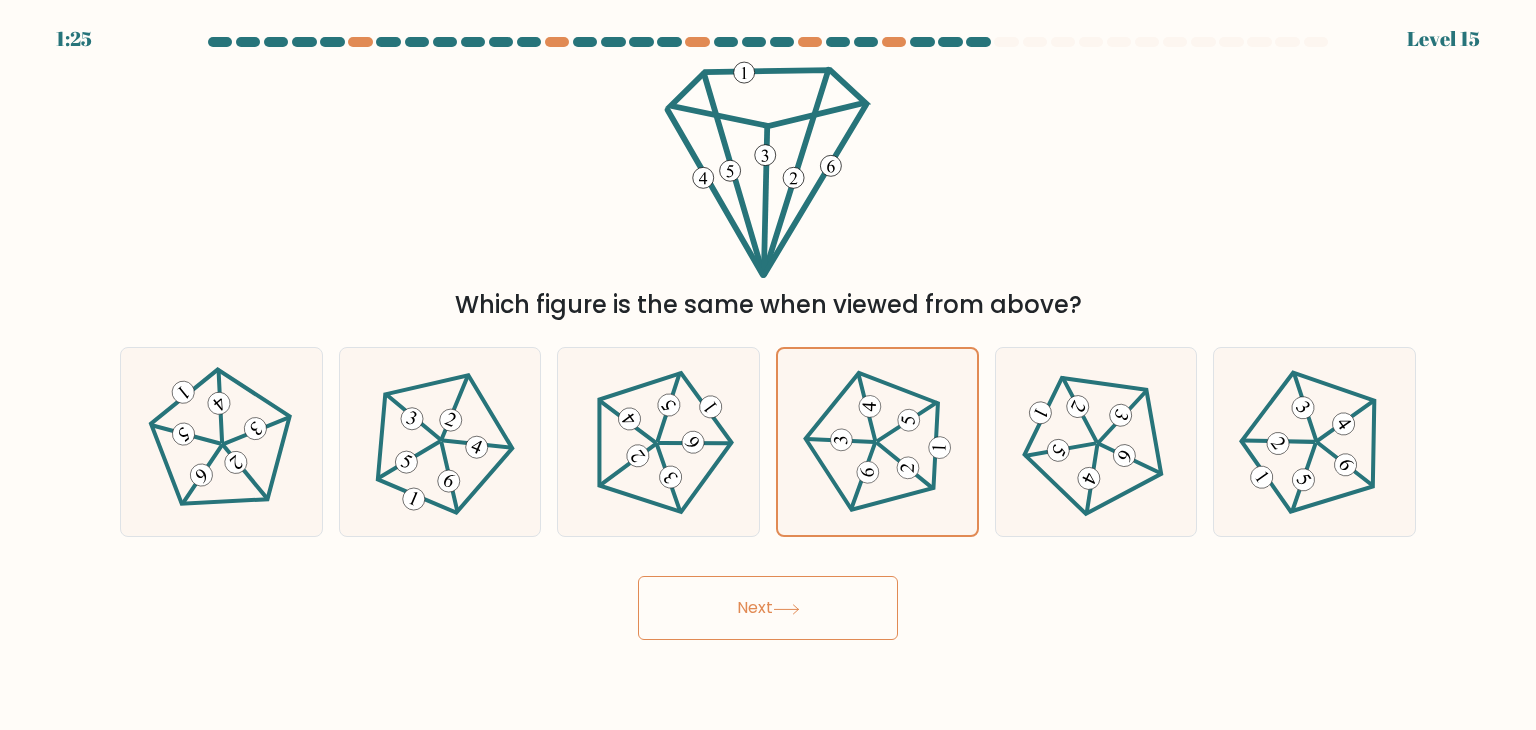 click on "Next" at bounding box center (768, 608) 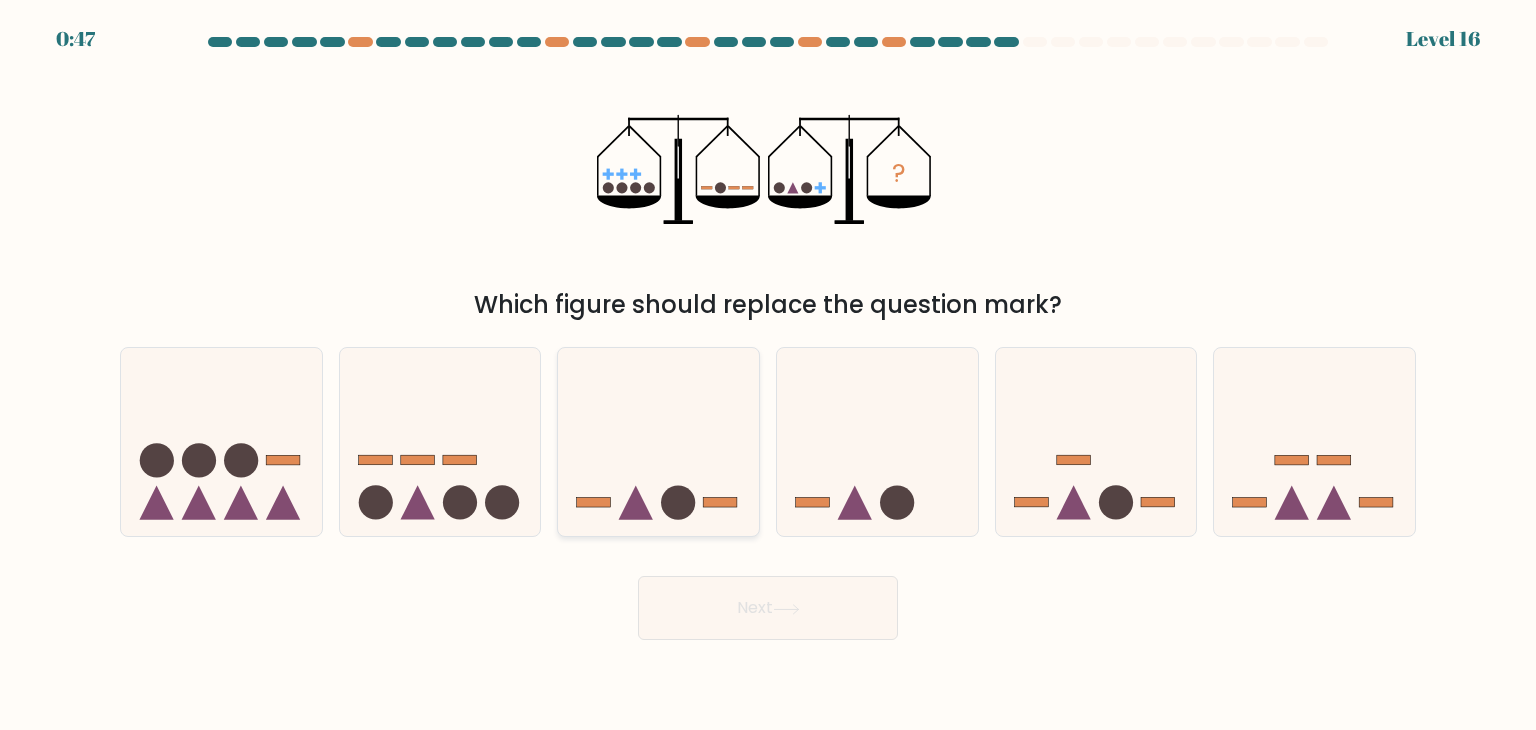 click 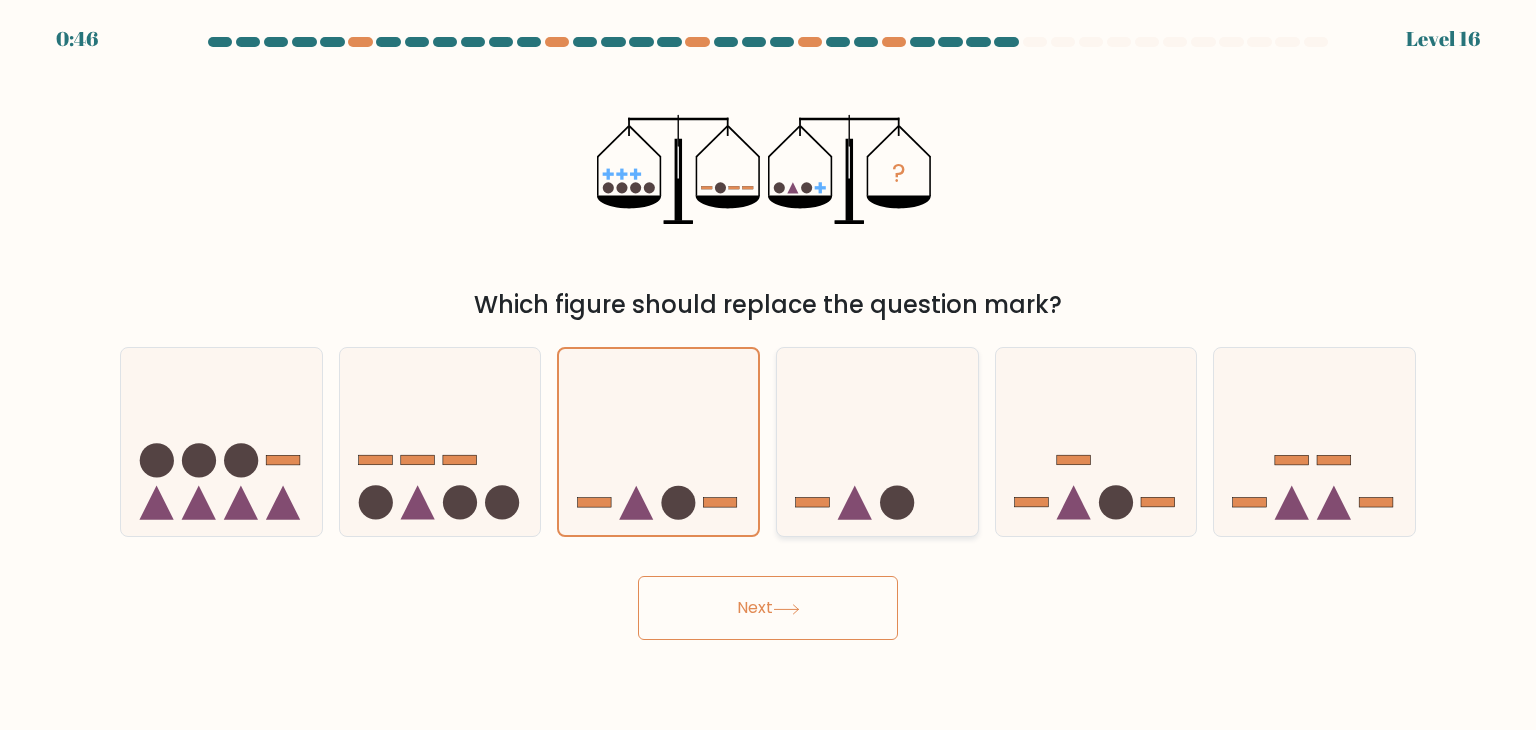 click 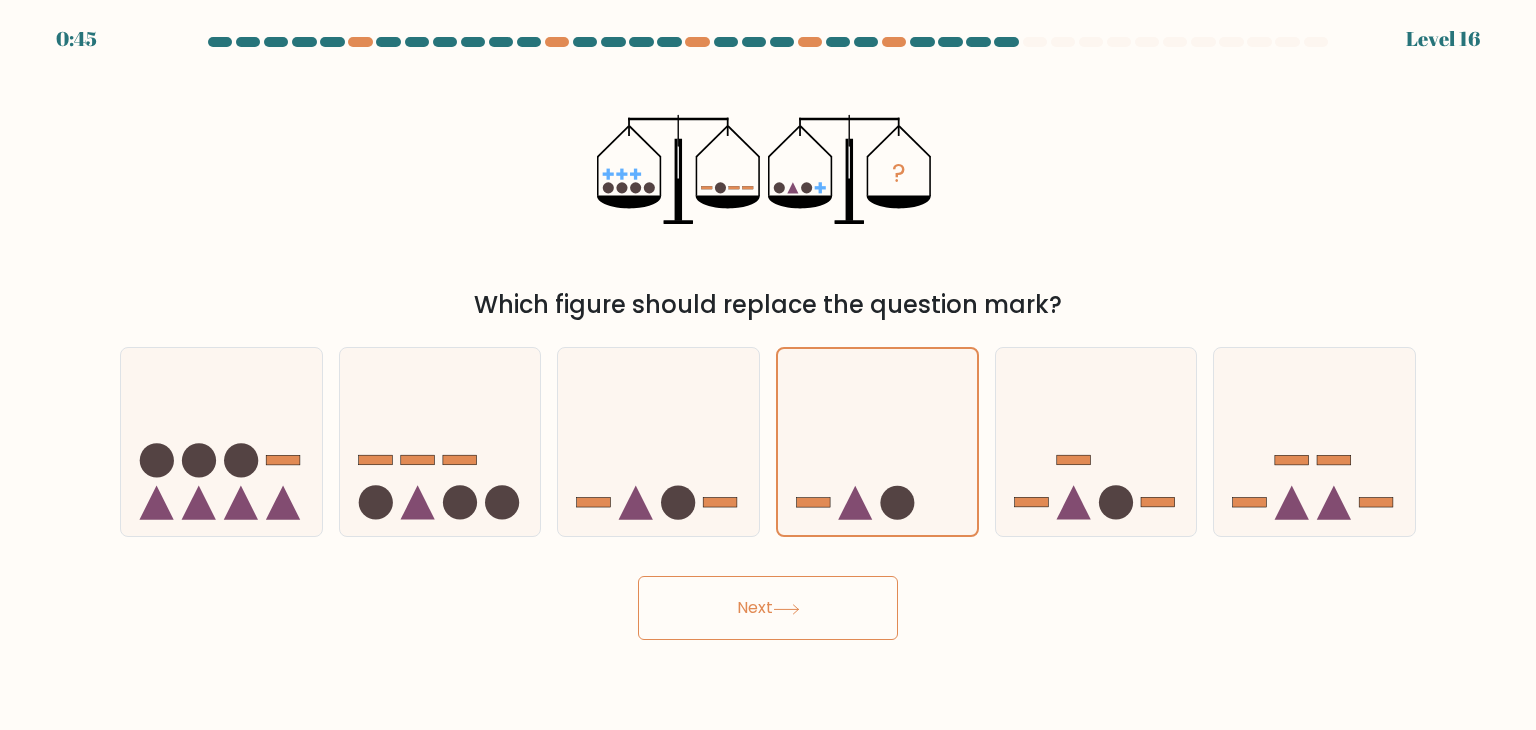 click on "Next" at bounding box center [768, 608] 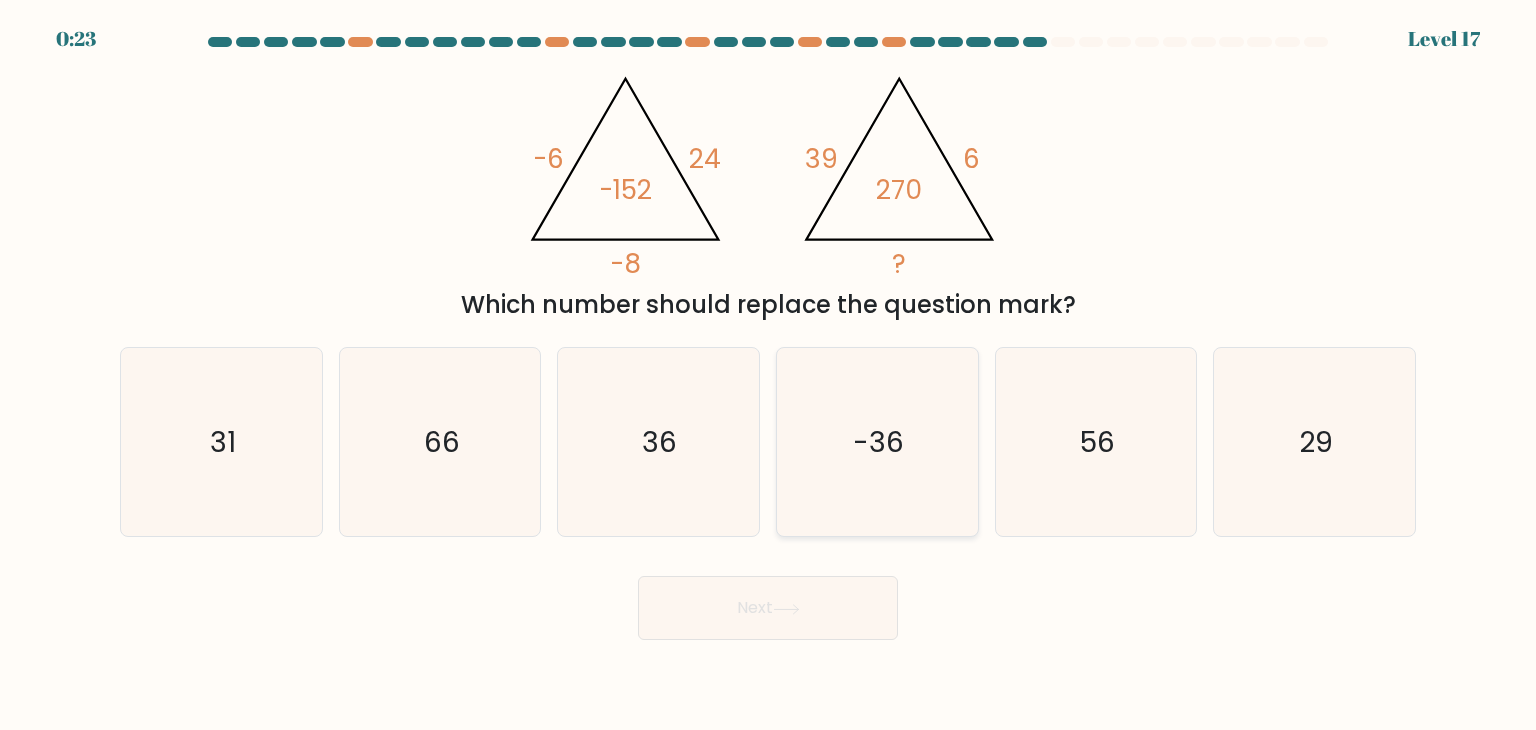 click on "-36" 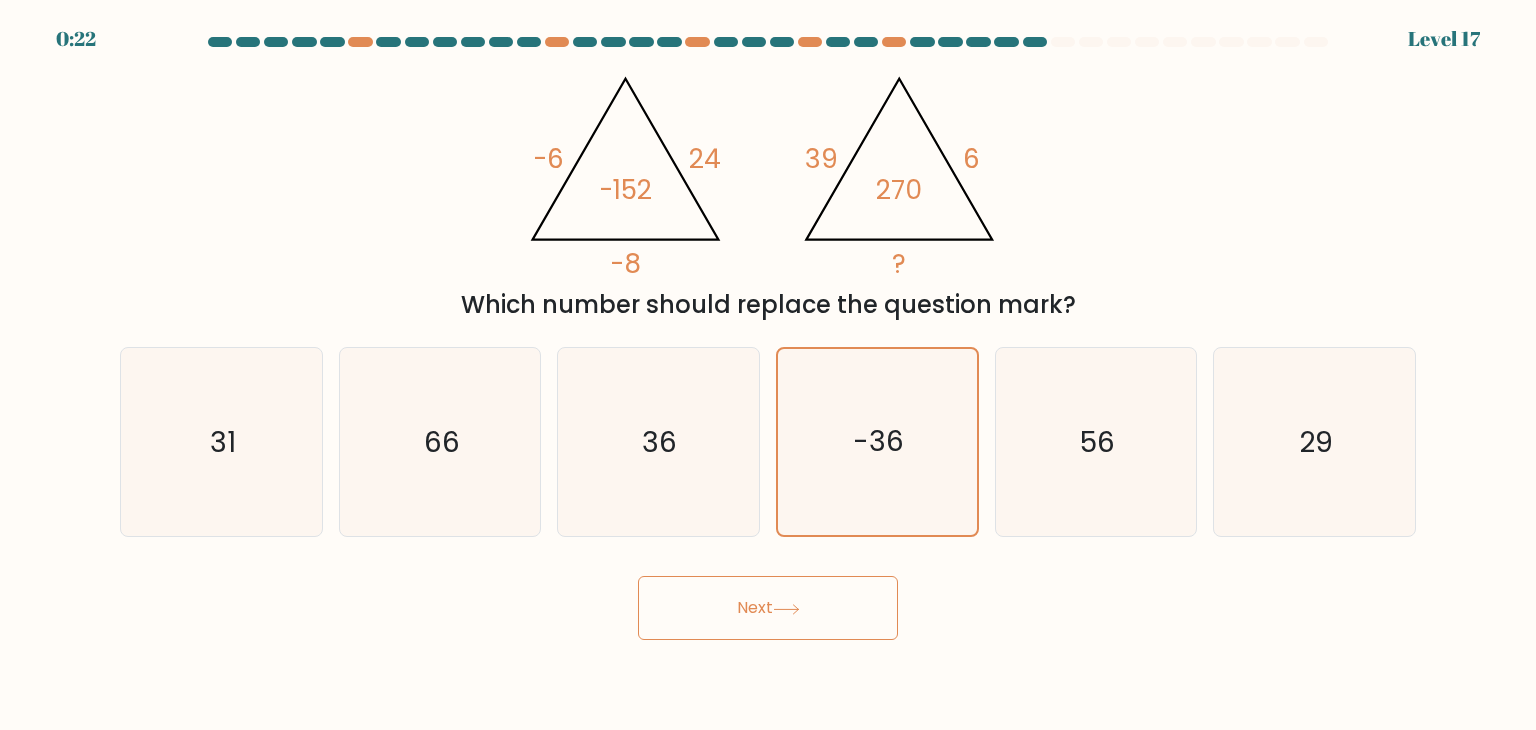click on "Next" at bounding box center (768, 608) 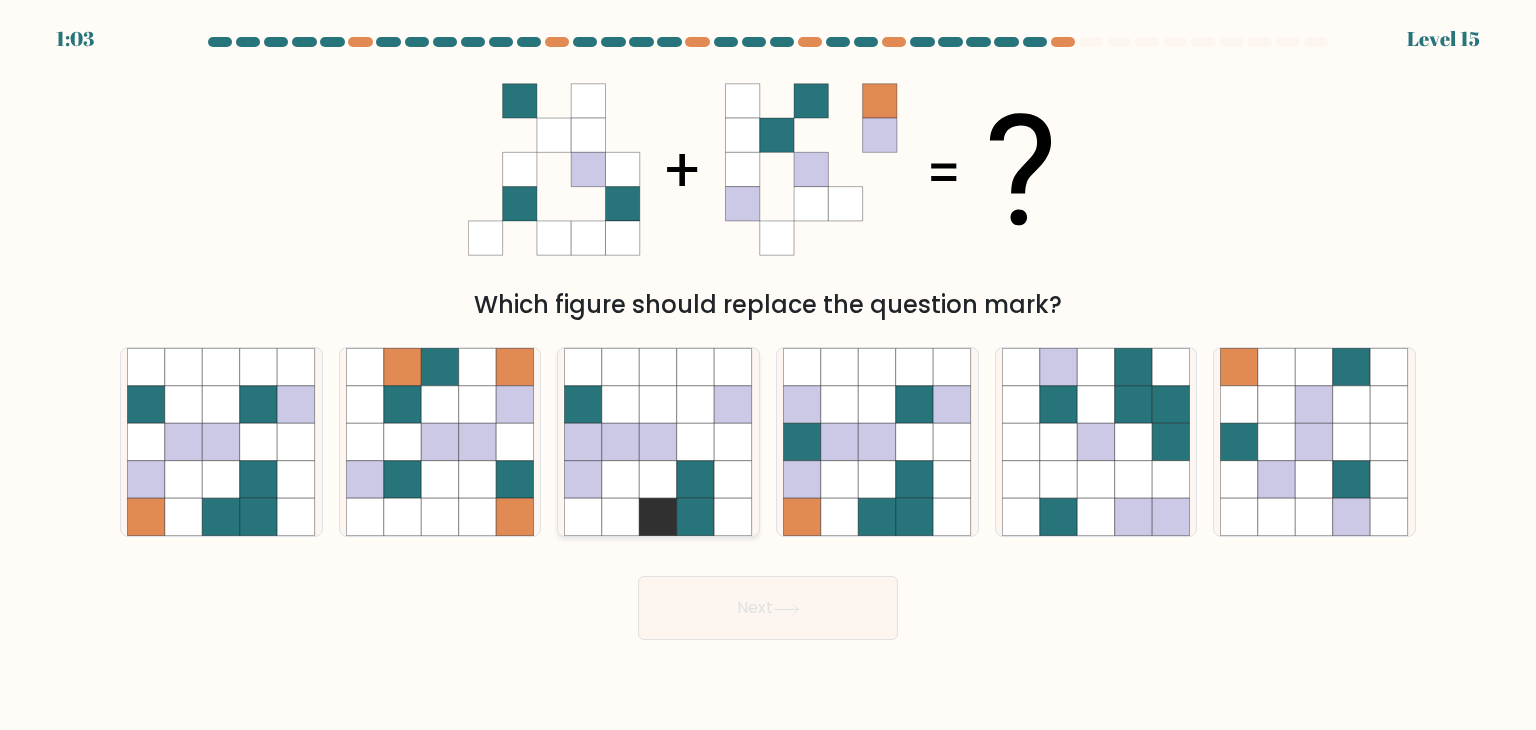 click 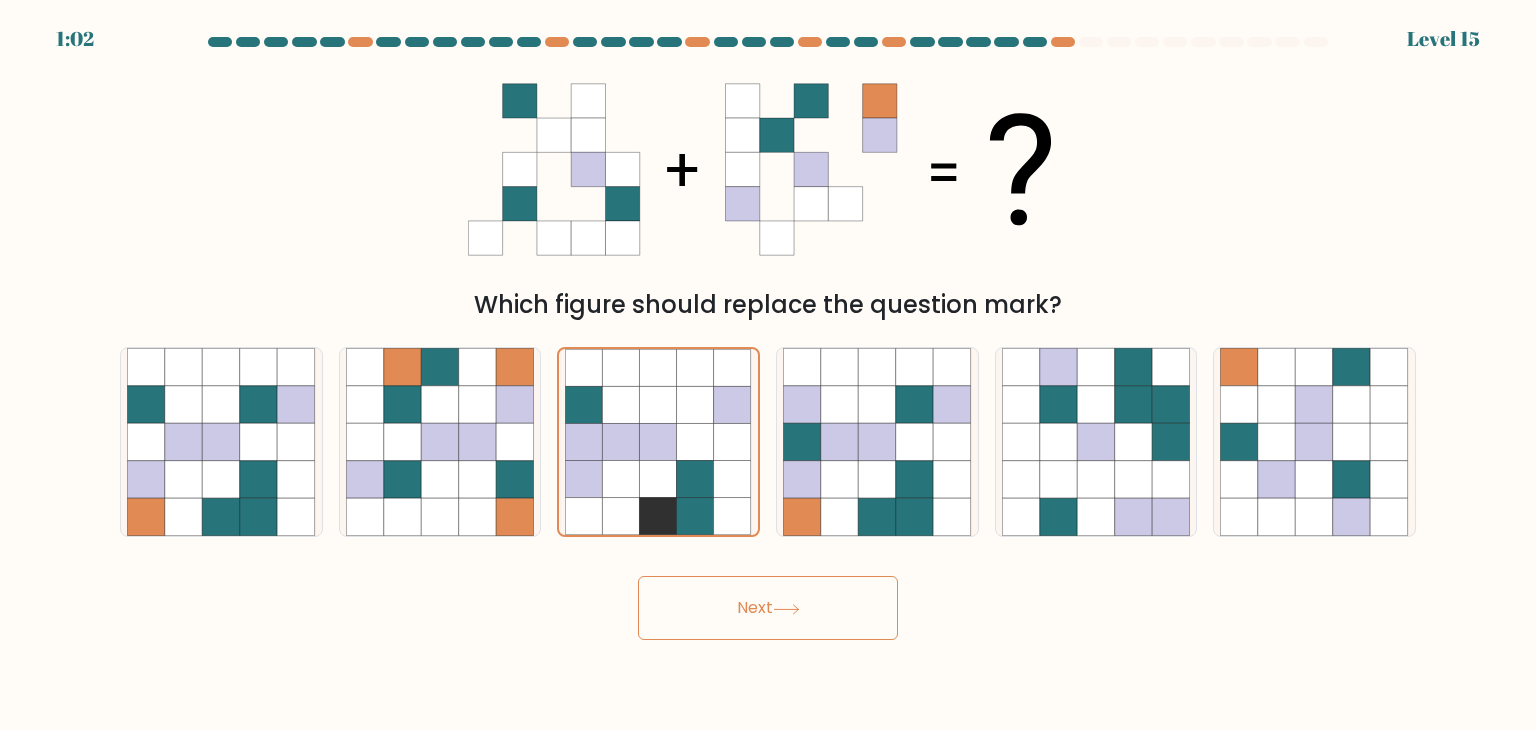 click on "Next" at bounding box center [768, 608] 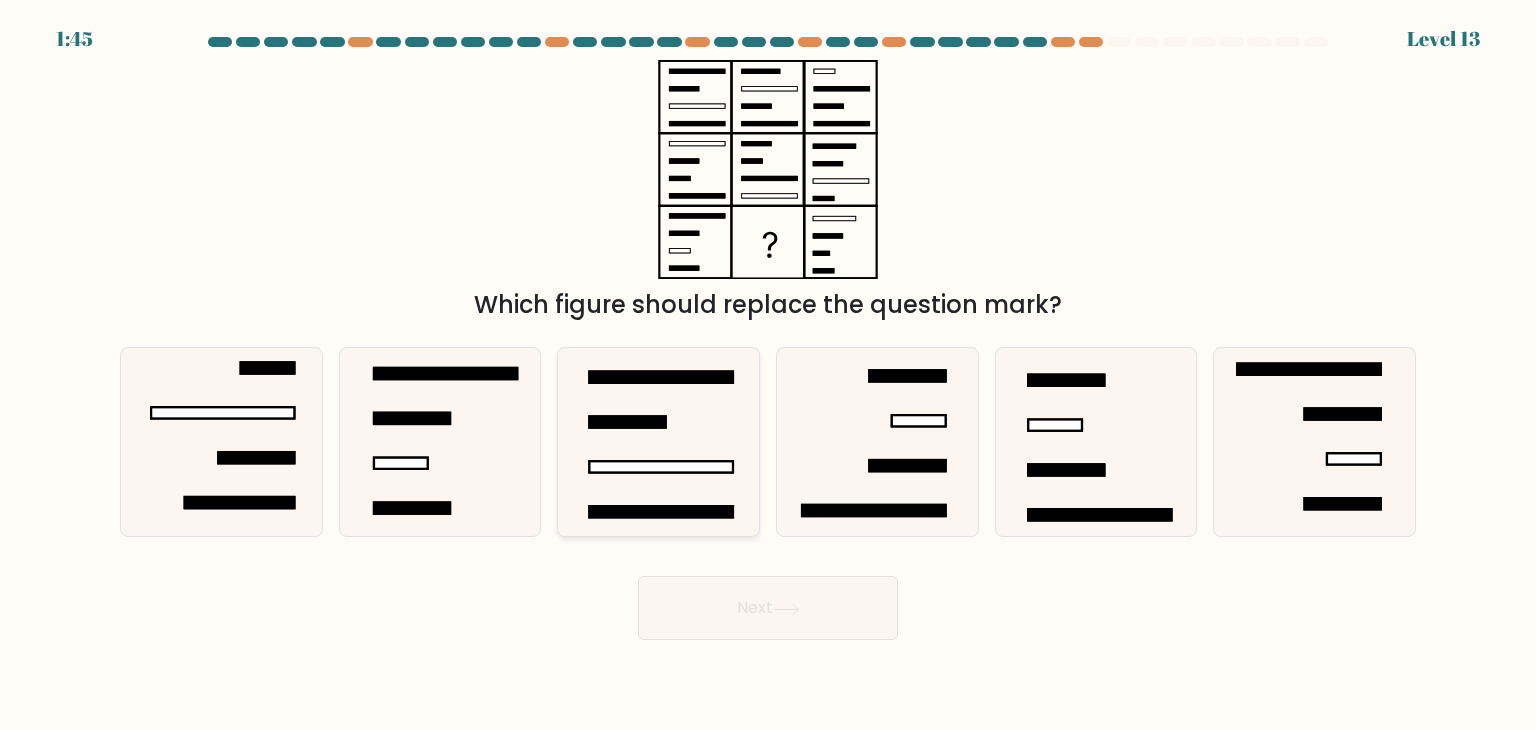 click 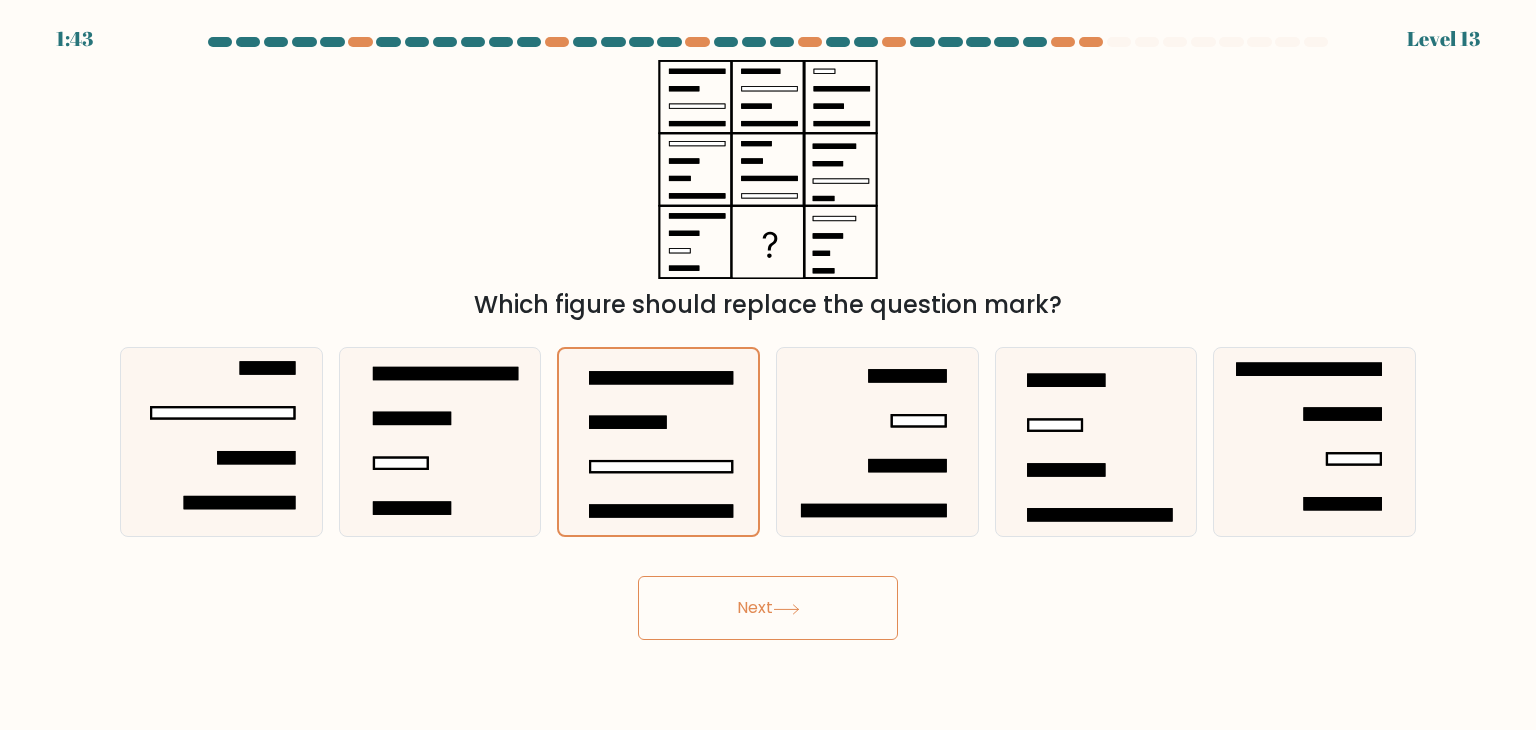 click on "Next" at bounding box center (768, 608) 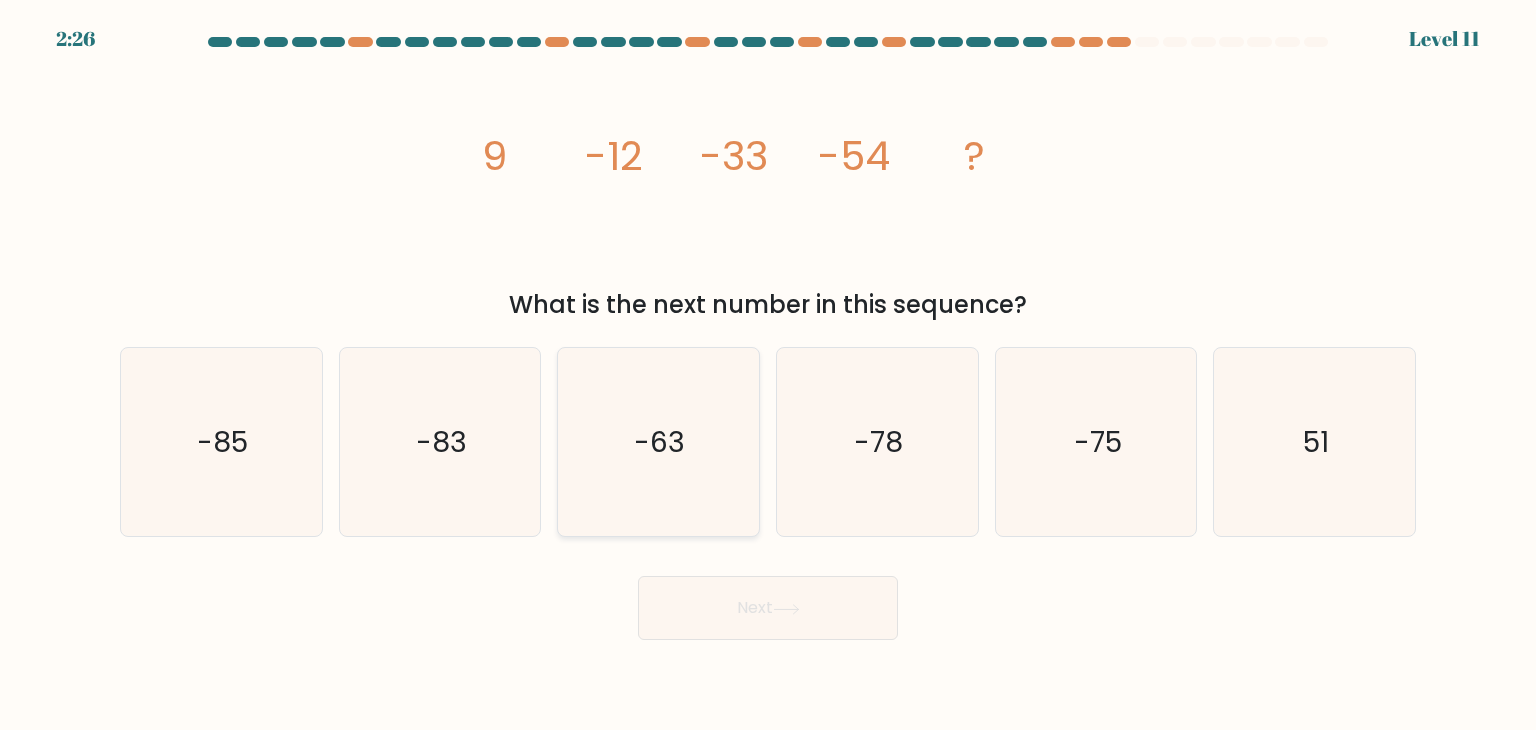 click on "-63" 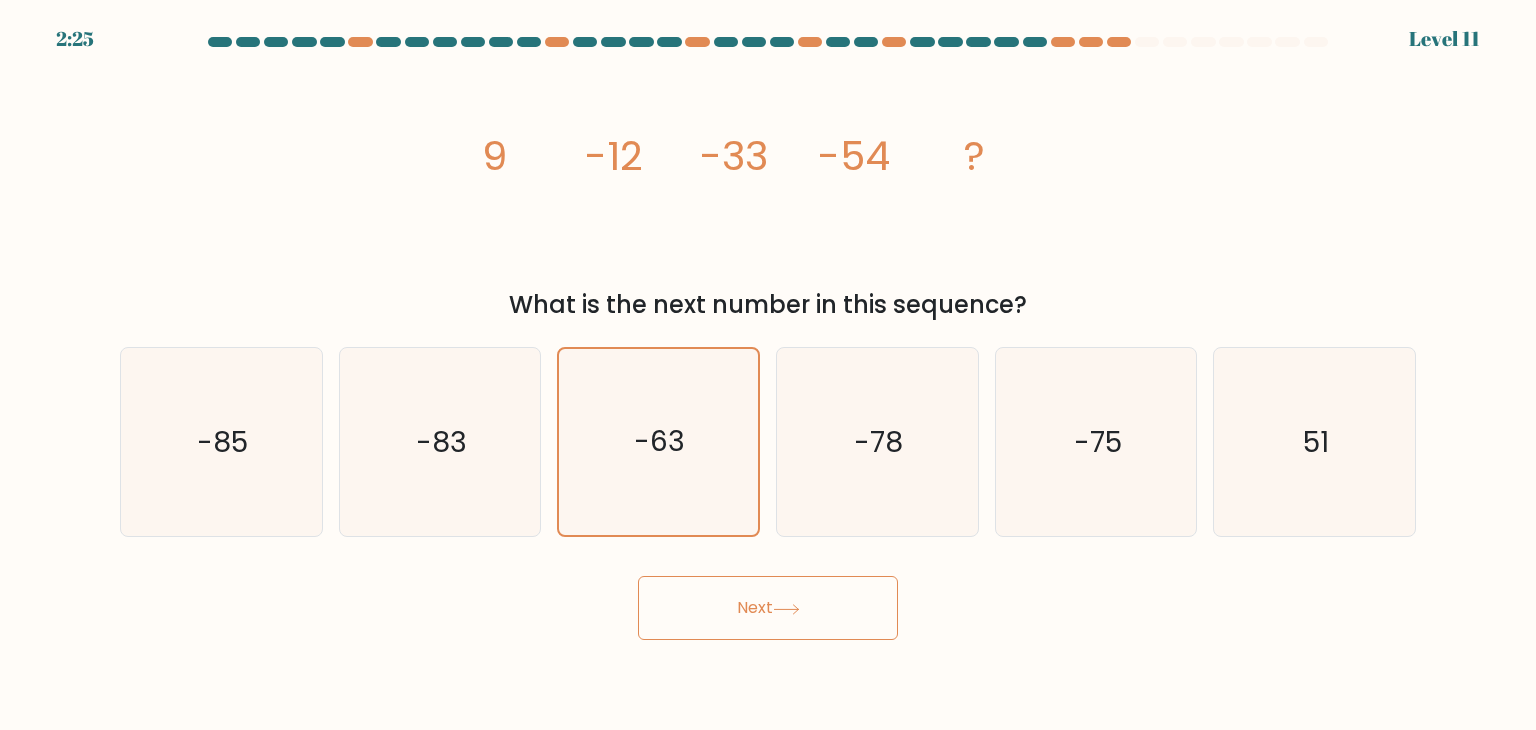 click on "Next" at bounding box center (768, 608) 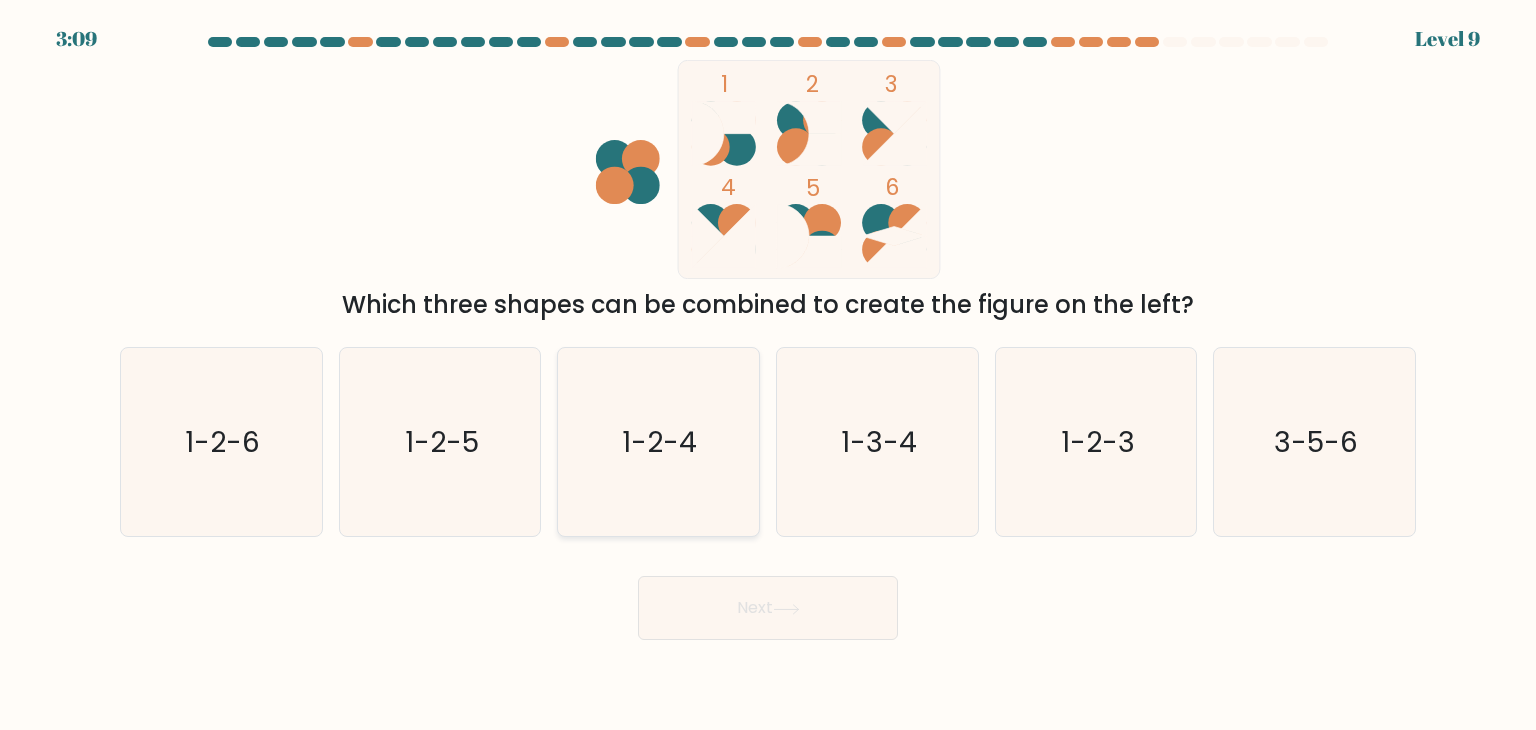click on "1-2-4" 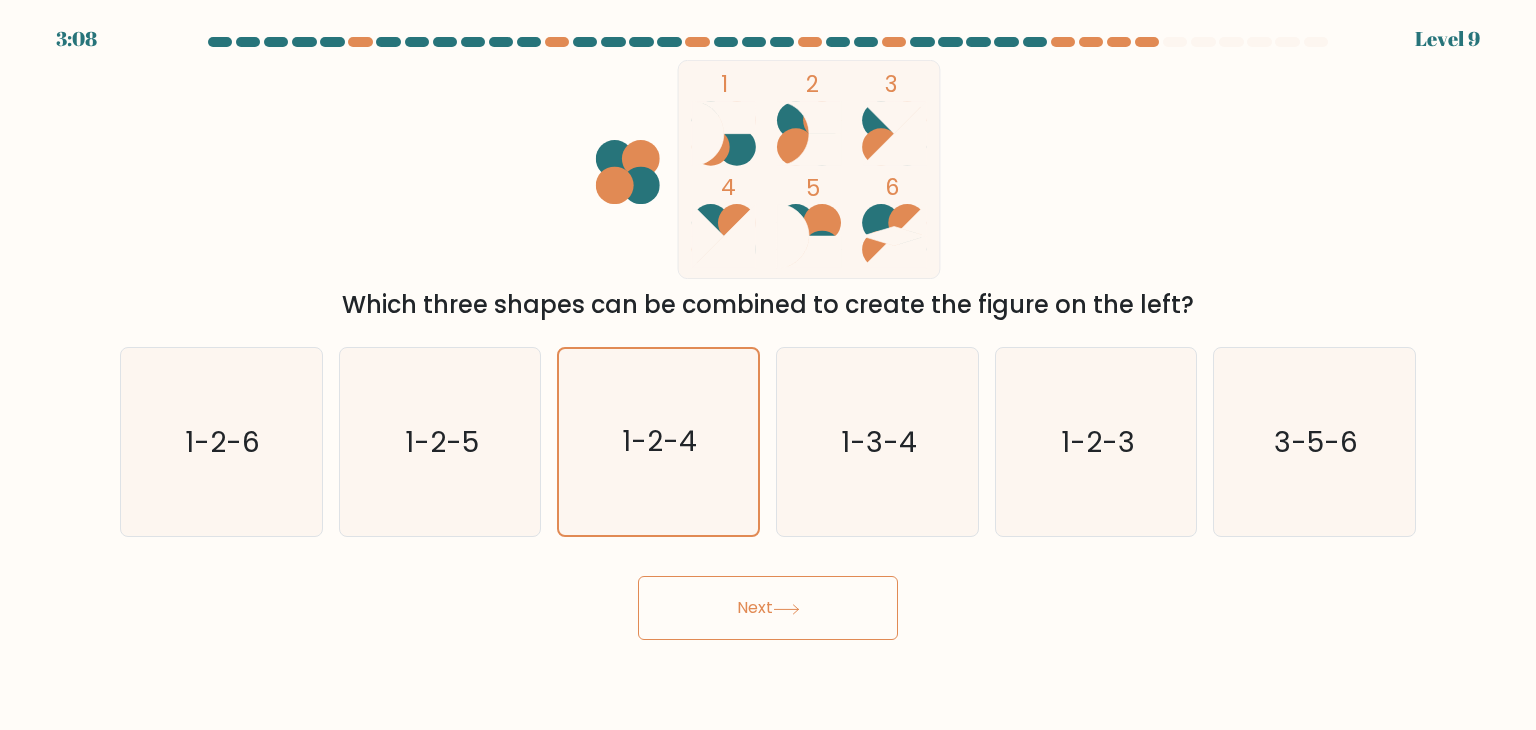 click on "Next" at bounding box center [768, 608] 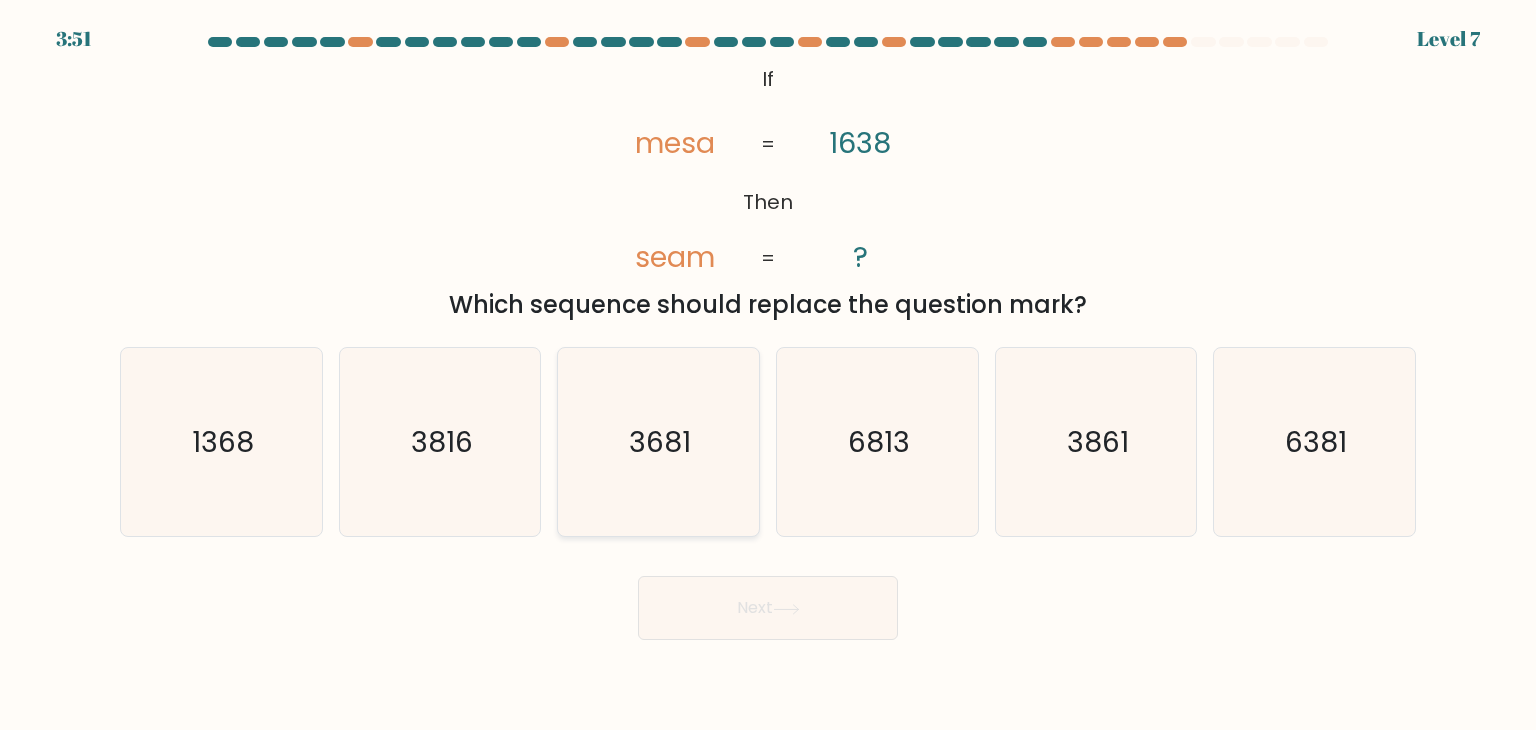 click on "3681" 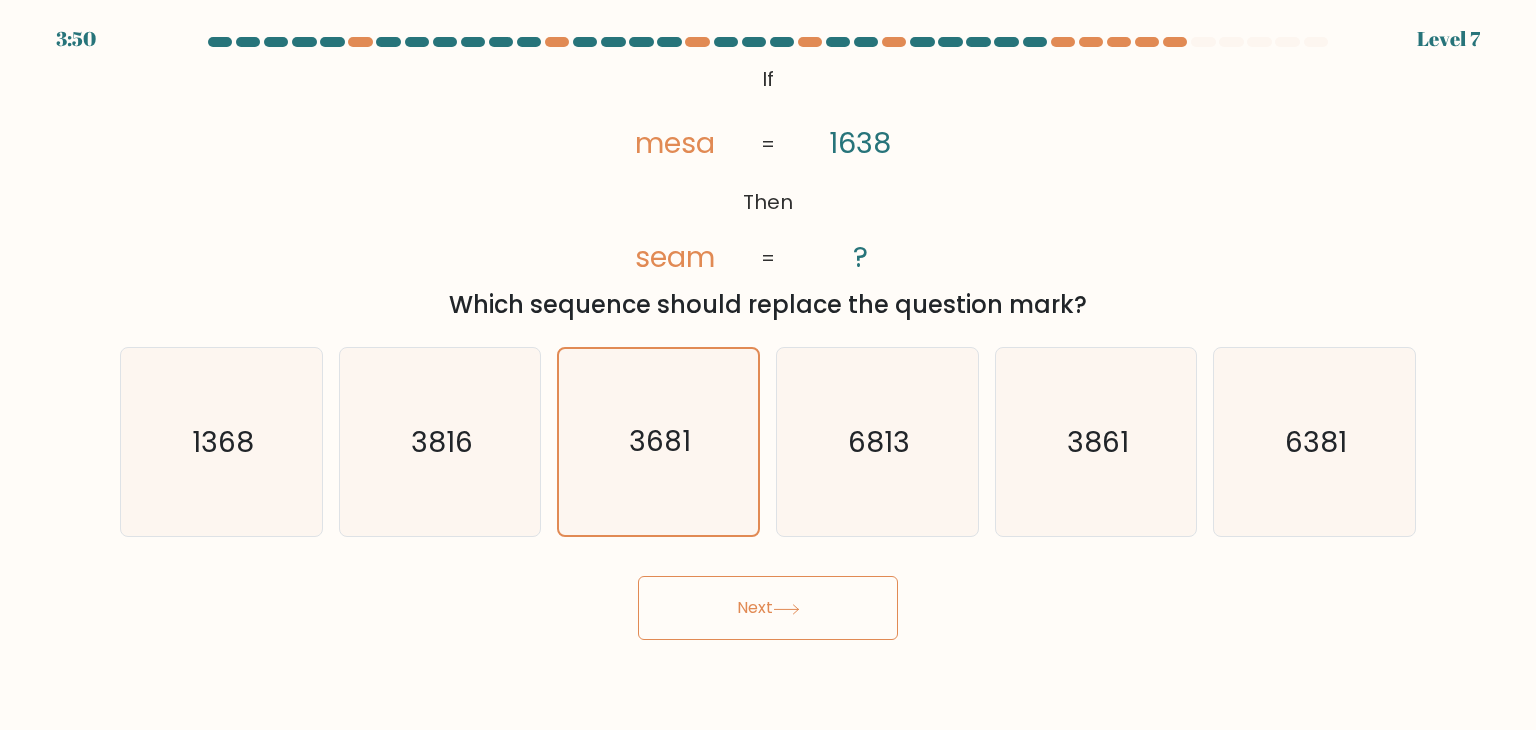 click on "Next" at bounding box center (768, 608) 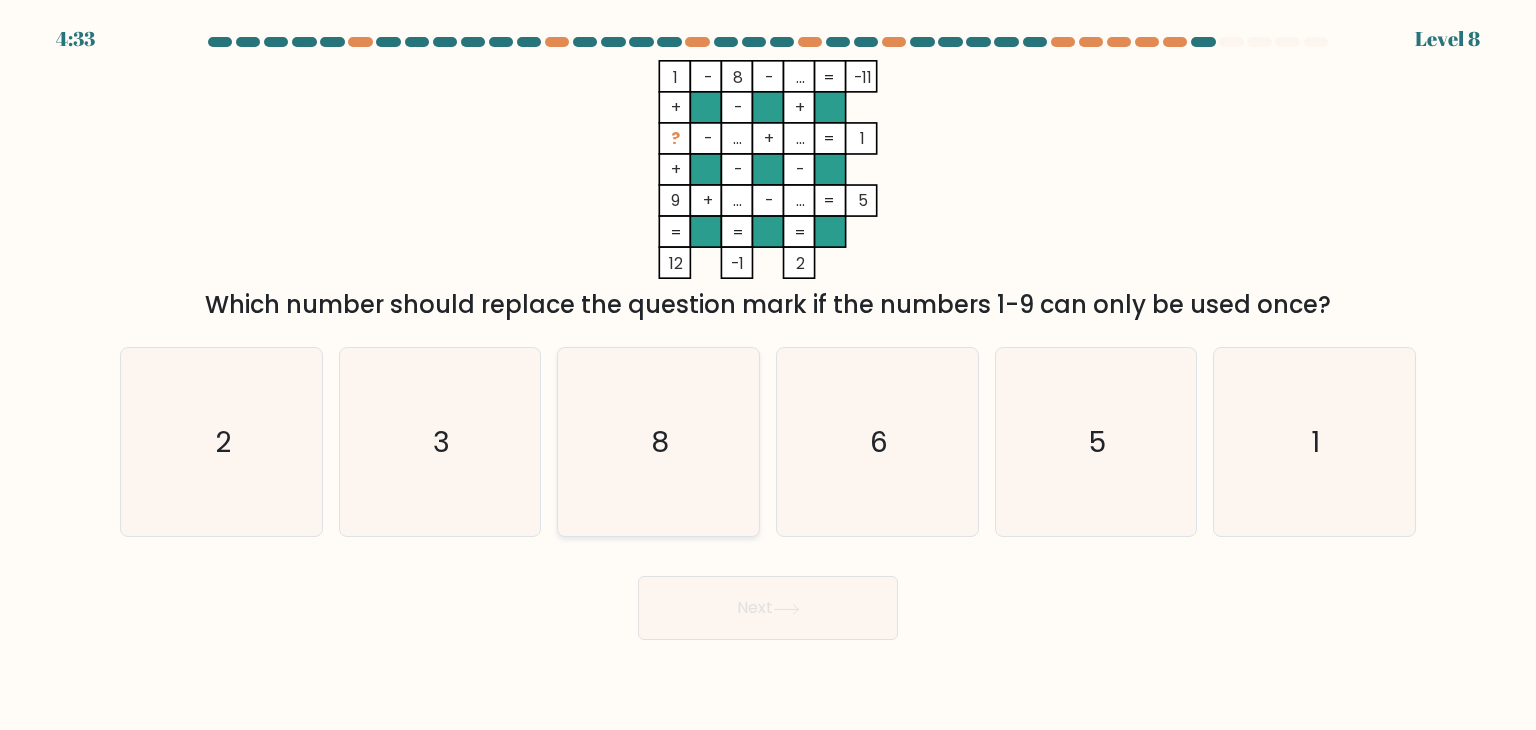 click on "8" 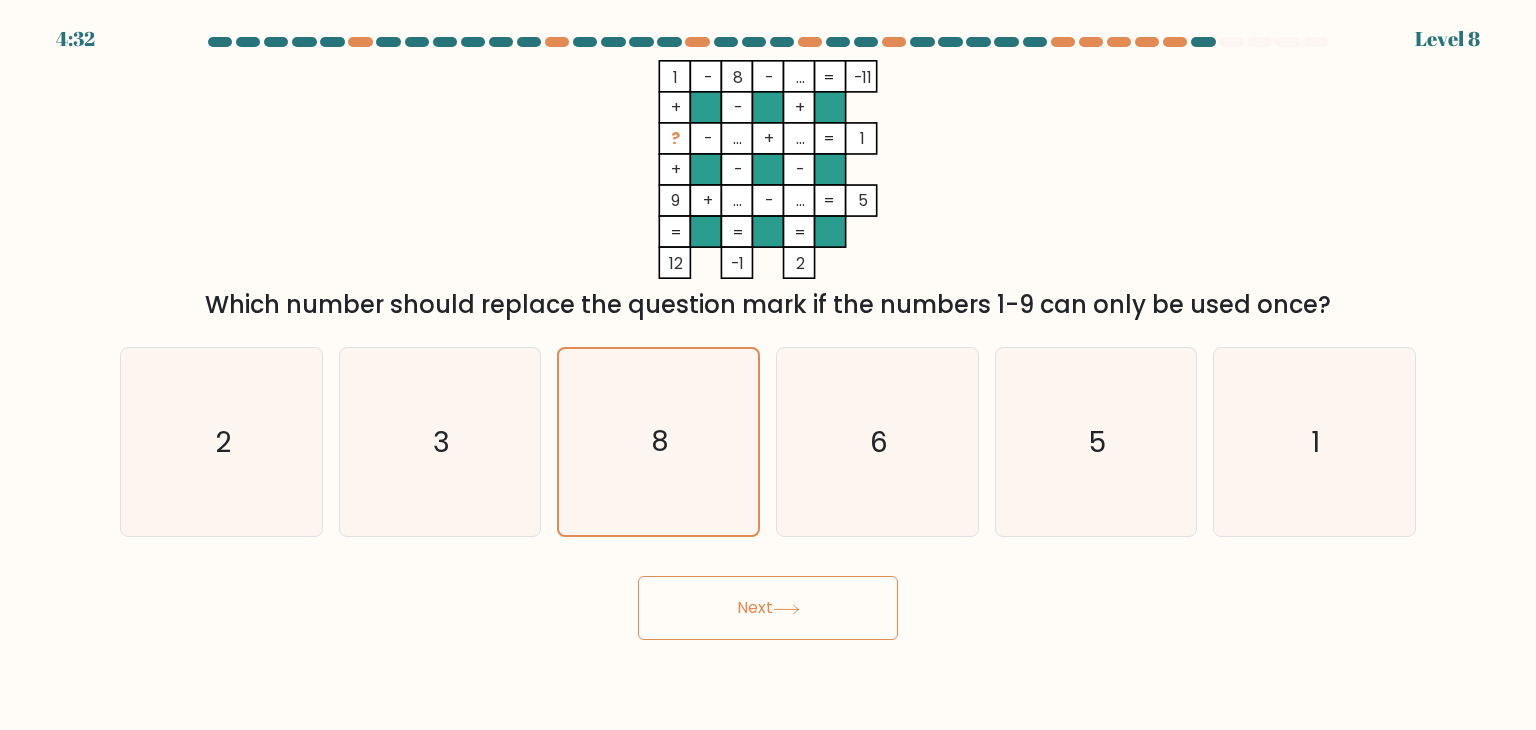 click on "Next" at bounding box center (768, 608) 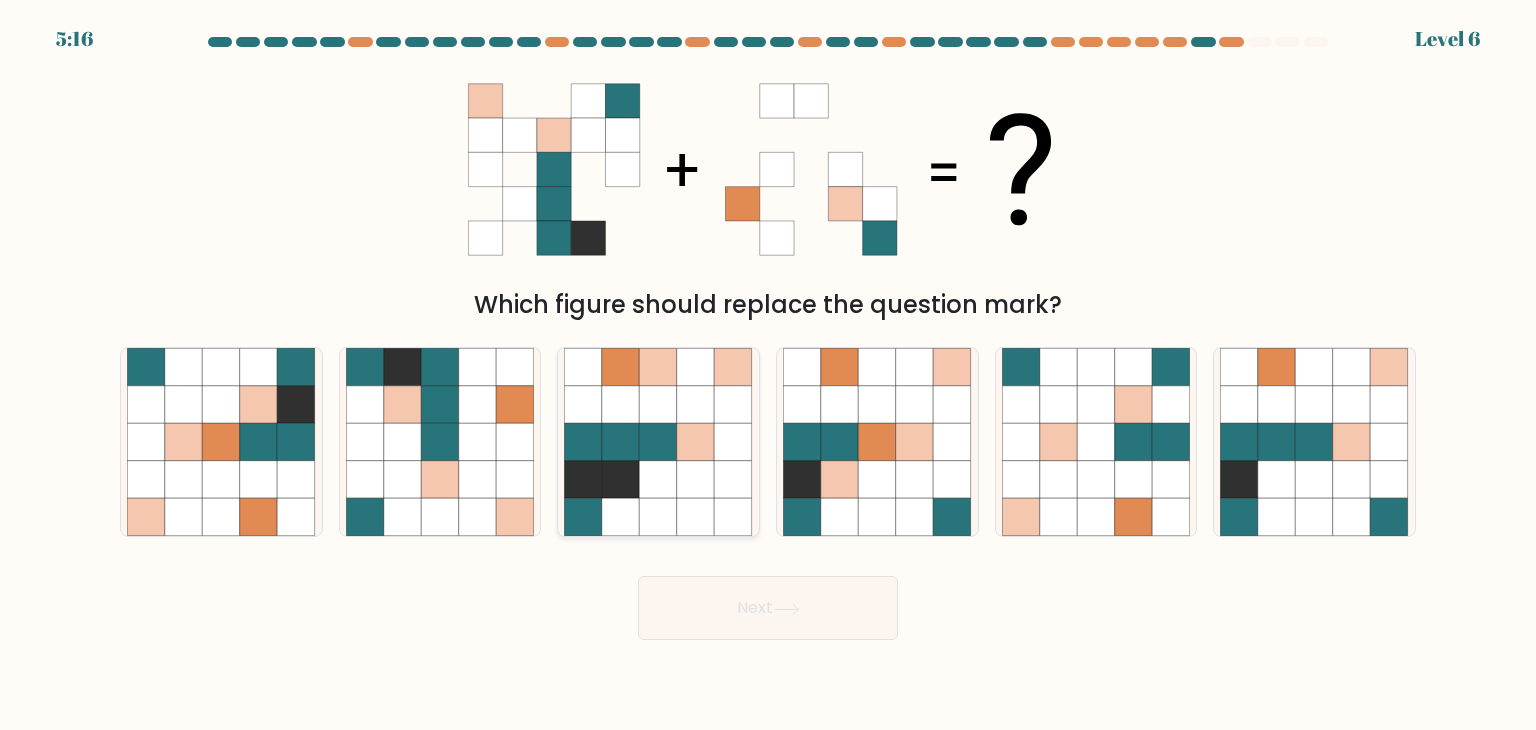 click 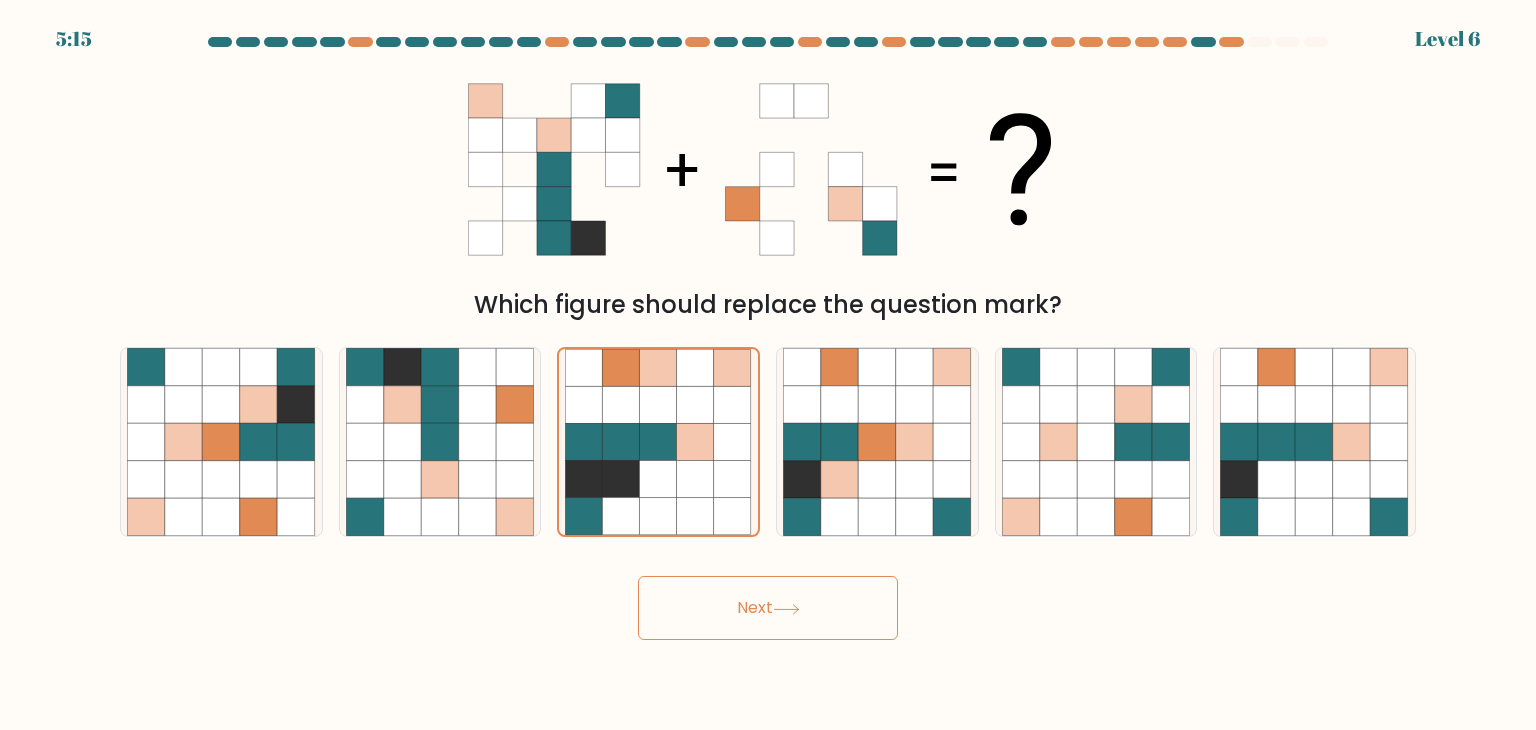 click on "Next" at bounding box center [768, 608] 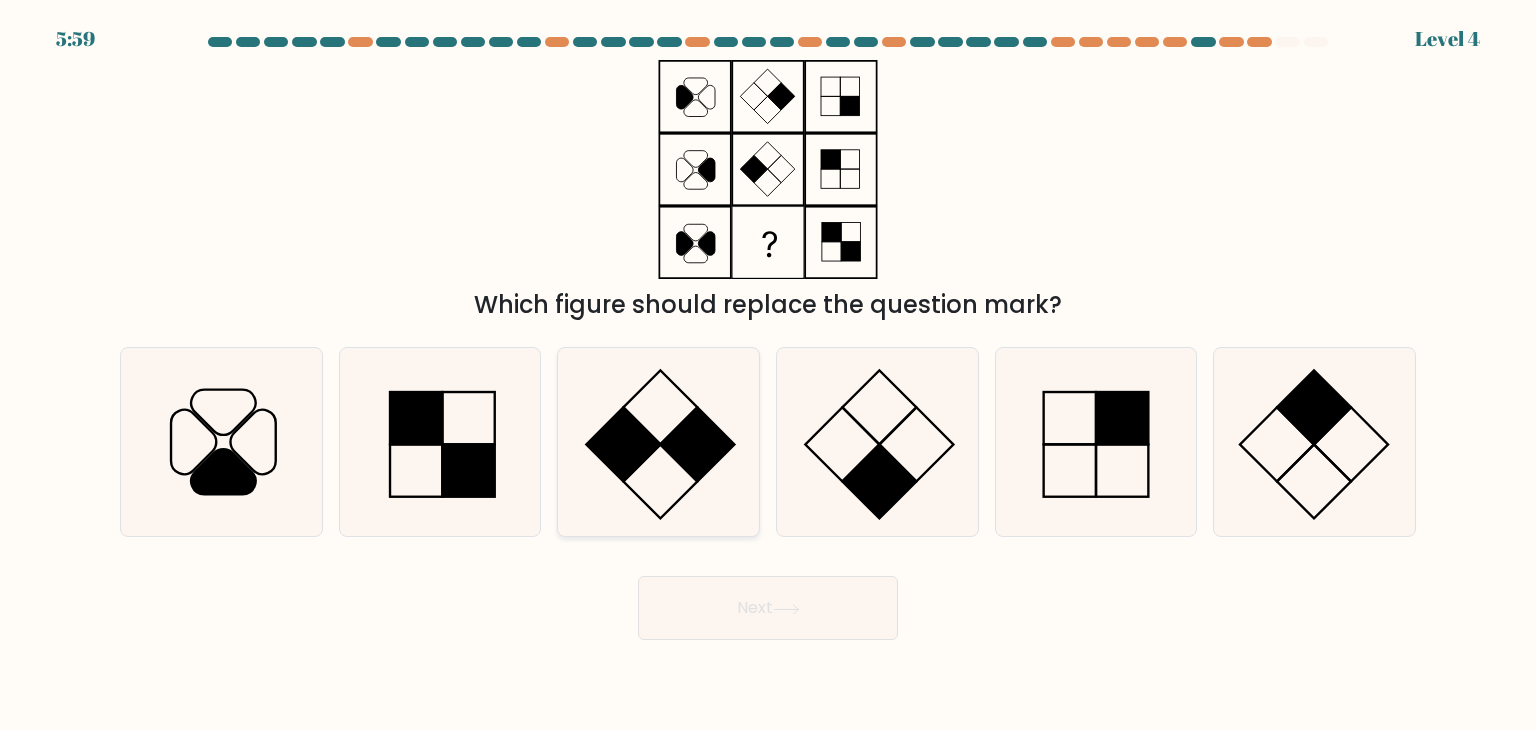 click 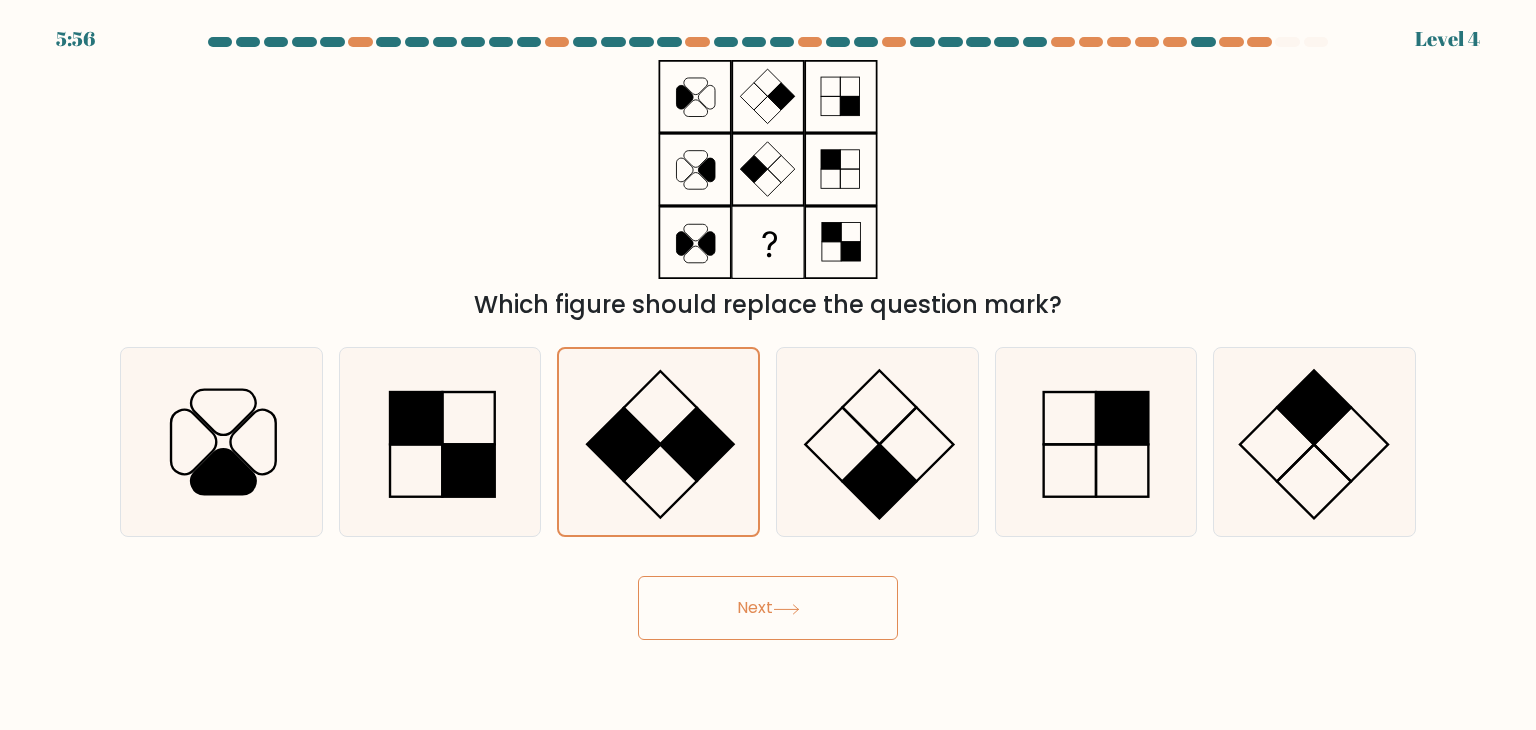 click on "Which figure should replace the question mark?" at bounding box center [768, 191] 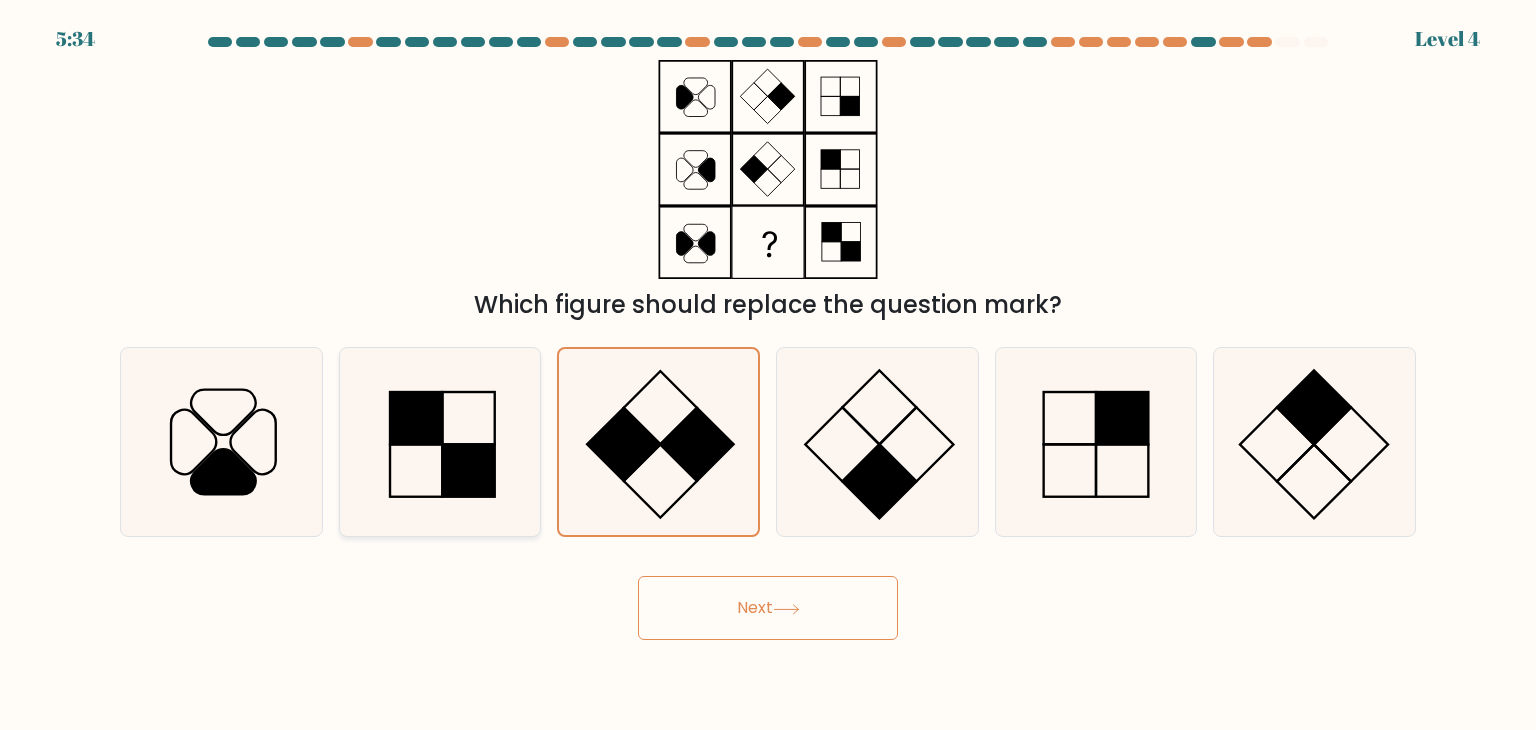 click 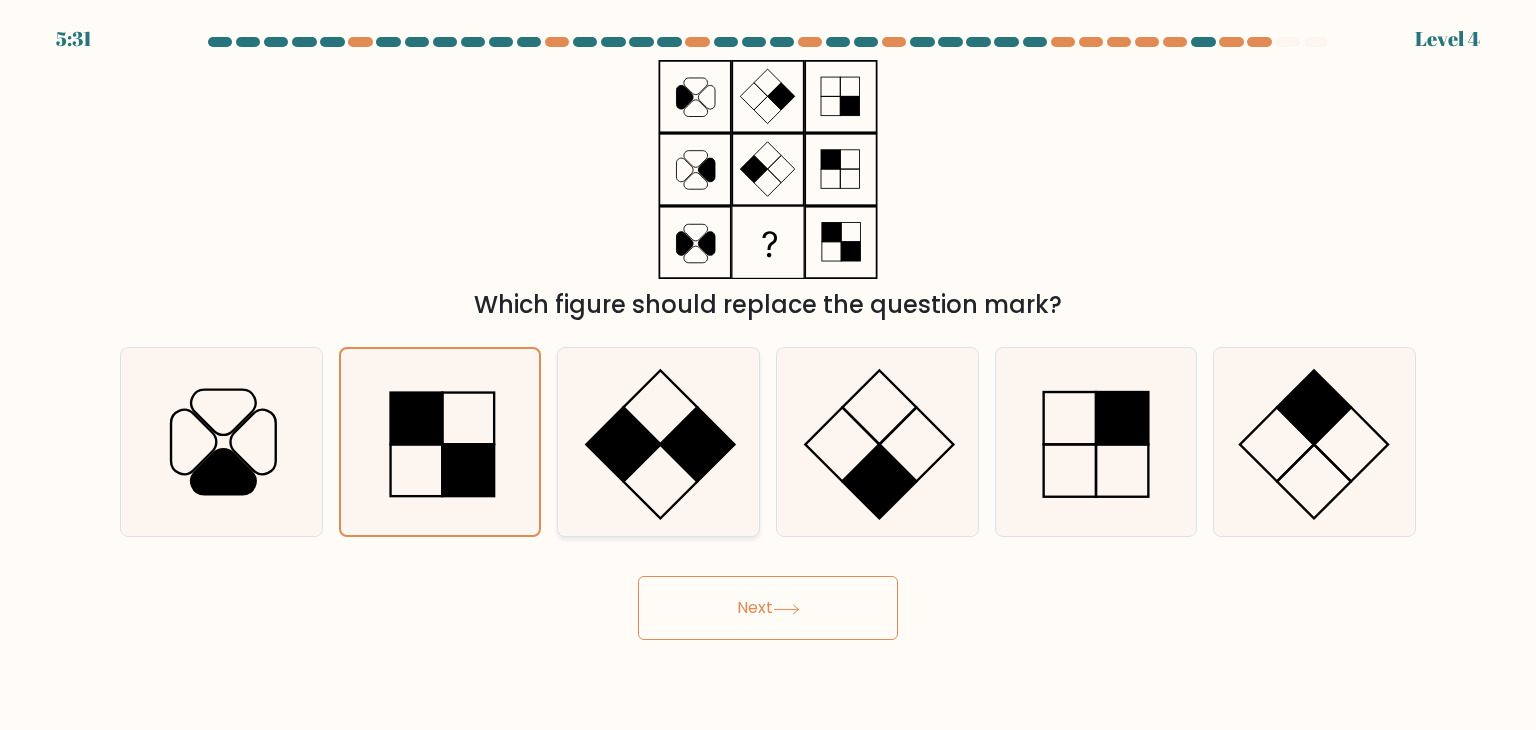 click 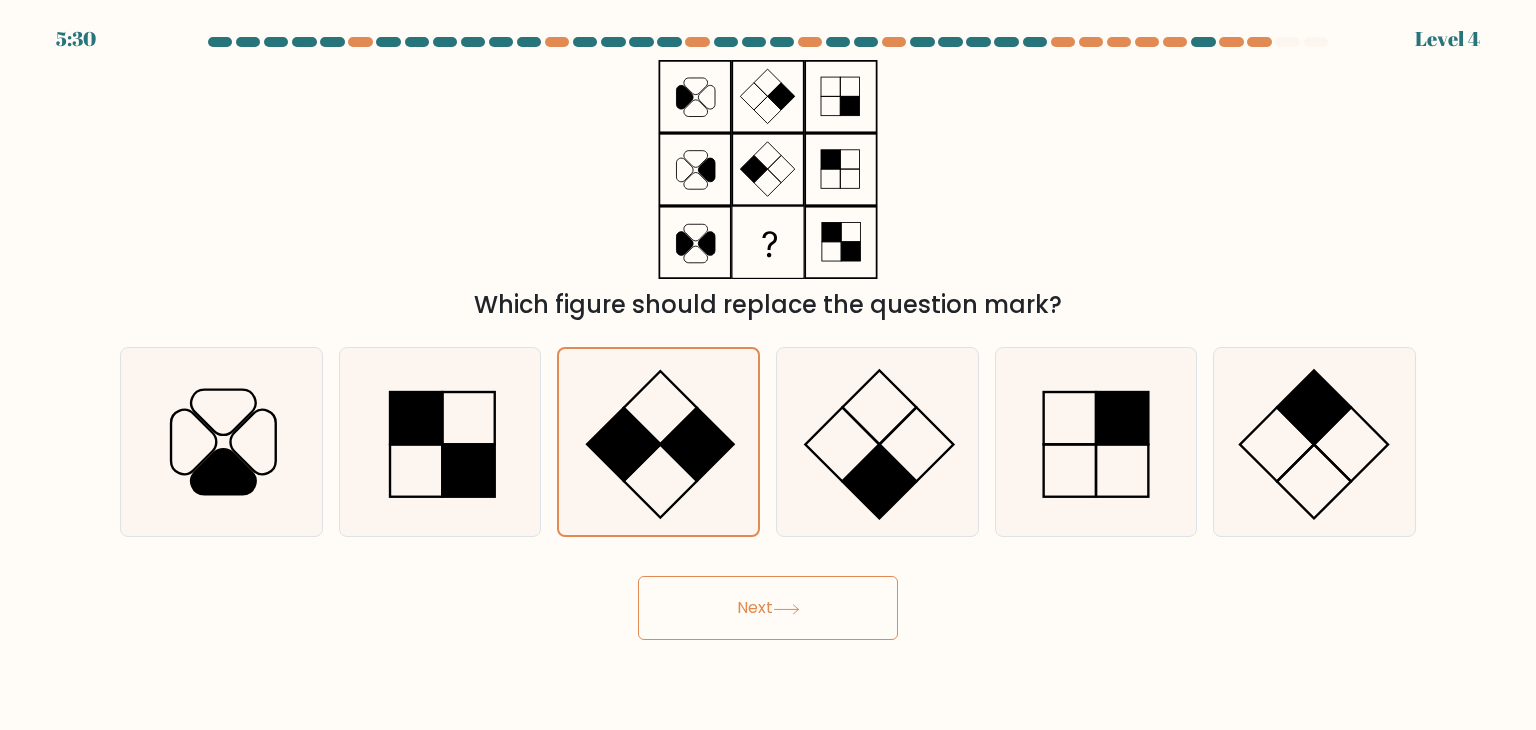 click 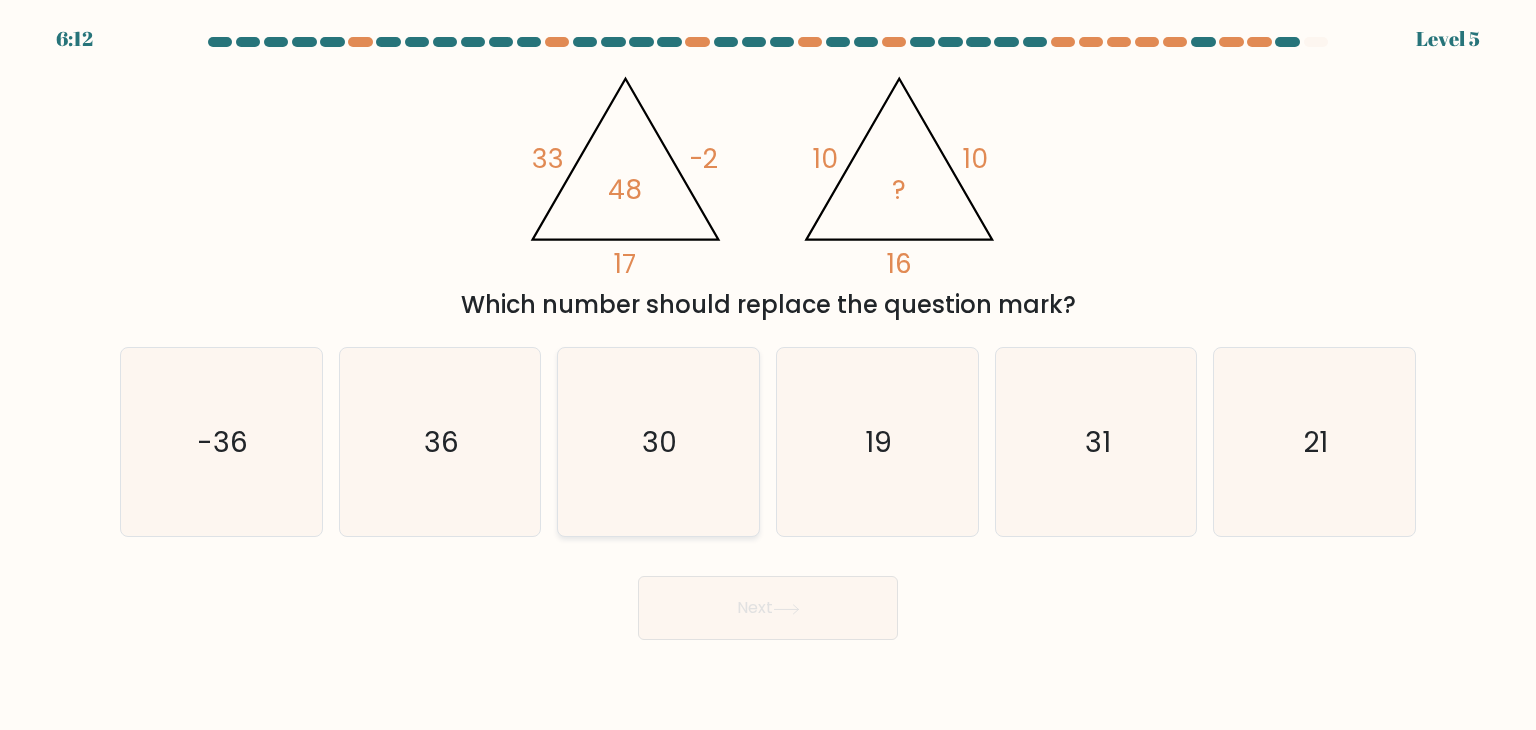 click on "30" 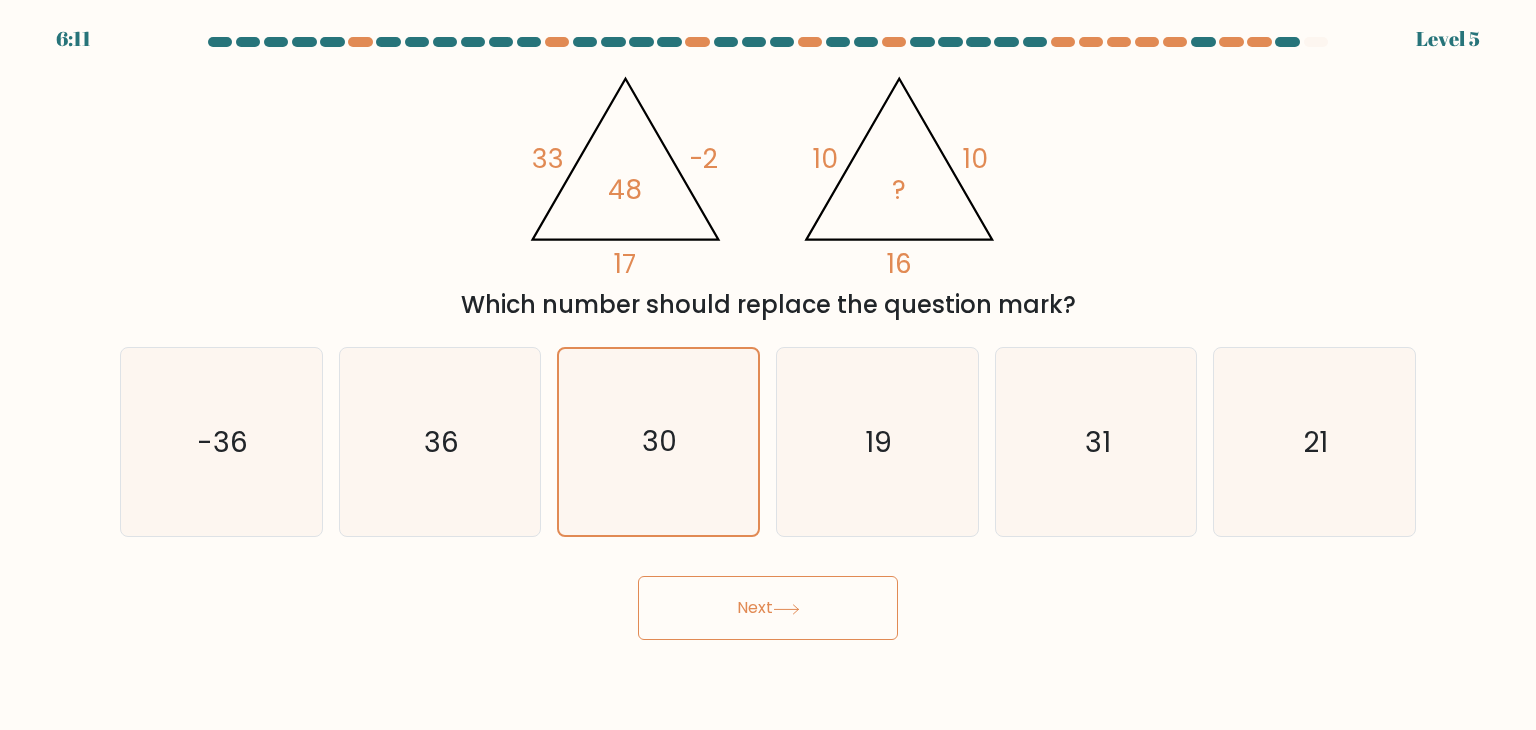 click on "Next" at bounding box center [768, 608] 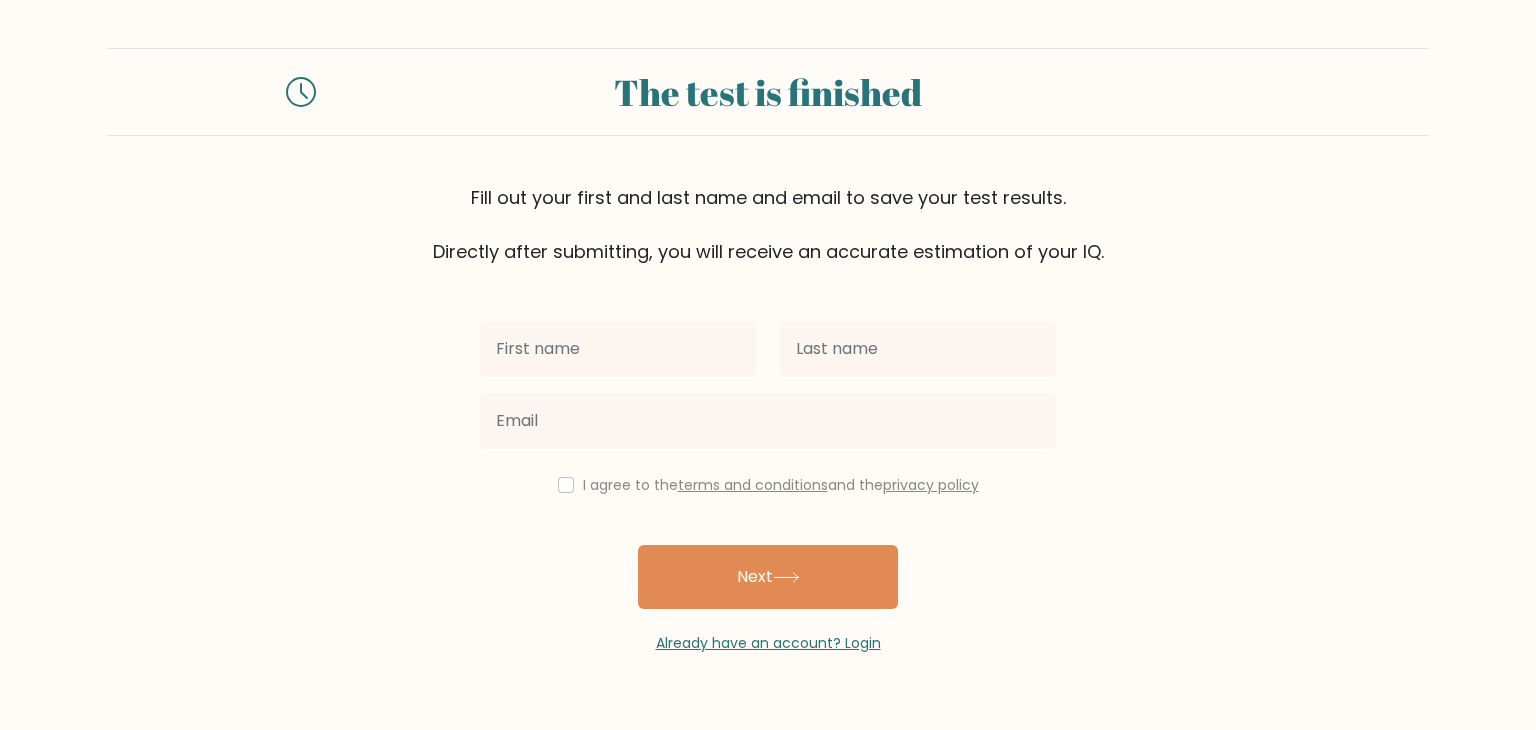 scroll, scrollTop: 0, scrollLeft: 0, axis: both 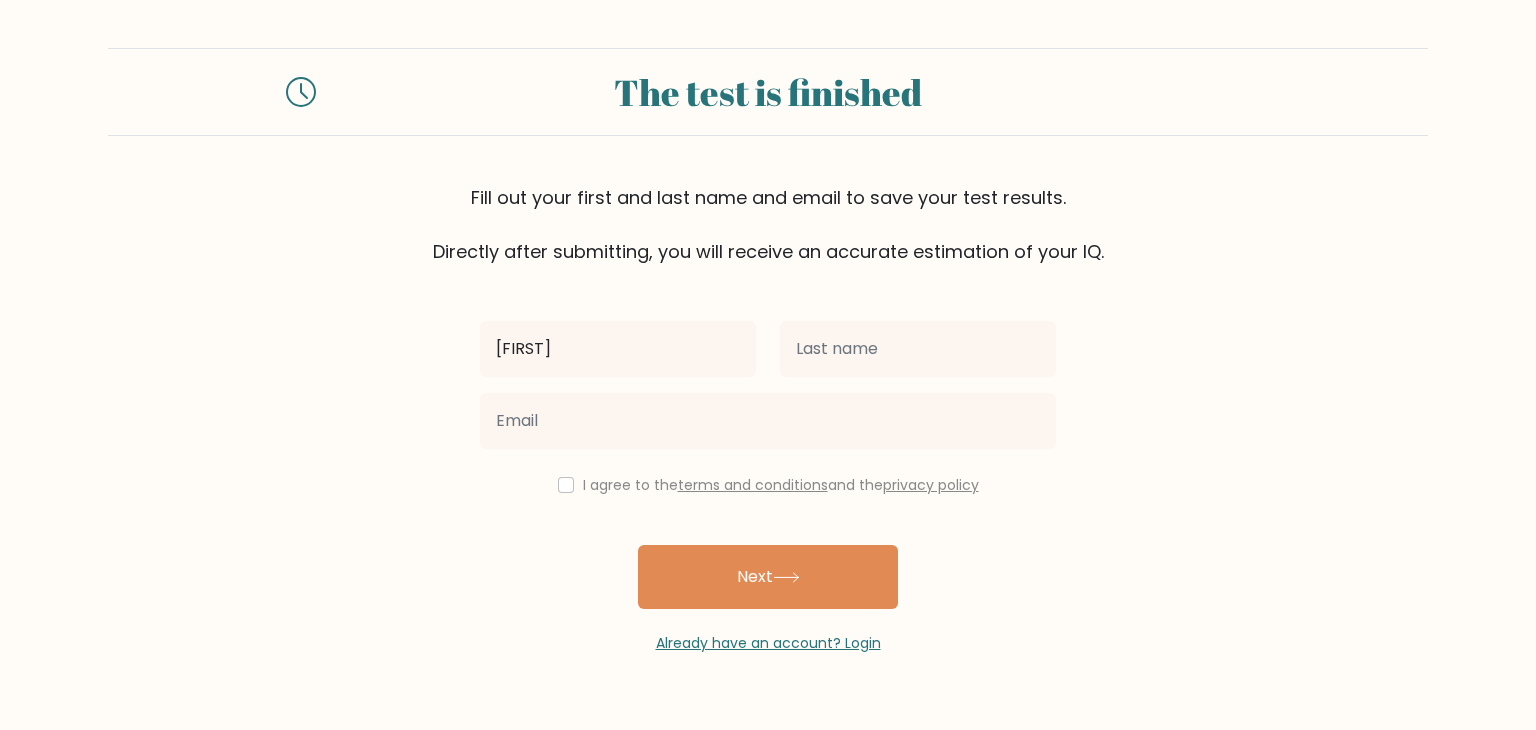 type on "[FIRST]" 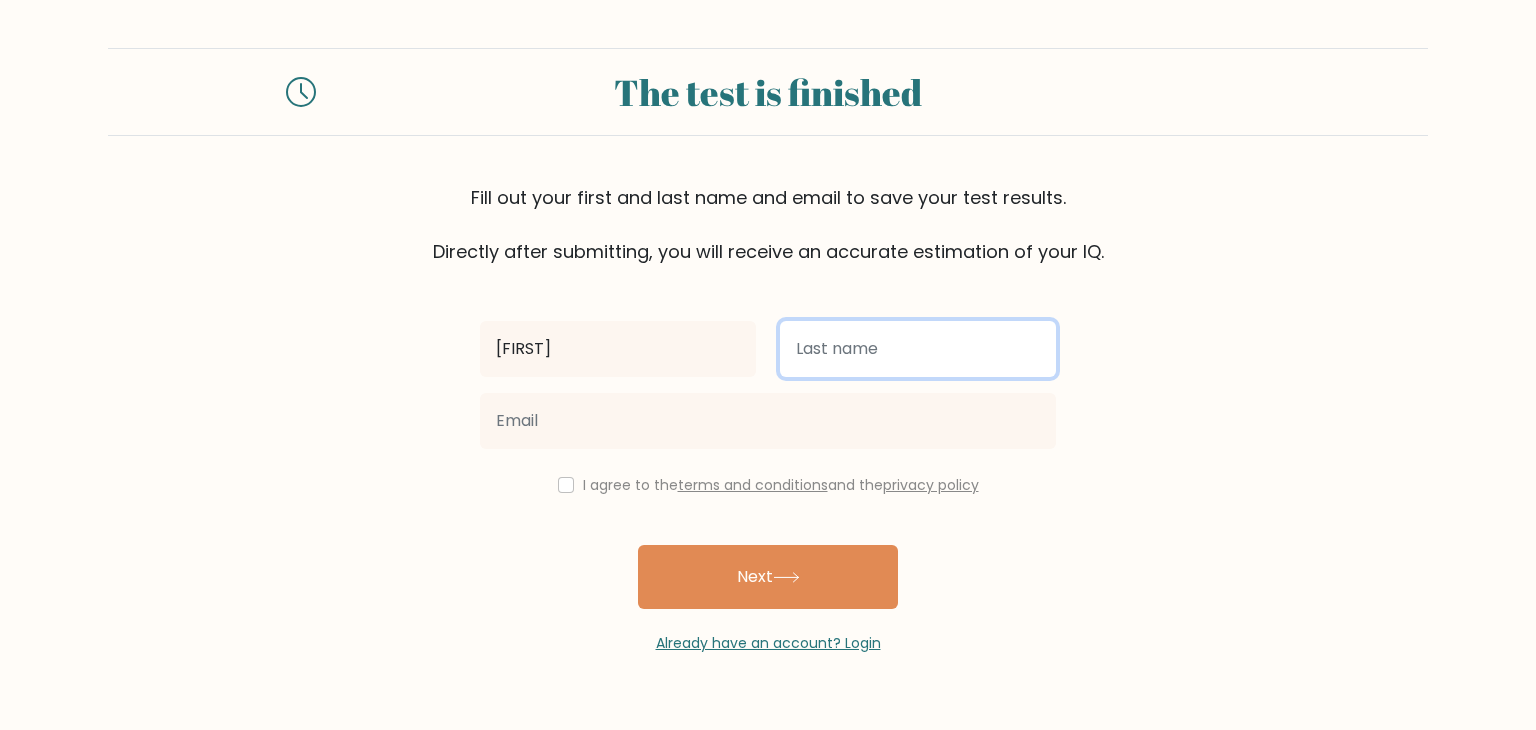 click at bounding box center [918, 349] 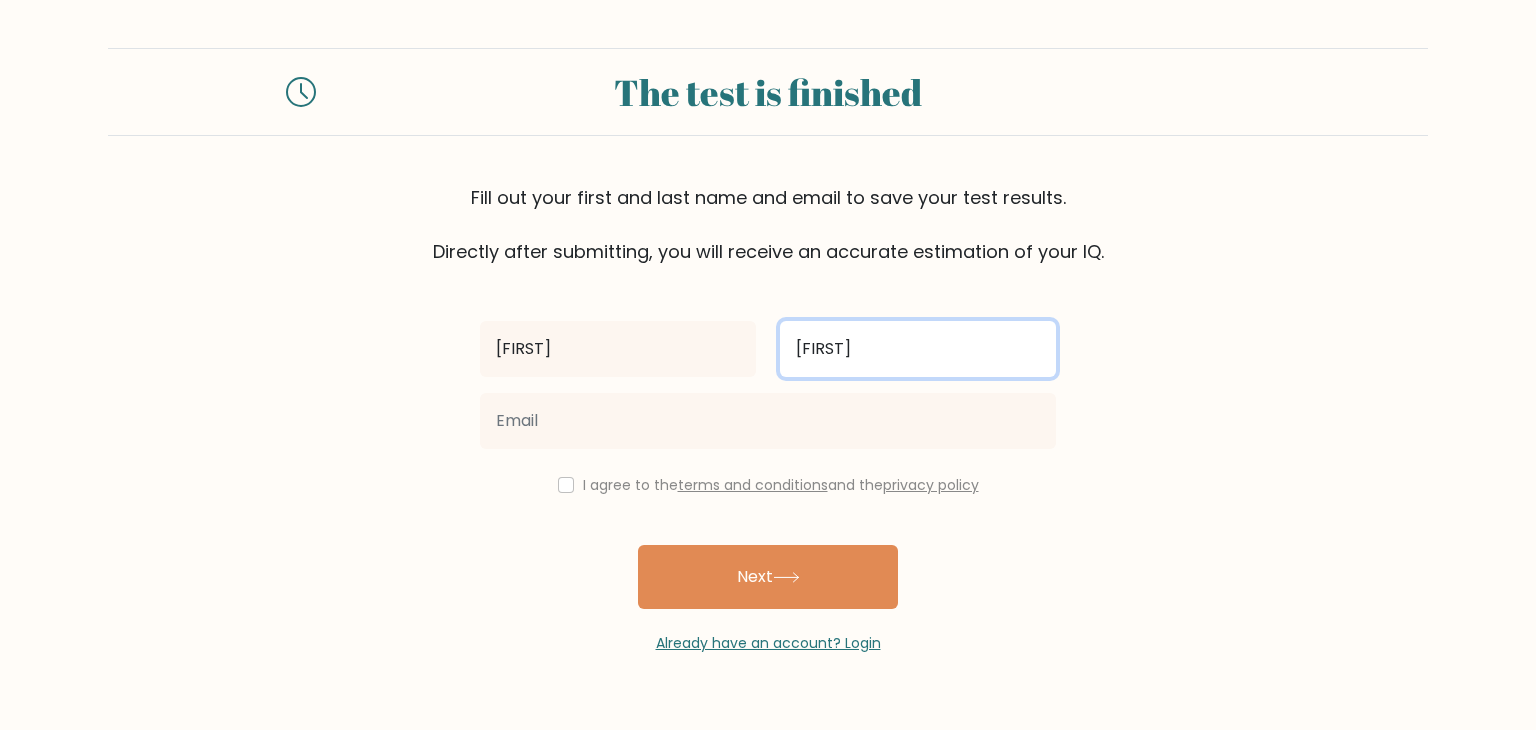 type on "[FIRST]" 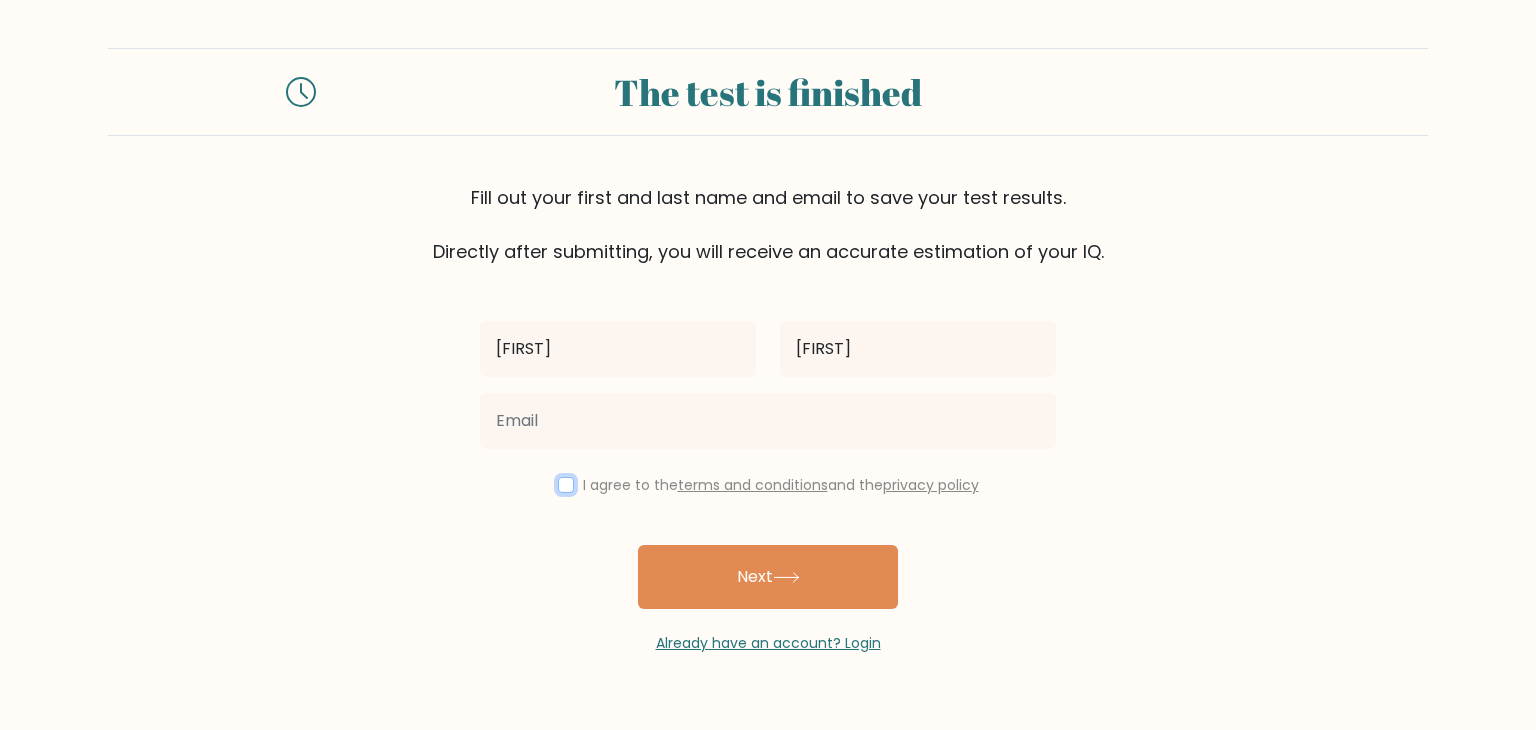 click at bounding box center [566, 485] 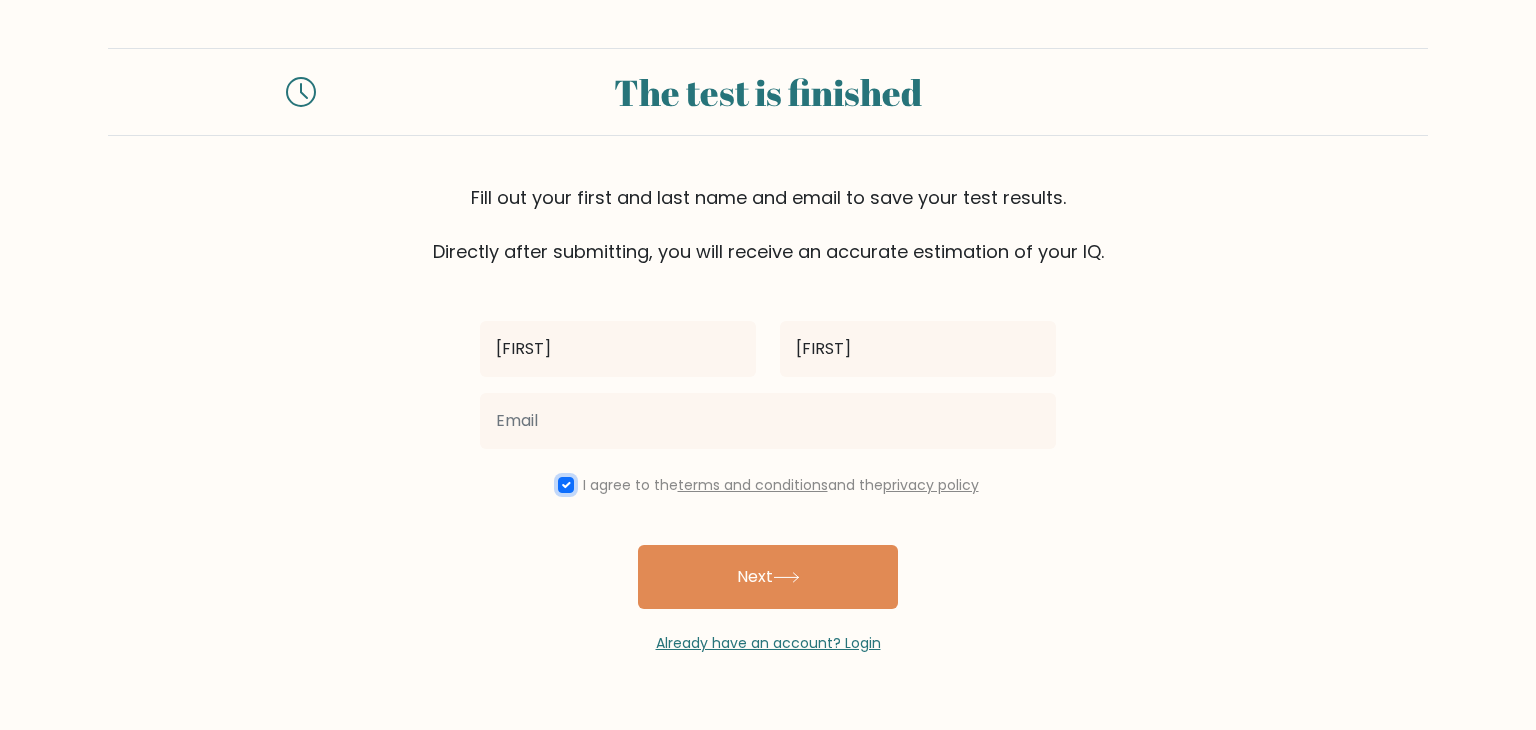 click at bounding box center (566, 485) 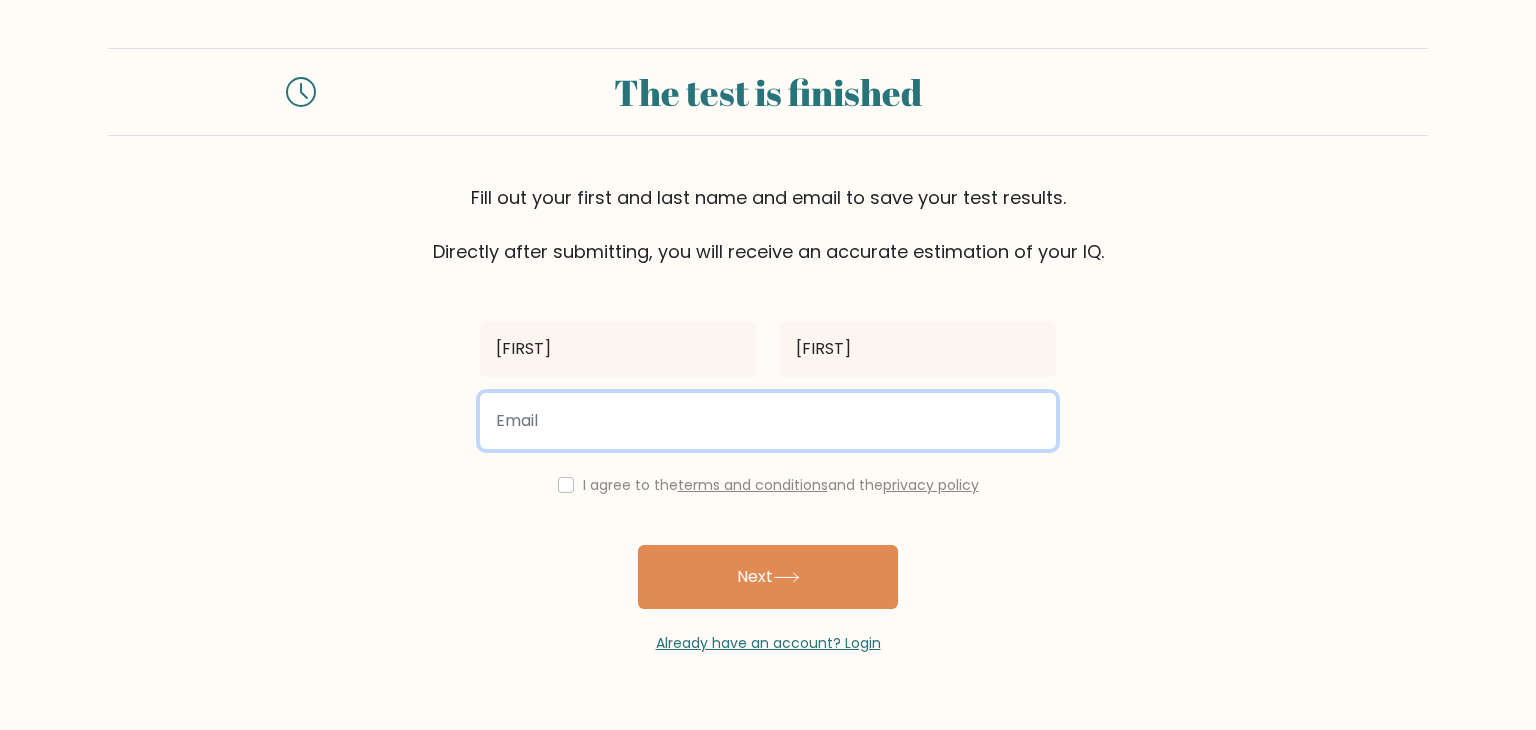 click at bounding box center [768, 421] 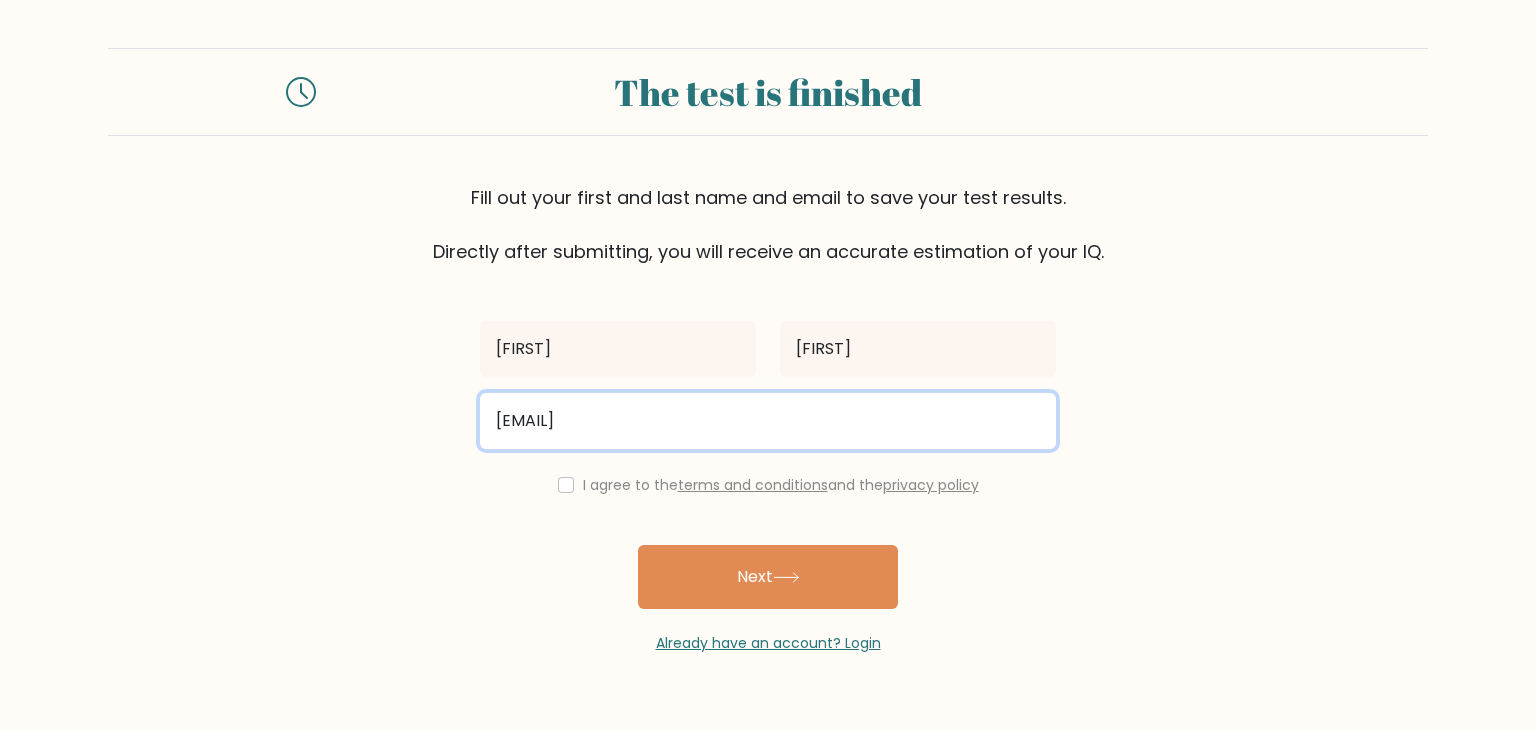 type on "[EMAIL]" 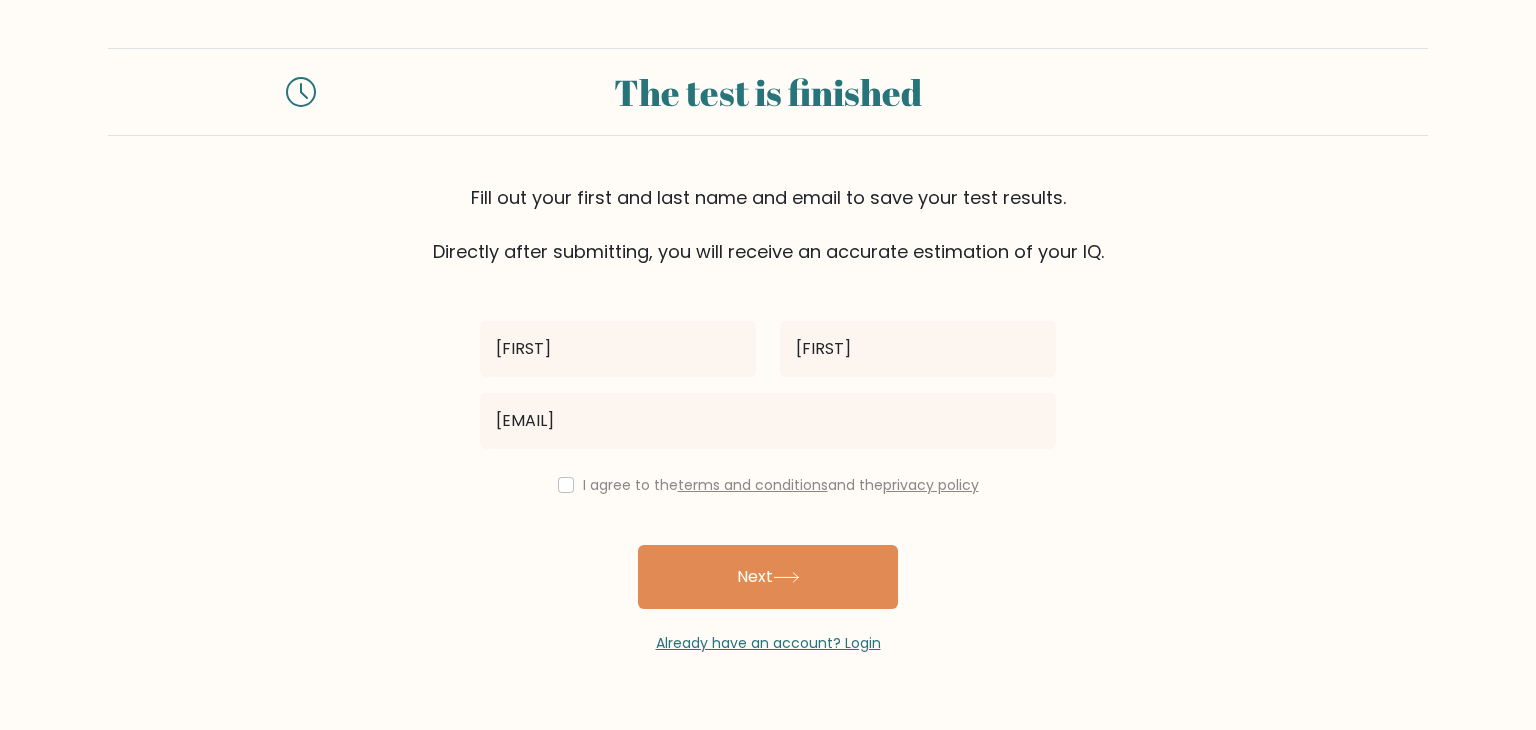 click on "I agree to the  terms and conditions  and the  privacy policy" at bounding box center (768, 485) 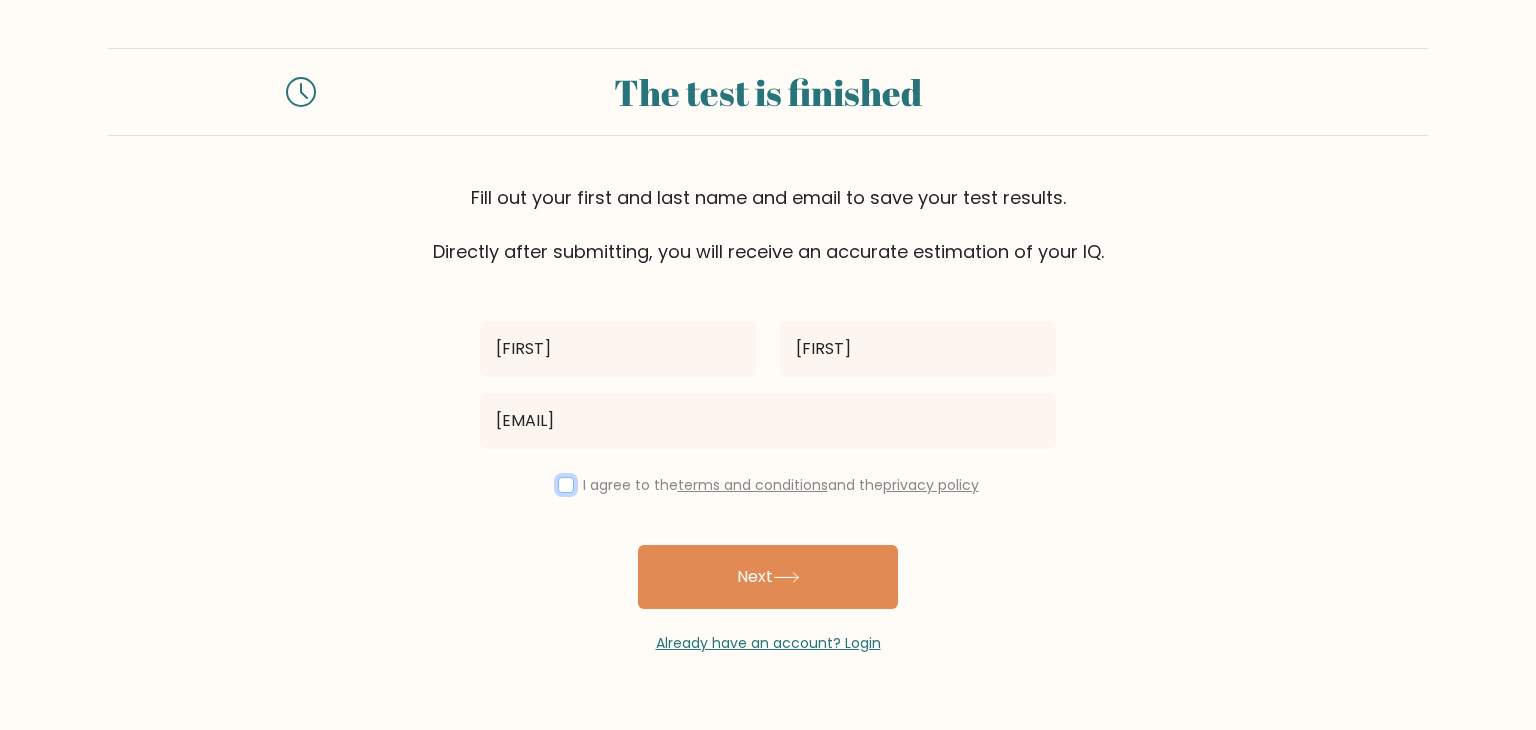 click at bounding box center (566, 485) 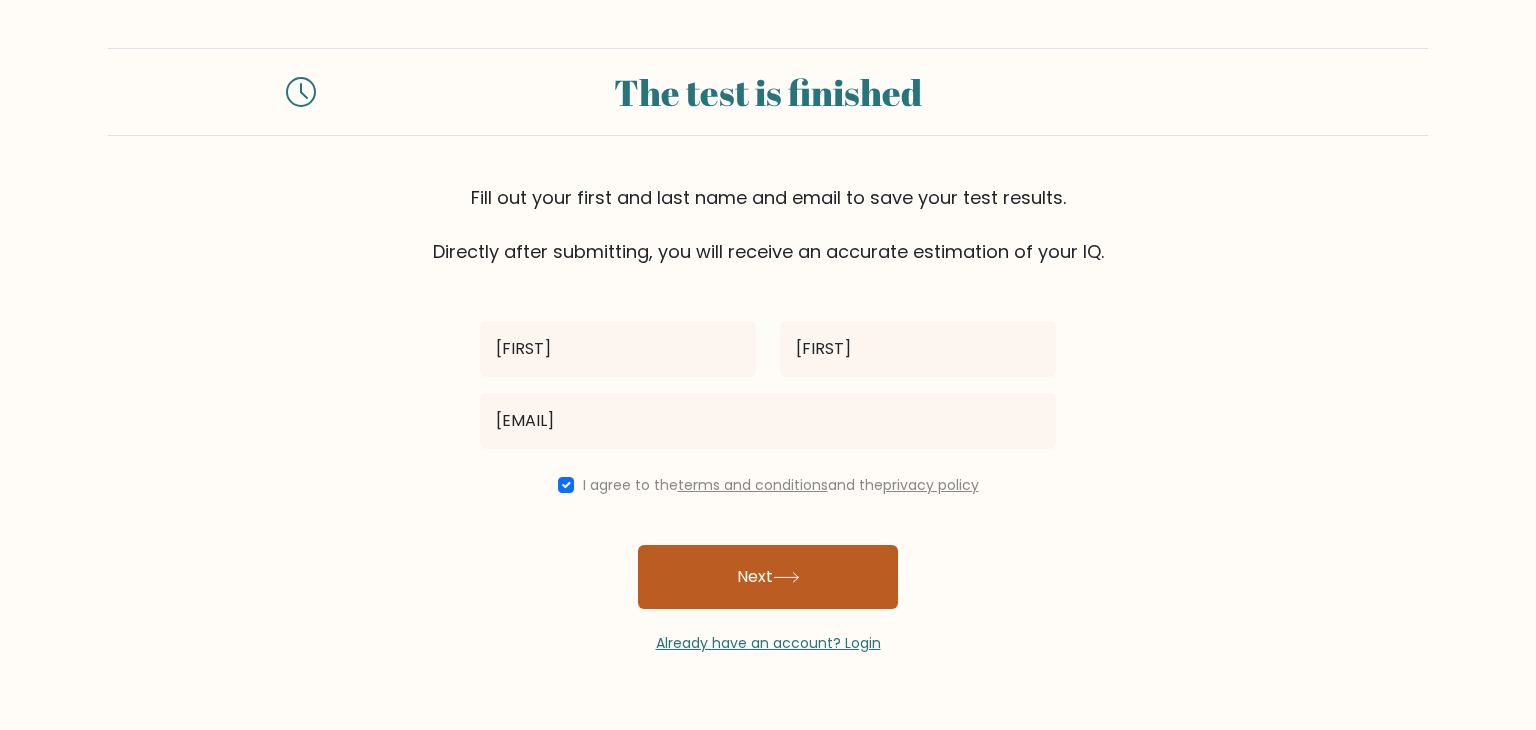 click on "Next" at bounding box center [768, 577] 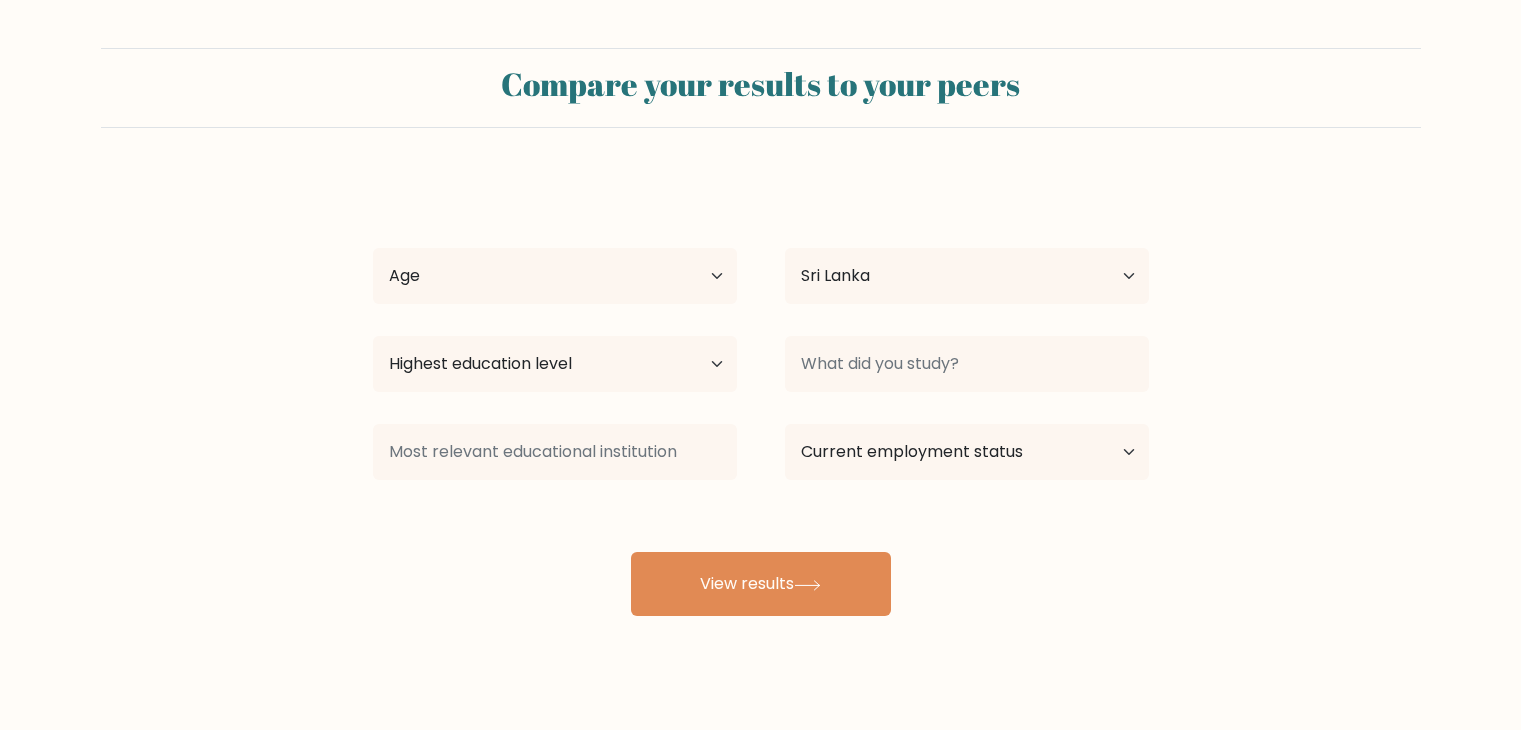 select on "LK" 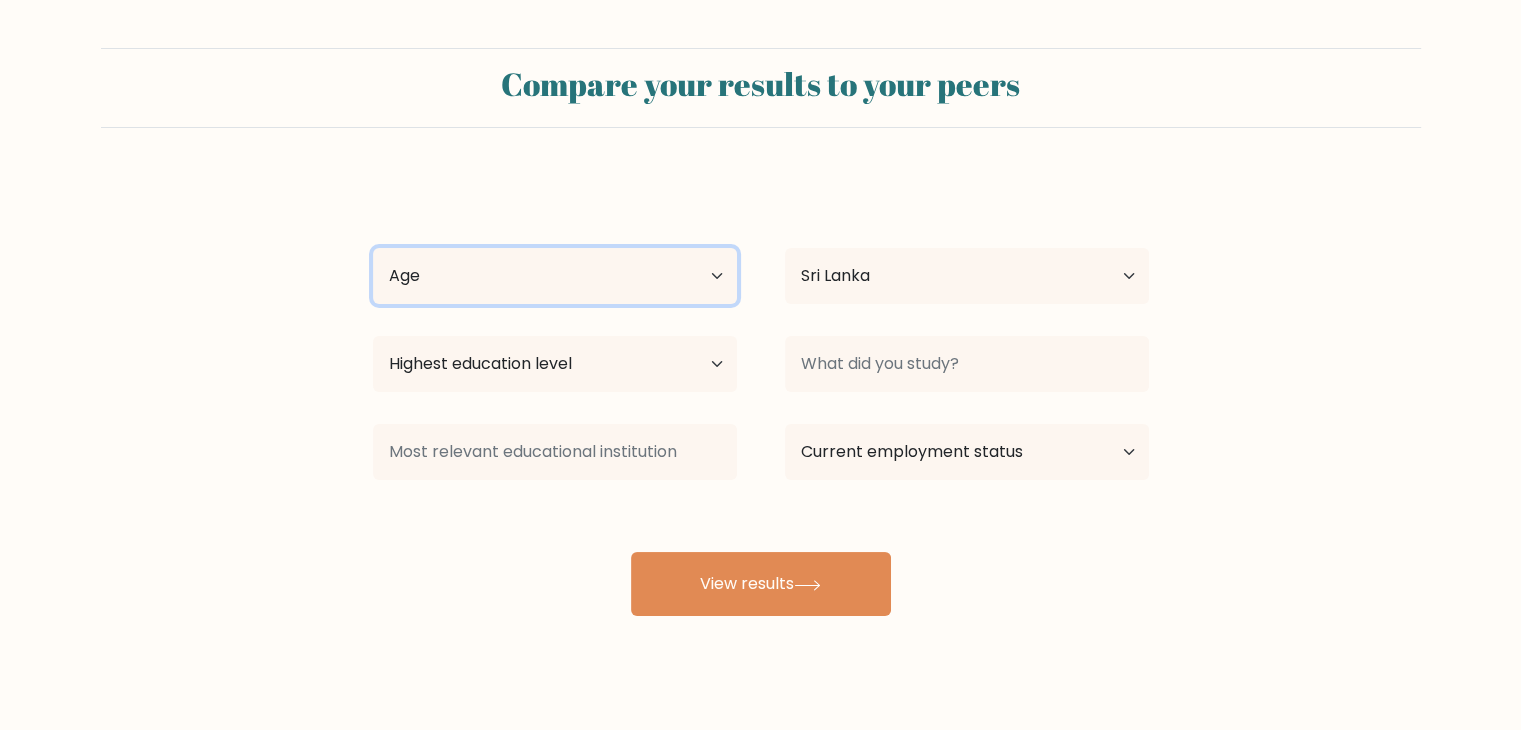 click on "Age
Under 18 years old
18-24 years old
25-34 years old
35-44 years old
45-54 years old
55-64 years old
65 years old and above" at bounding box center (555, 276) 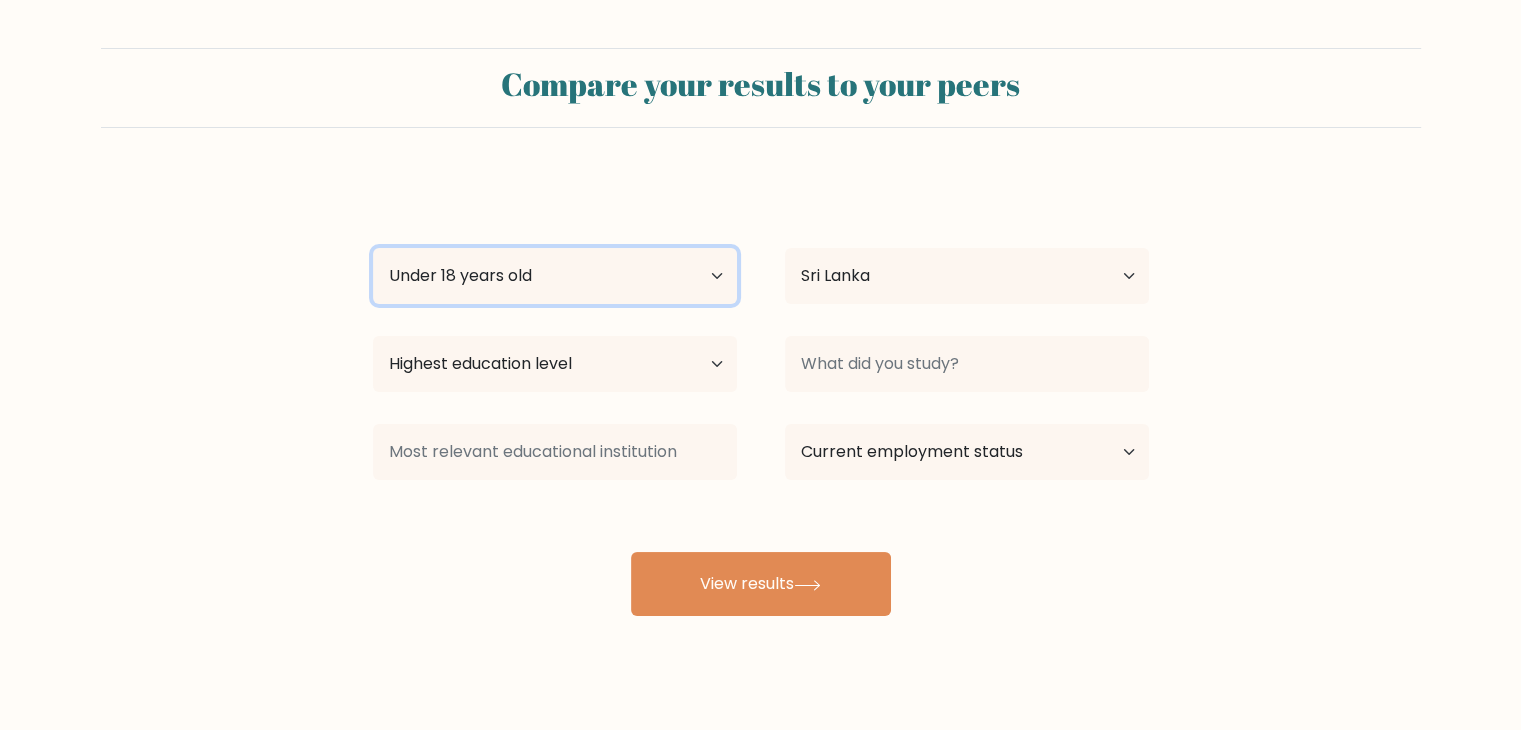 click on "Age
Under 18 years old
18-24 years old
25-34 years old
35-44 years old
45-54 years old
55-64 years old
65 years old and above" at bounding box center (555, 276) 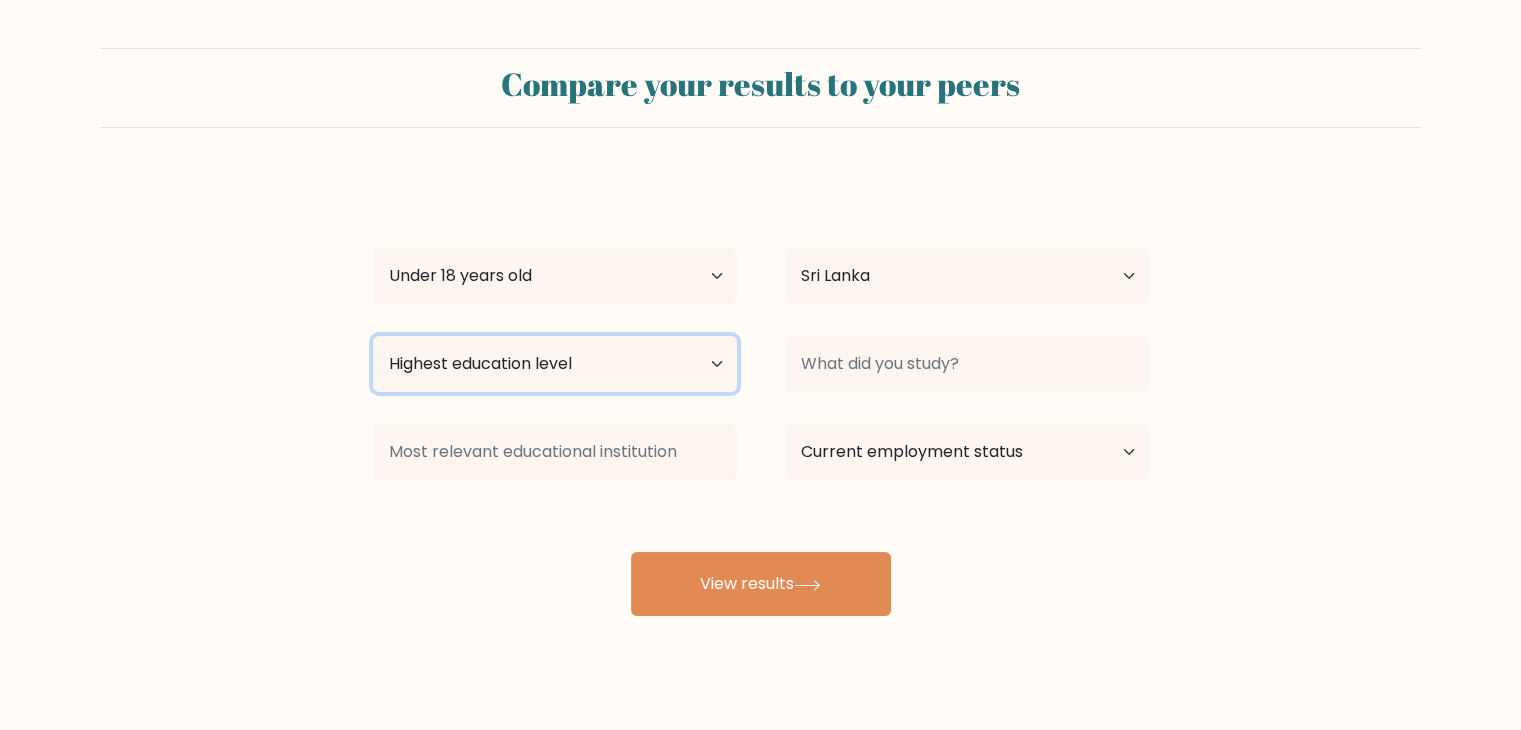 click on "Highest education level
No schooling
Primary
Lower Secondary
Upper Secondary
Occupation Specific
Bachelor's degree
Master's degree
Doctoral degree" at bounding box center (555, 364) 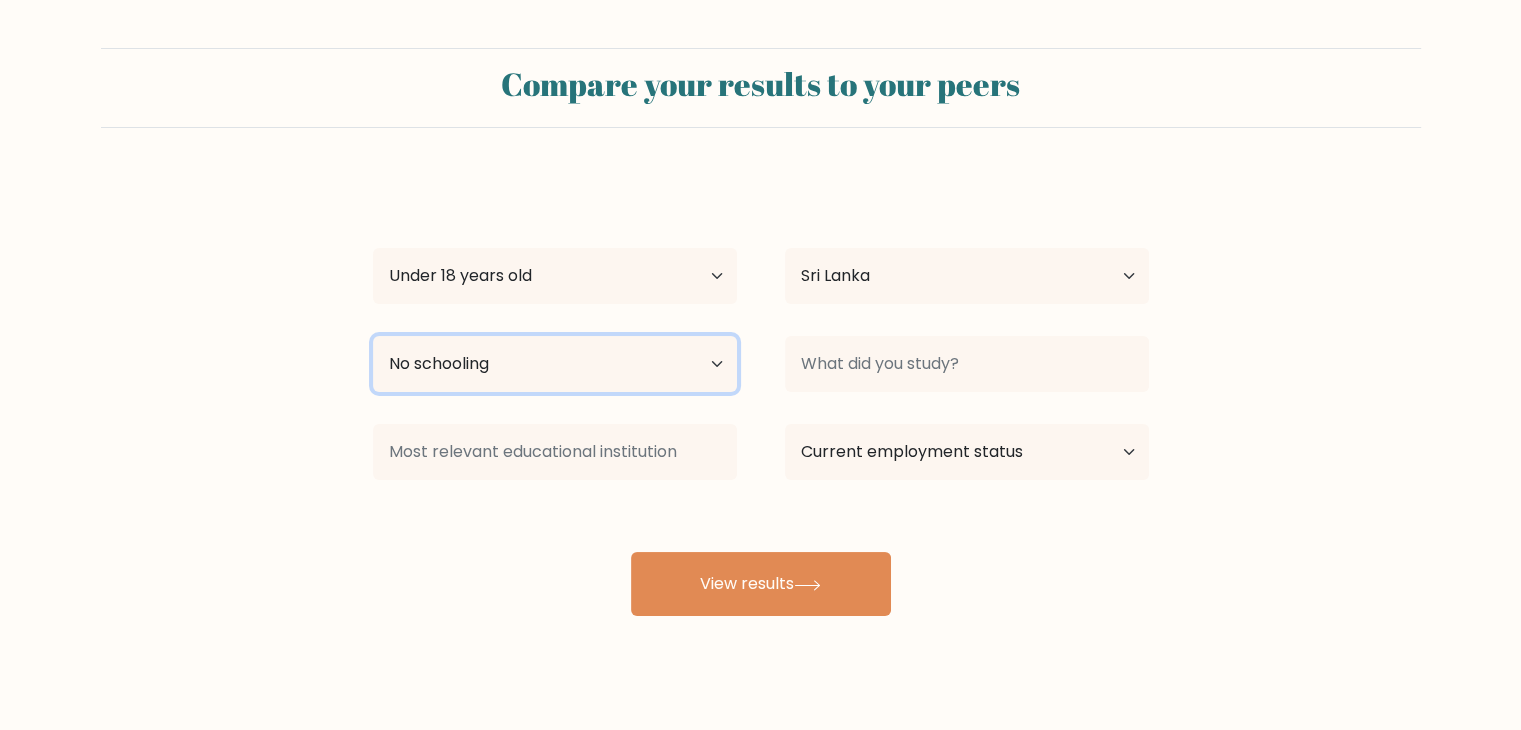 click on "Highest education level
No schooling
Primary
Lower Secondary
Upper Secondary
Occupation Specific
Bachelor's degree
Master's degree
Doctoral degree" at bounding box center [555, 364] 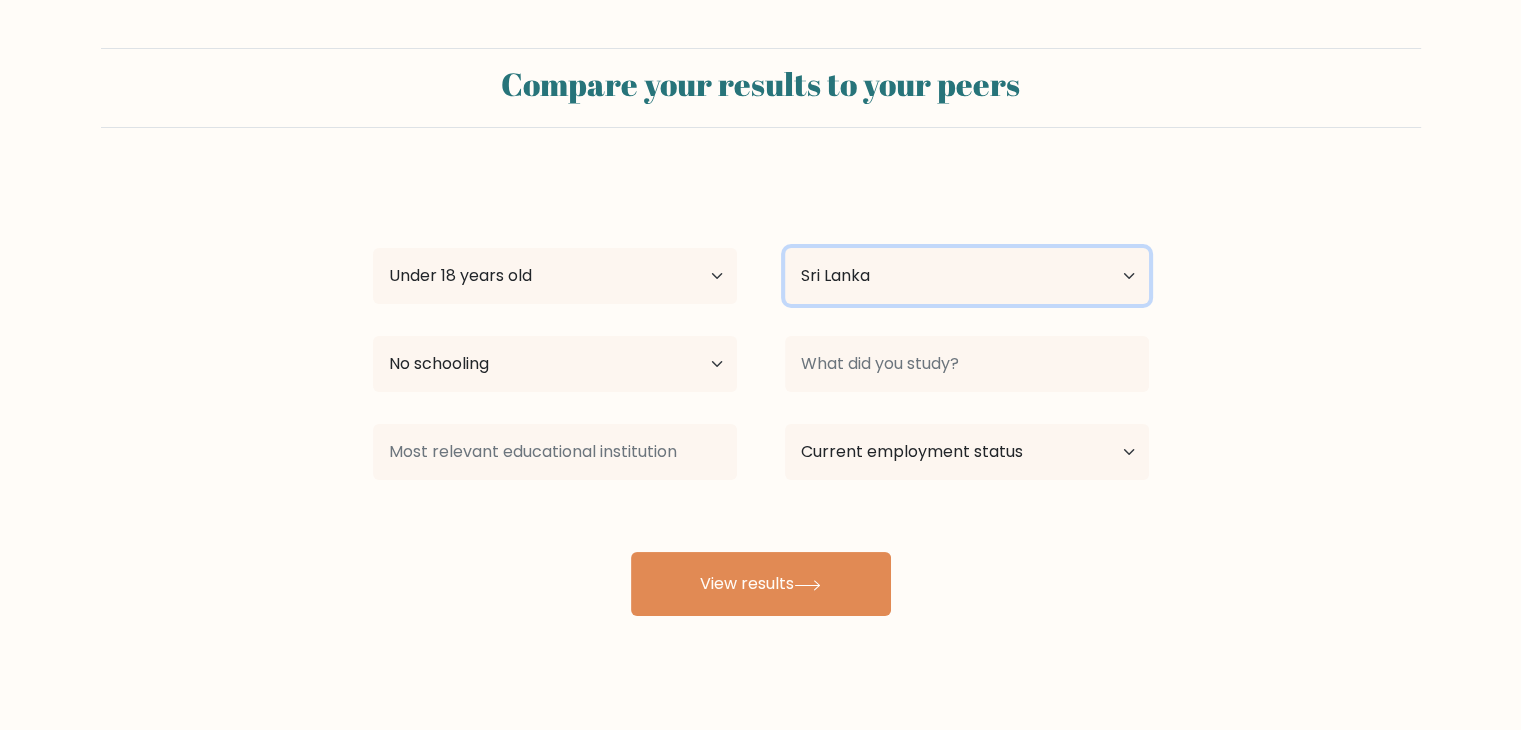 click on "Country
Afghanistan
Albania
Algeria
American Samoa
Andorra
Angola
Anguilla
Antarctica
Antigua and Barbuda
Argentina
Armenia
Aruba
Australia
Austria
Azerbaijan
Bahamas
Bahrain
Bangladesh
Barbados
Belarus
Belgium
Belize
Benin
Bermuda
Bhutan
Bolivia
Bonaire, Sint Eustatius and Saba
Bosnia and Herzegovina
Botswana
Bouvet Island
Brazil
British Indian Ocean Territory
Brunei
Bulgaria
Burkina Faso
Burundi
Cabo Verde
Cambodia
Cameroon
Canada
Cayman Islands
Central African Republic
Chad
Chile
China
Christmas Island
Cocos (Keeling) Islands
Colombia
Comoros
Congo
Congo (the Democratic Republic of the)
Cook Islands
Costa Rica
Côte d'Ivoire
Croatia
Cuba" at bounding box center (967, 276) 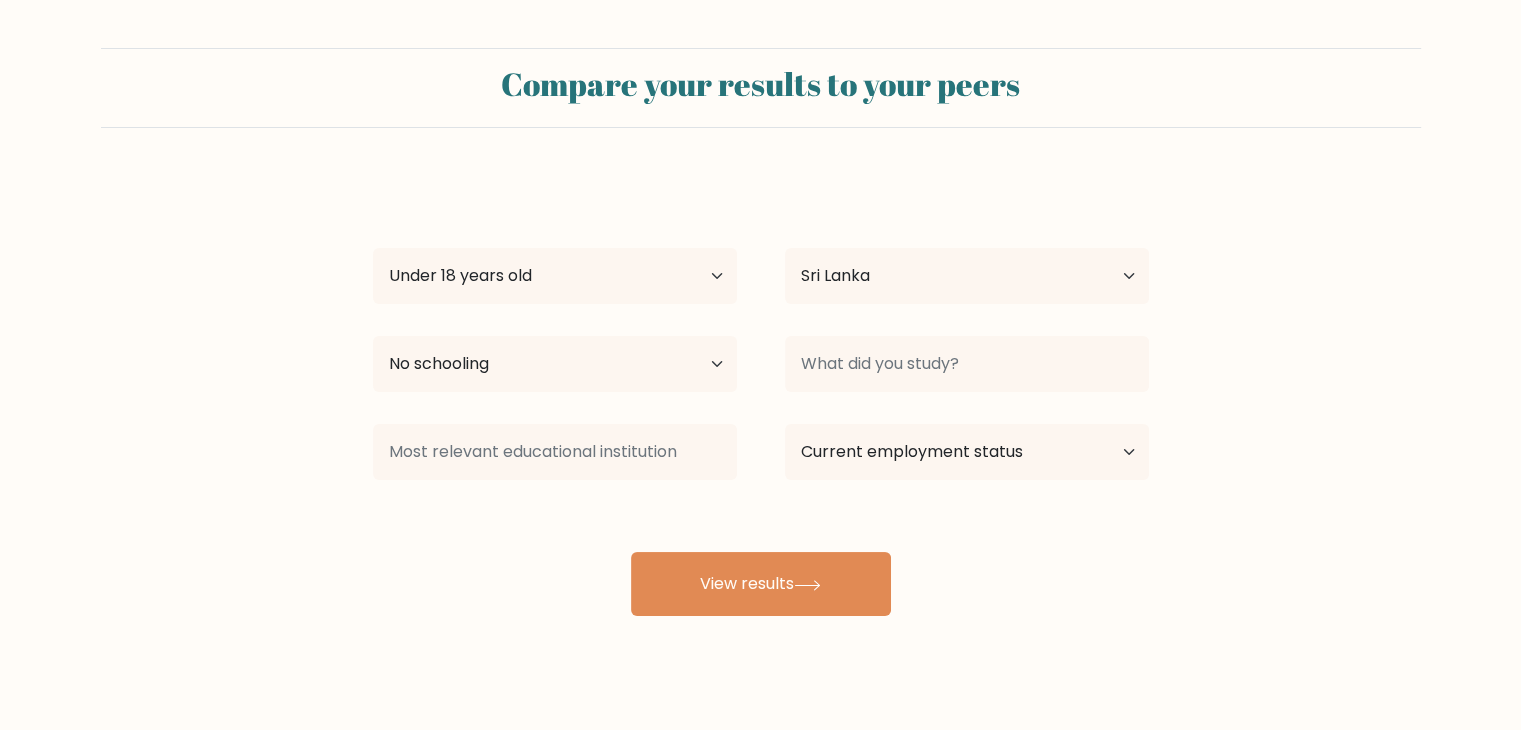 click on "rashini
shashikala
Age
Under 18 years old
18-24 years old
25-34 years old
35-44 years old
45-54 years old
55-64 years old
65 years old and above
Country
Afghanistan
Albania
Algeria
American Samoa
Andorra
Angola
Anguilla
Antarctica
Antigua and Barbuda
Argentina
Armenia
Aruba
Australia
Austria
Azerbaijan
Bahamas
Bahrain
Bangladesh
Barbados
Belarus
Belgium
Belize
Benin
Bermuda
Bhutan
Bolivia
Bonaire, Sint Eustatius and Saba
Bosnia and Herzegovina
Botswana
Bouvet Island
Brazil" at bounding box center [761, 396] 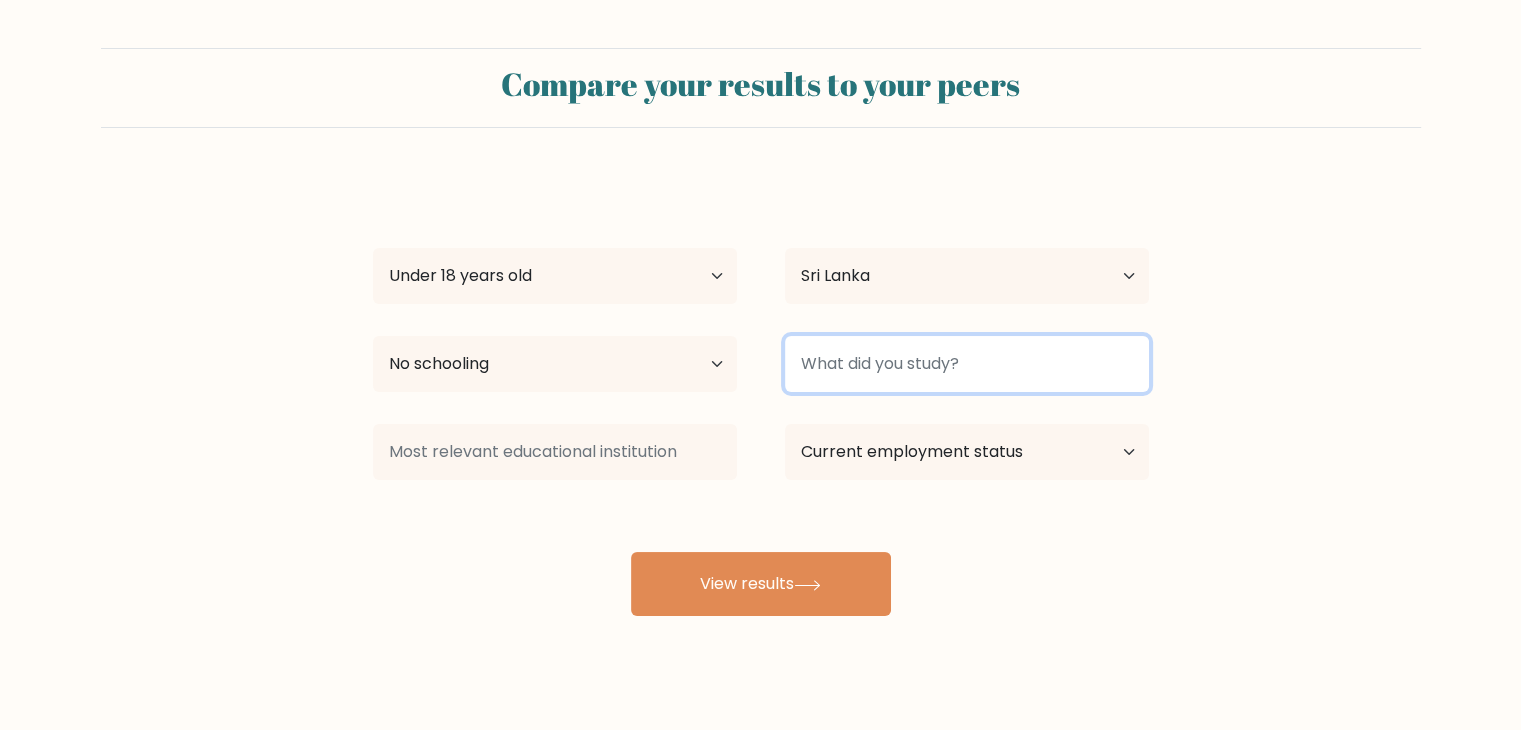 click at bounding box center (967, 364) 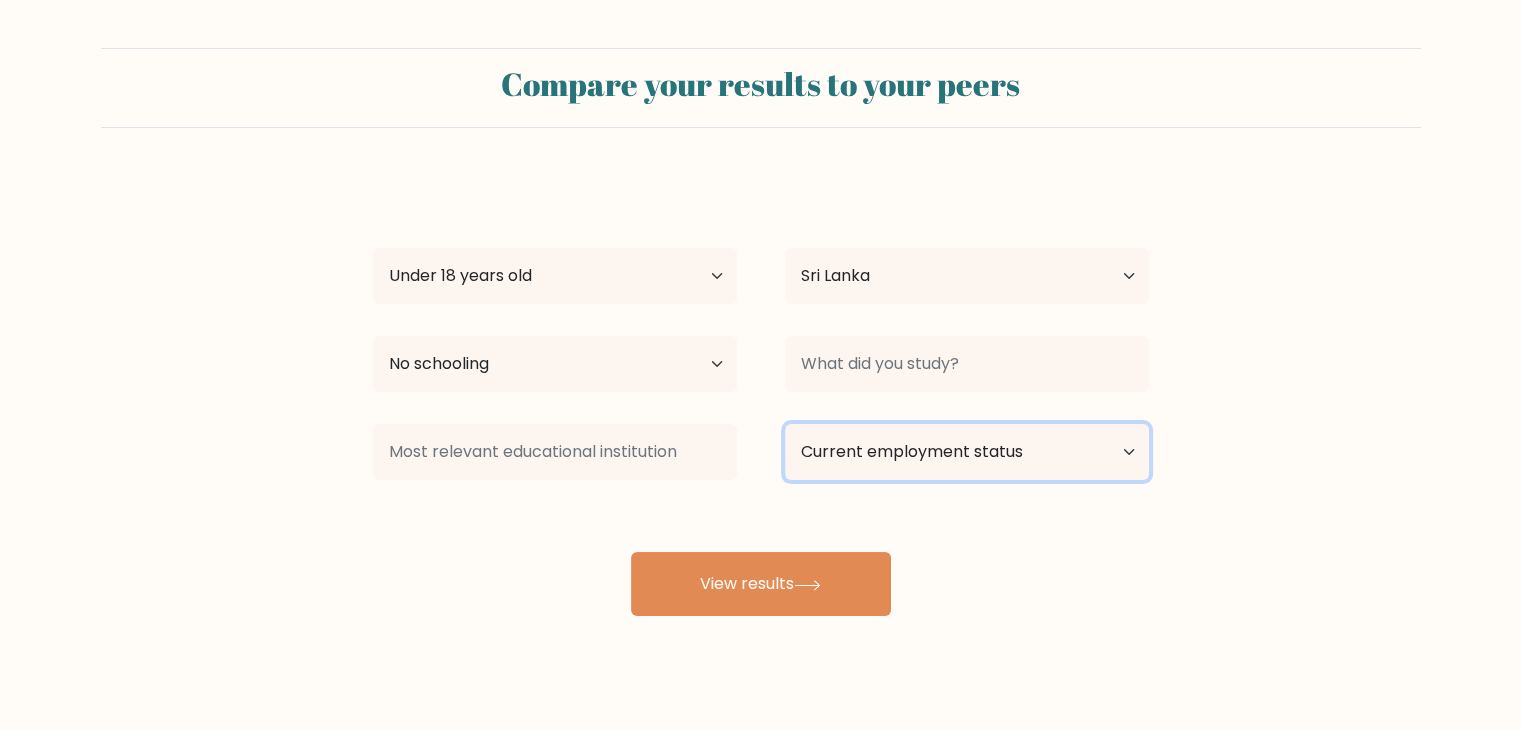 click on "Current employment status
Employed
Student
Retired
Other / prefer not to answer" at bounding box center (967, 452) 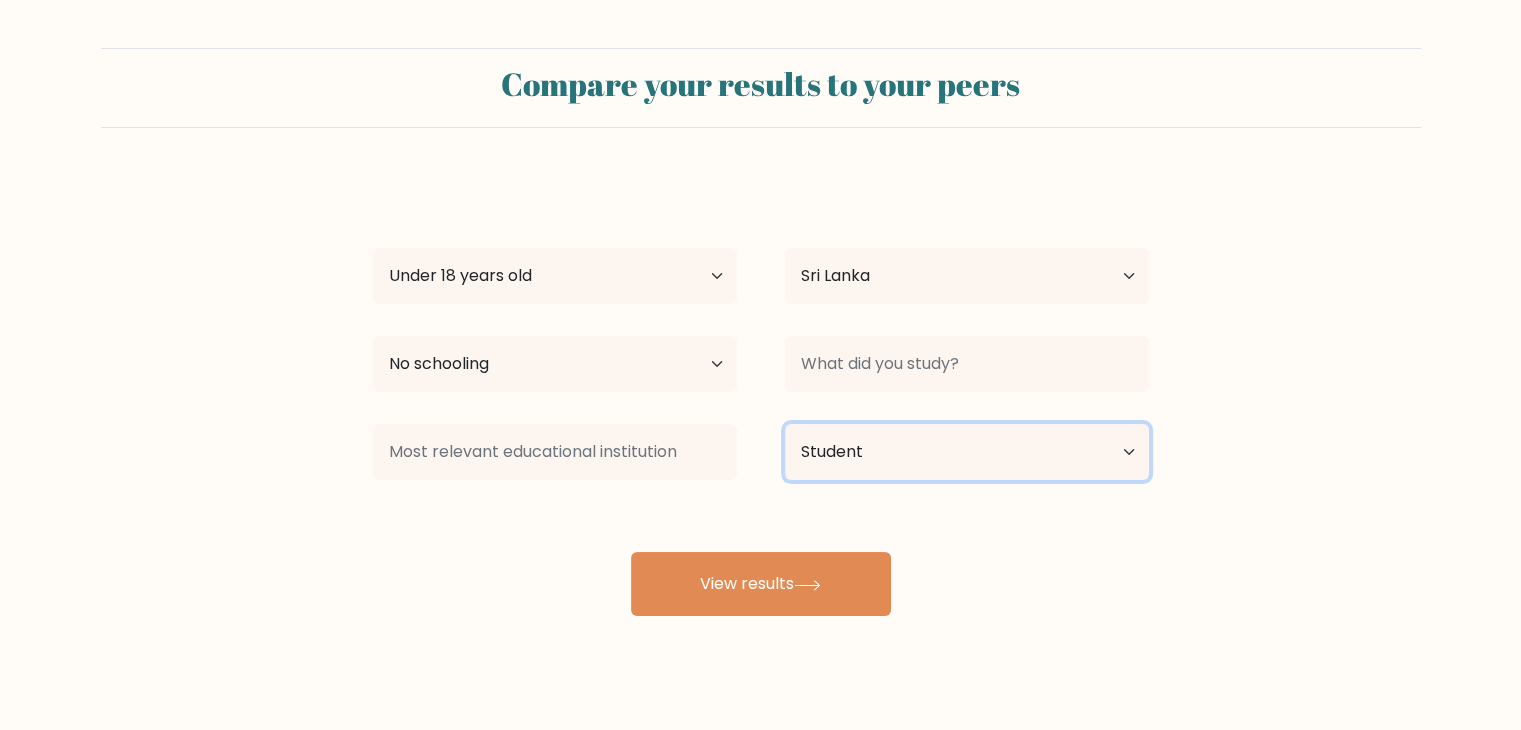 click on "Current employment status
Employed
Student
Retired
Other / prefer not to answer" at bounding box center [967, 452] 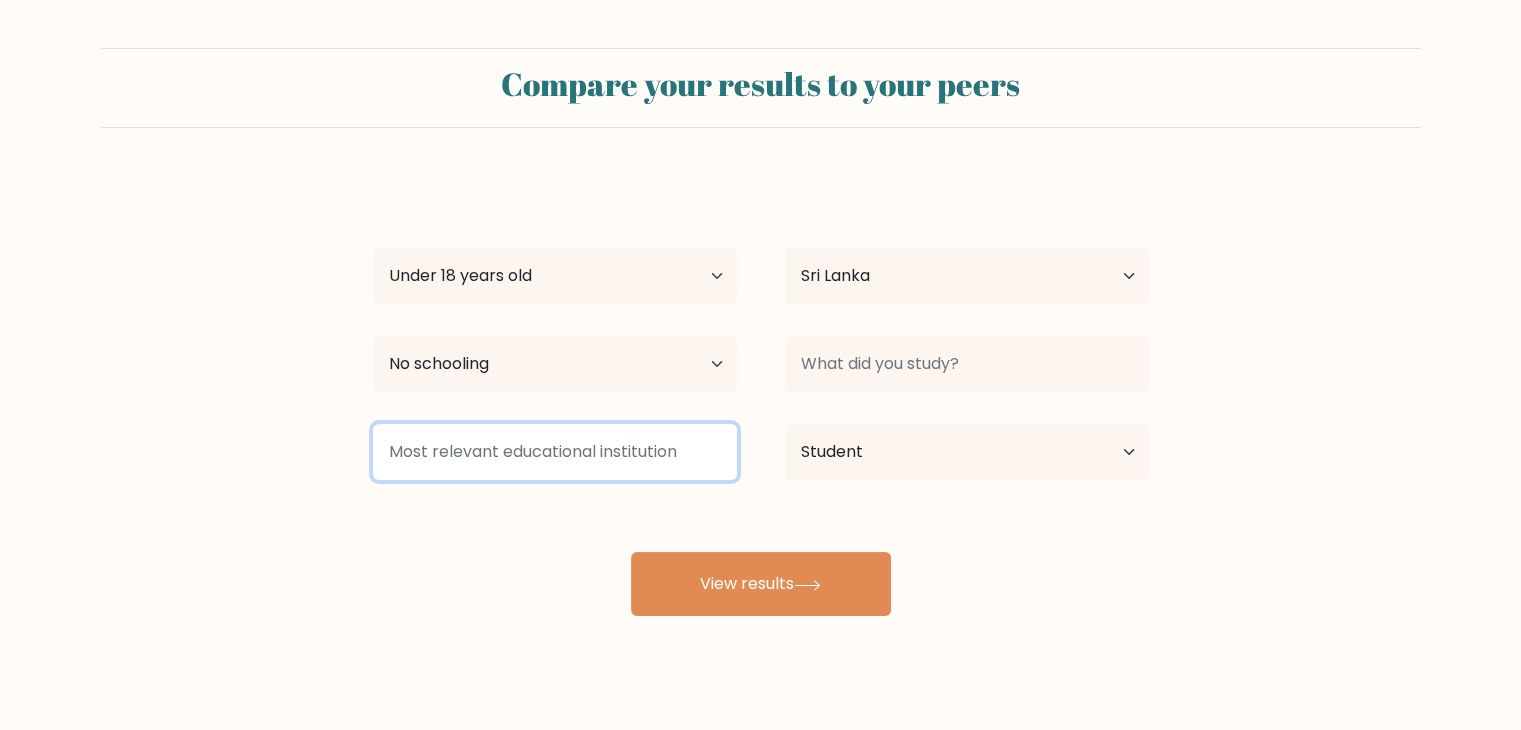 click at bounding box center [555, 452] 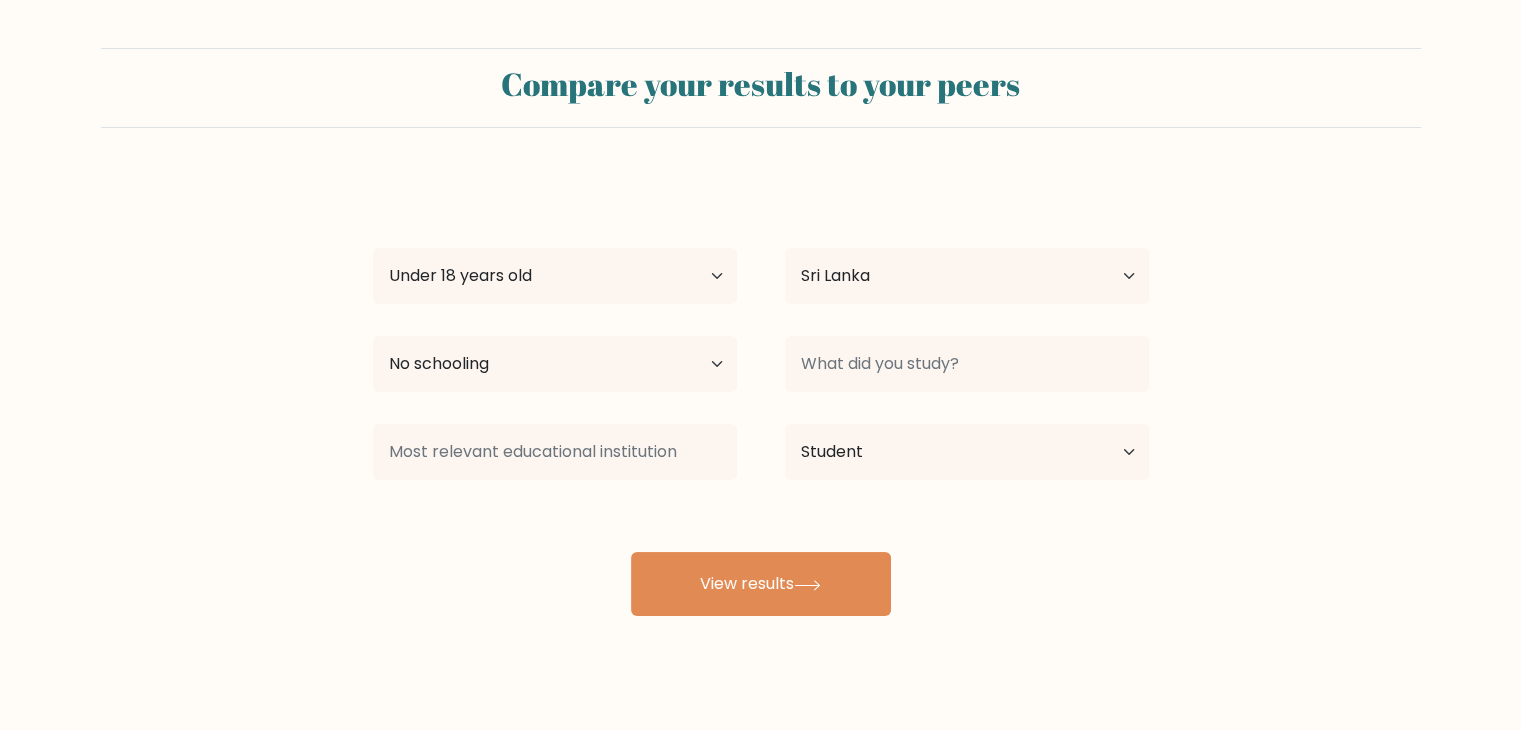 click on "Compare your results to your peers
rashini
shashikala
Age
Under 18 years old
18-24 years old
25-34 years old
35-44 years old
45-54 years old
55-64 years old
65 years old and above
Country
Afghanistan
Albania
Algeria
American Samoa
Andorra
Angola
Anguilla
Antarctica
Antigua and Barbuda
Argentina
Armenia" at bounding box center (760, 379) 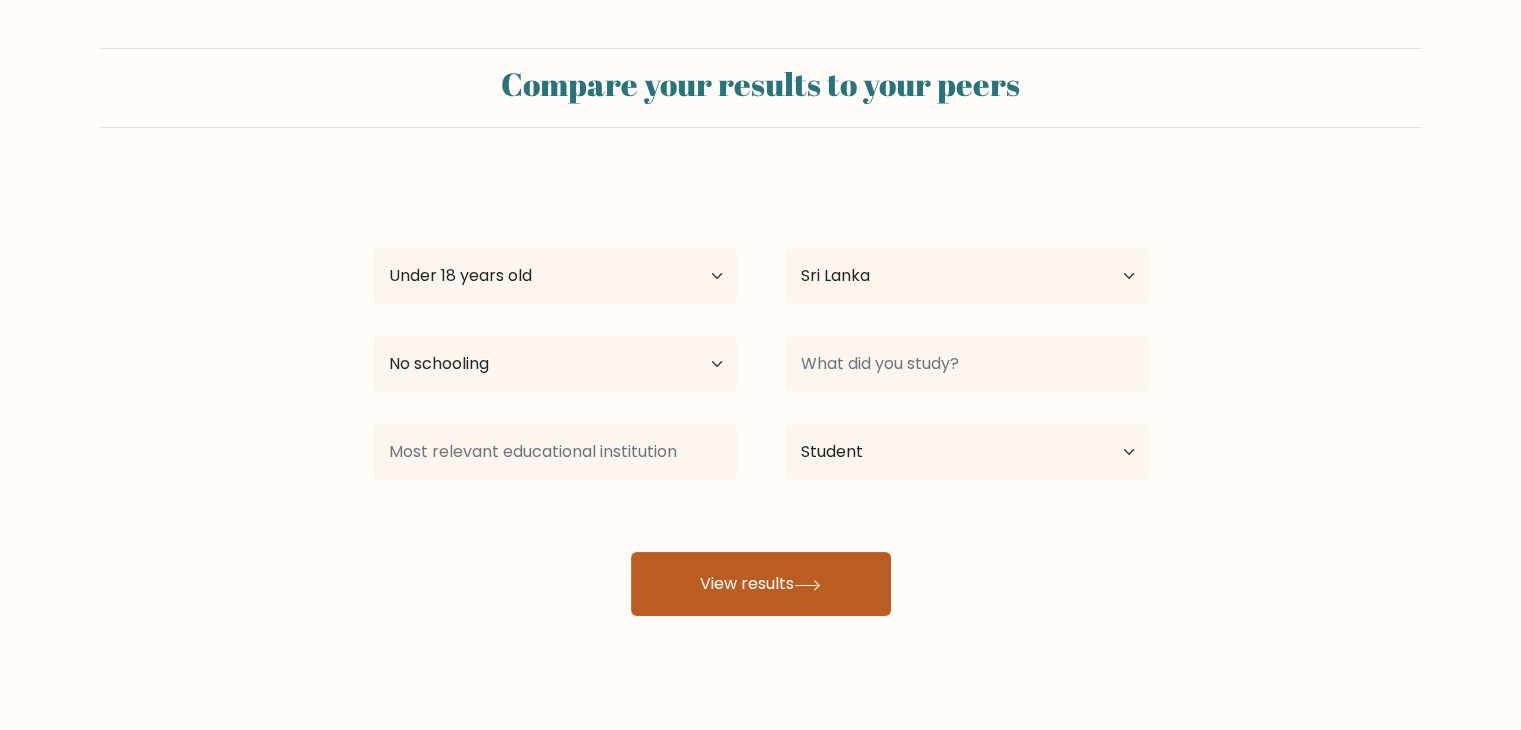 click on "View results" at bounding box center [761, 584] 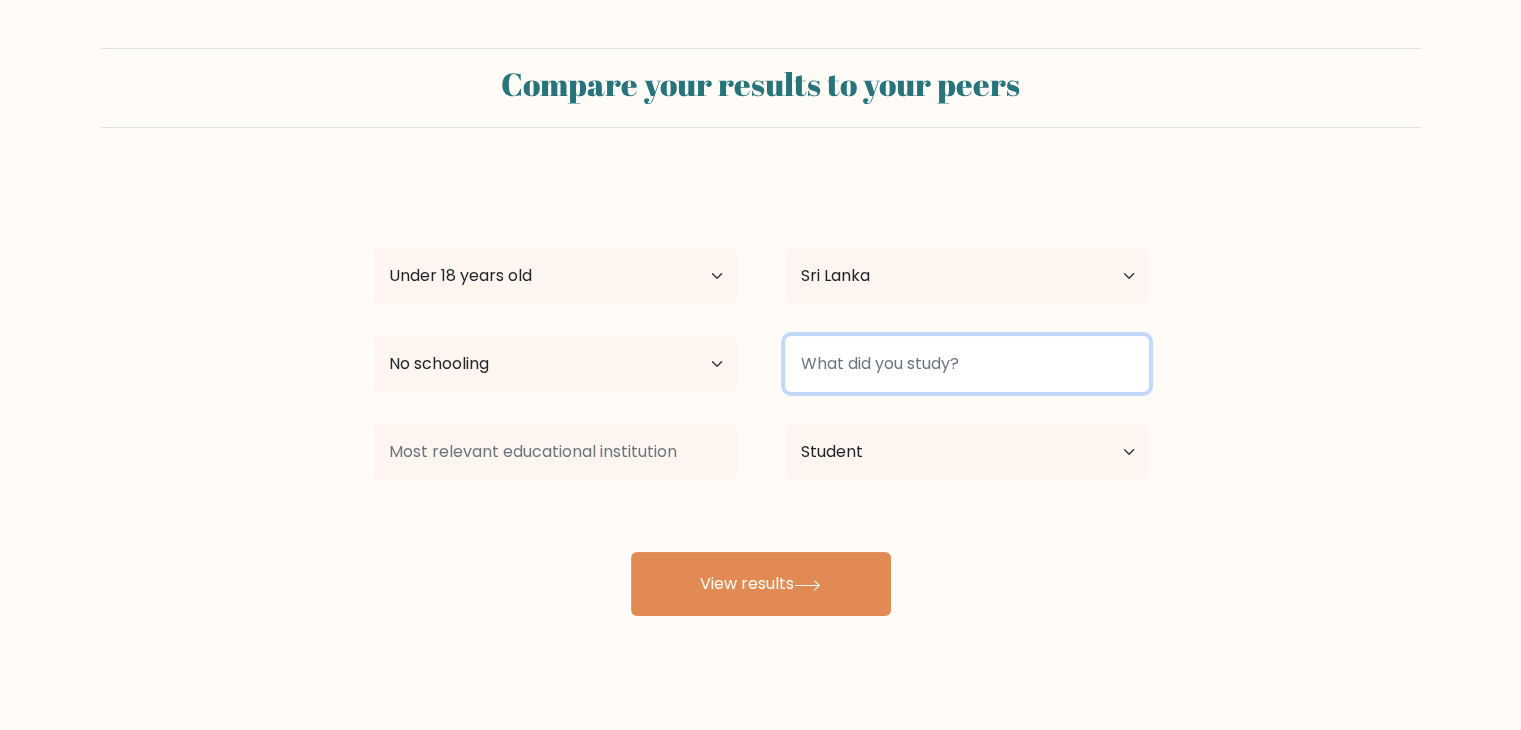 click at bounding box center [967, 364] 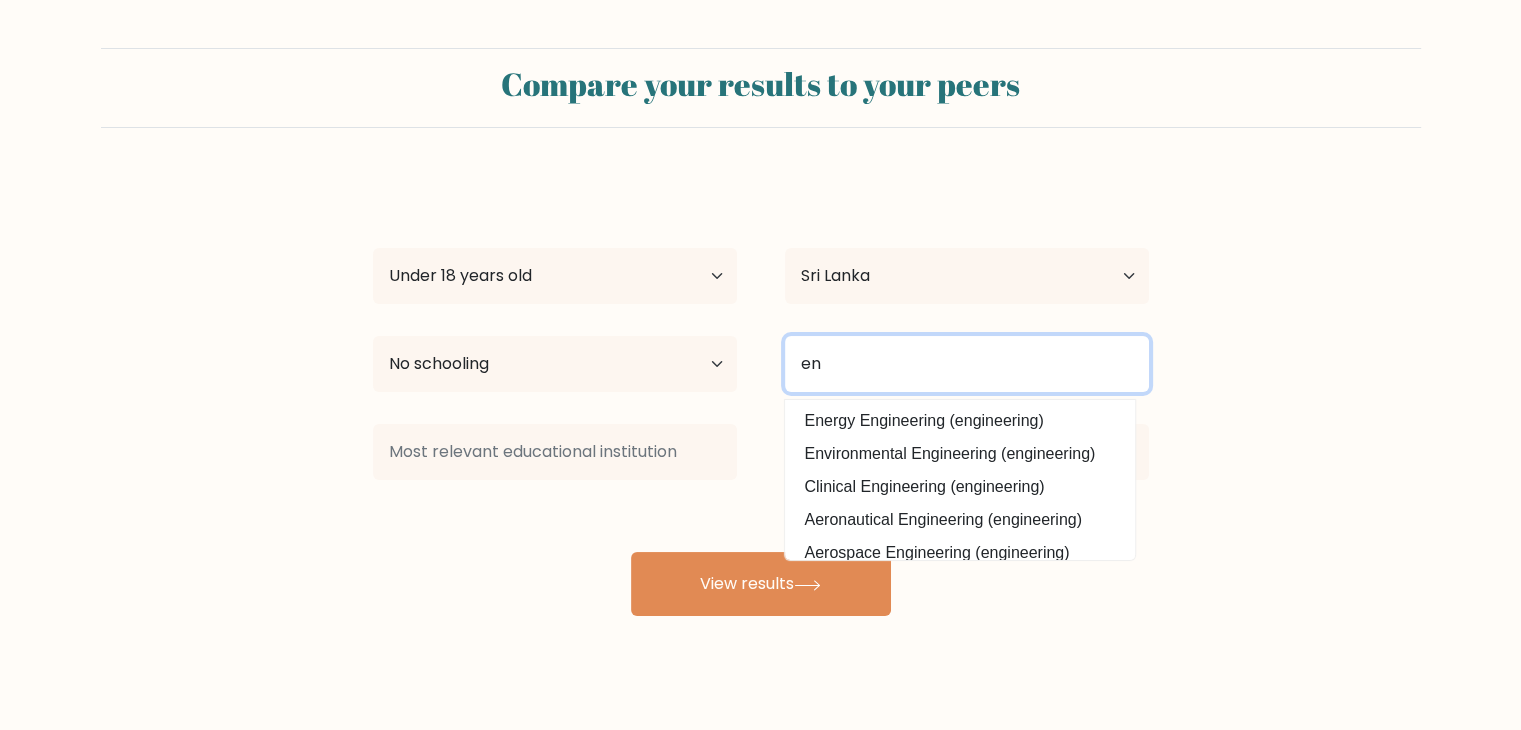 type on "e" 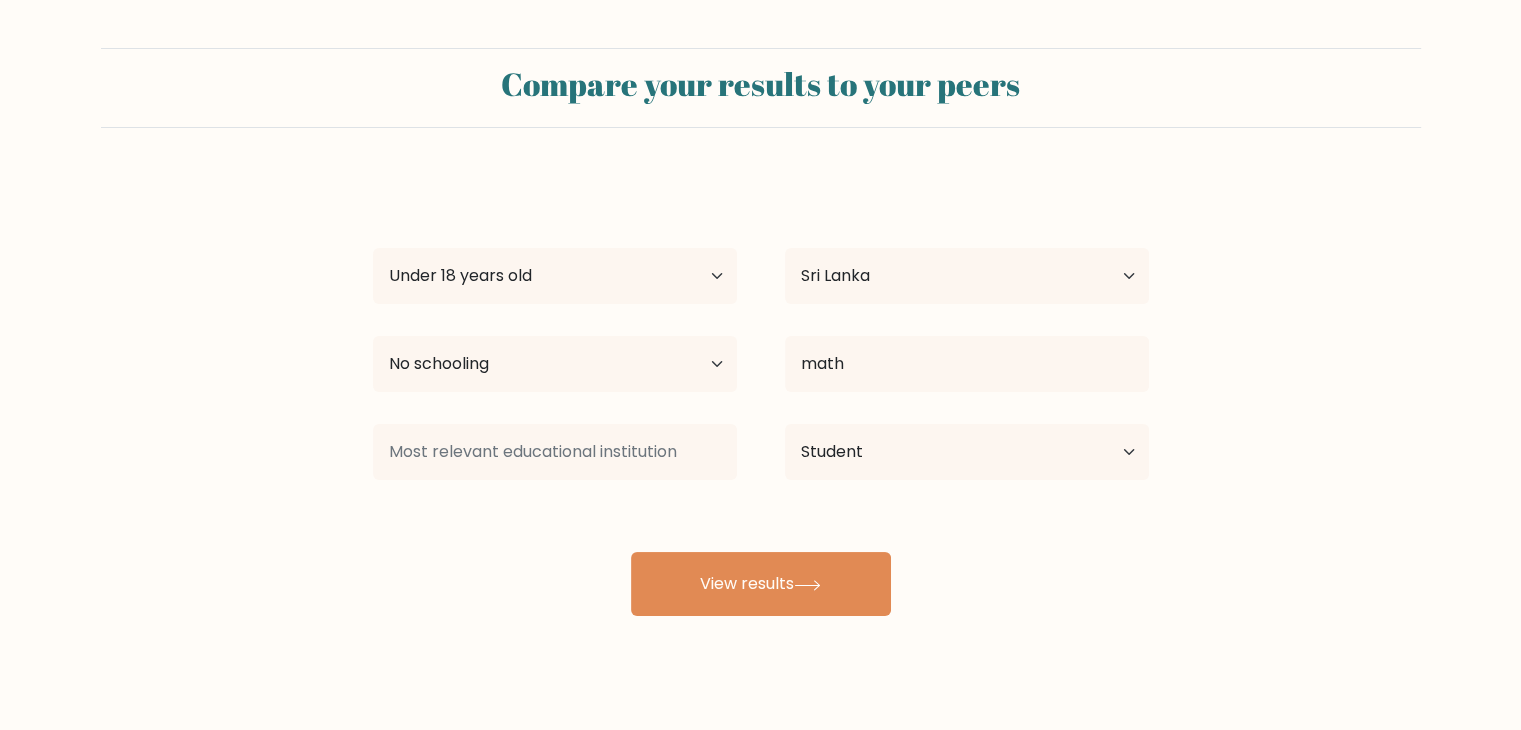 click on "rashini
shashikala
Age
Under 18 years old
18-24 years old
25-34 years old
35-44 years old
45-54 years old
55-64 years old
65 years old and above
Country
Afghanistan
Albania
Algeria
American Samoa
Andorra
Angola
Anguilla
Antarctica
Antigua and Barbuda
Argentina
Armenia
Aruba
Australia
Austria
Azerbaijan
Bahamas
Bahrain
Bangladesh
Barbados
Belarus
Belgium
Belize
Benin
Bermuda
Bhutan
Bolivia
Bonaire, Sint Eustatius and Saba
Bosnia and Herzegovina
Botswana
Bouvet Island
Brazil" at bounding box center (761, 396) 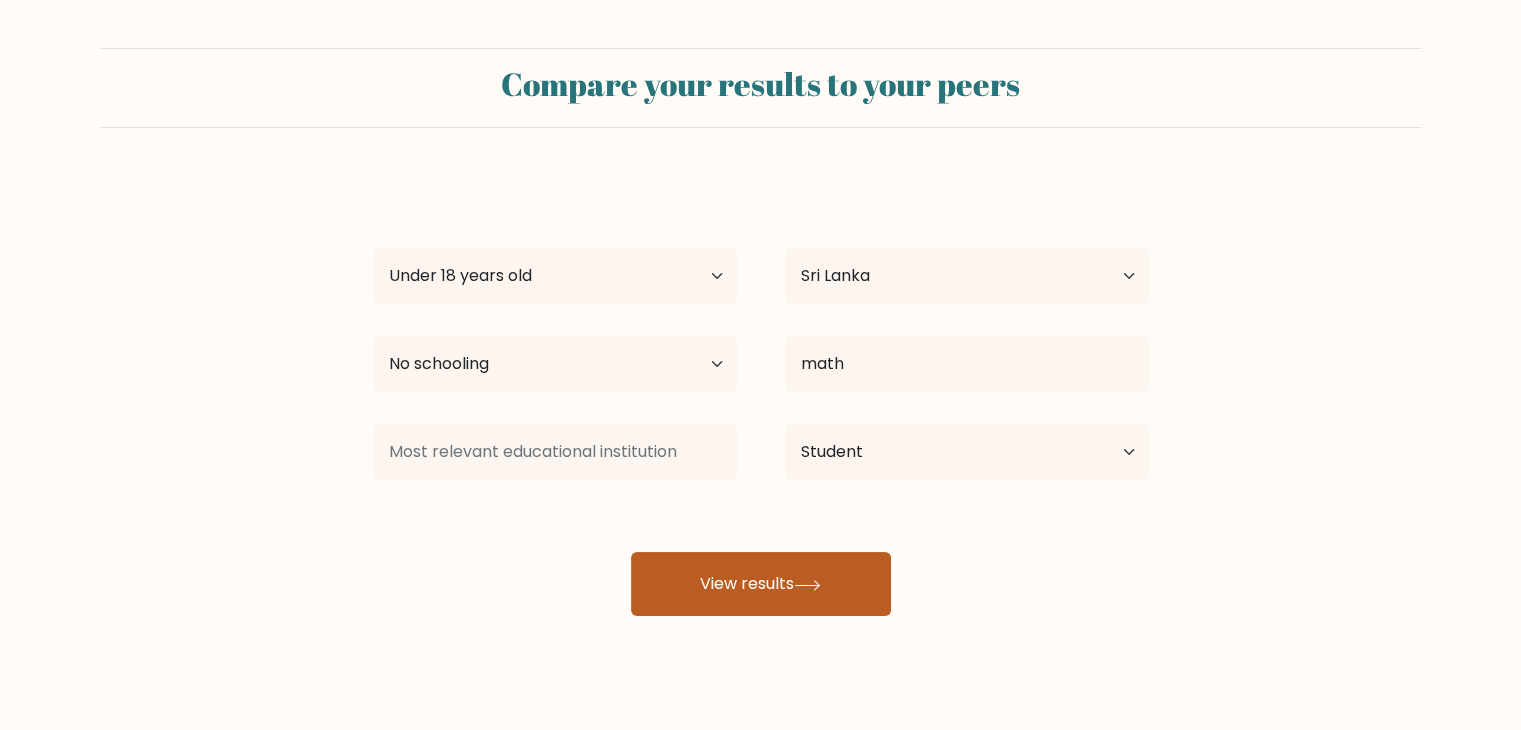 click on "View results" at bounding box center (761, 584) 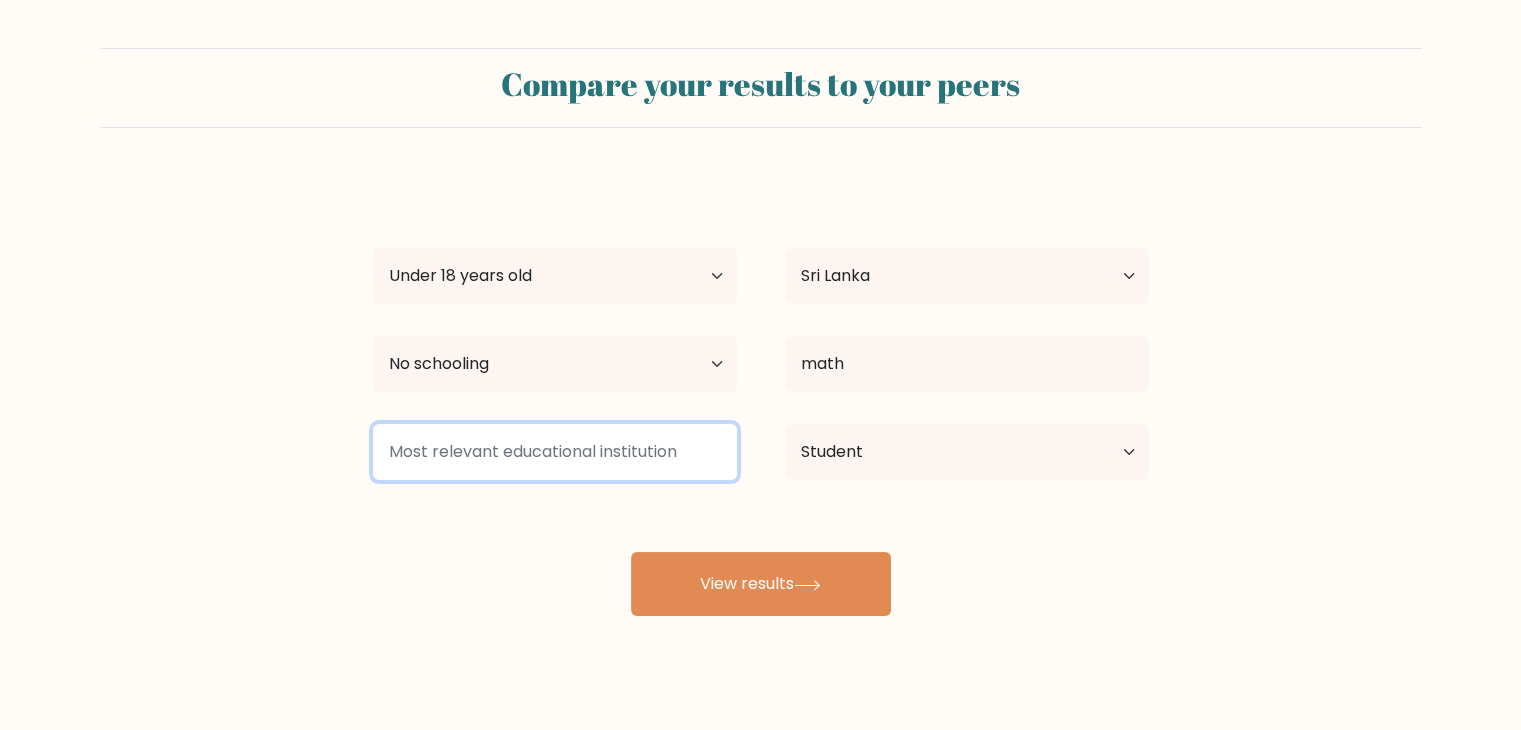 click at bounding box center (555, 452) 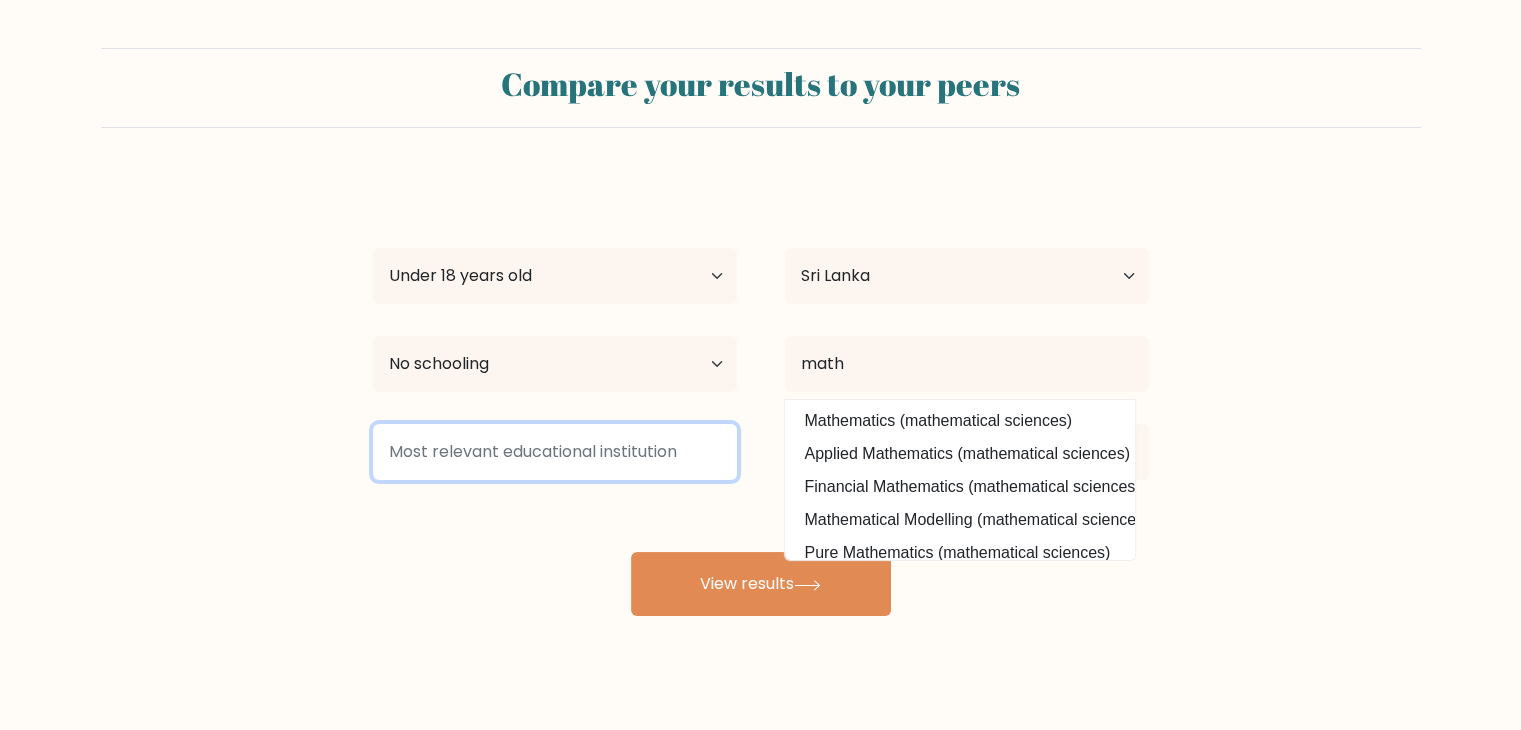 click at bounding box center [555, 452] 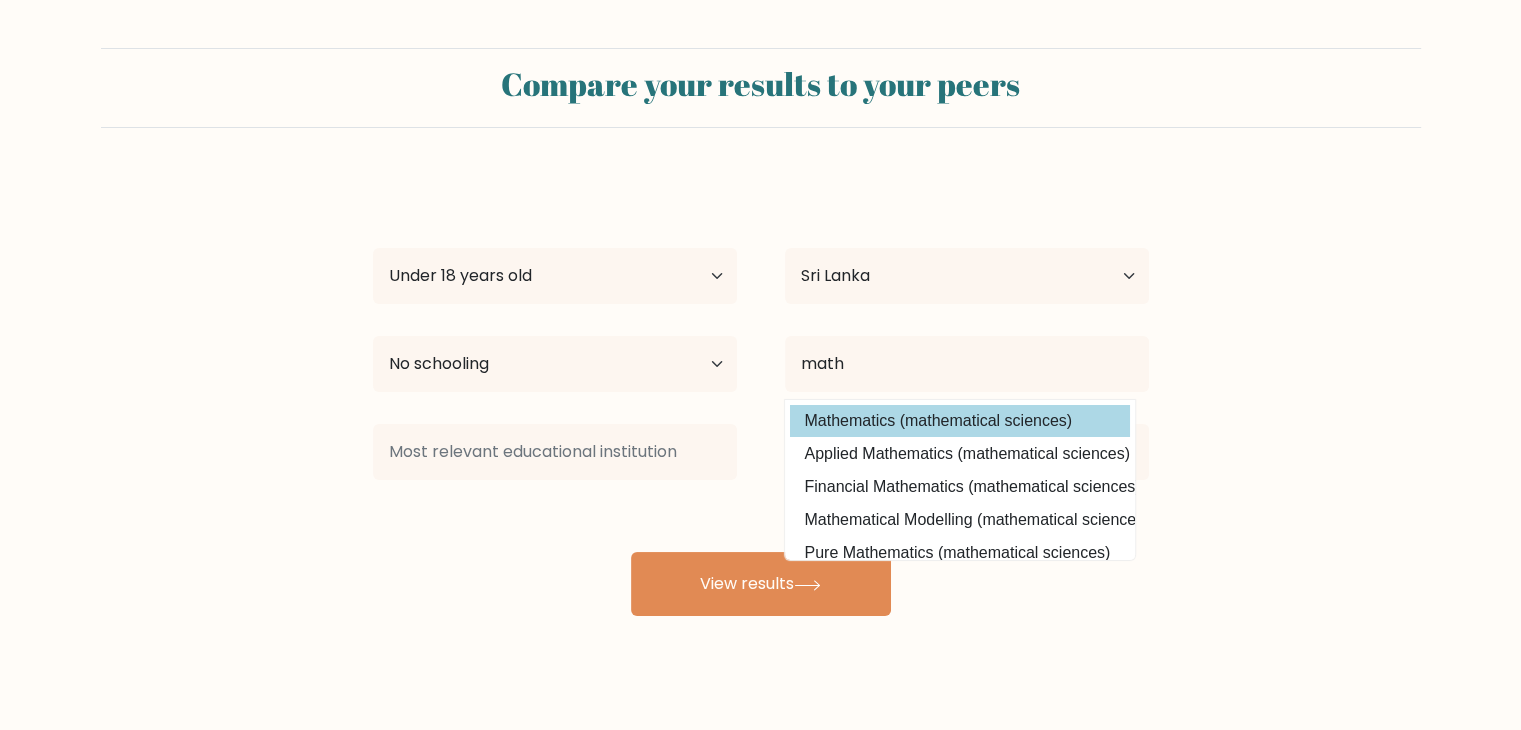 click on "Mathematics (mathematical sciences)" at bounding box center (960, 421) 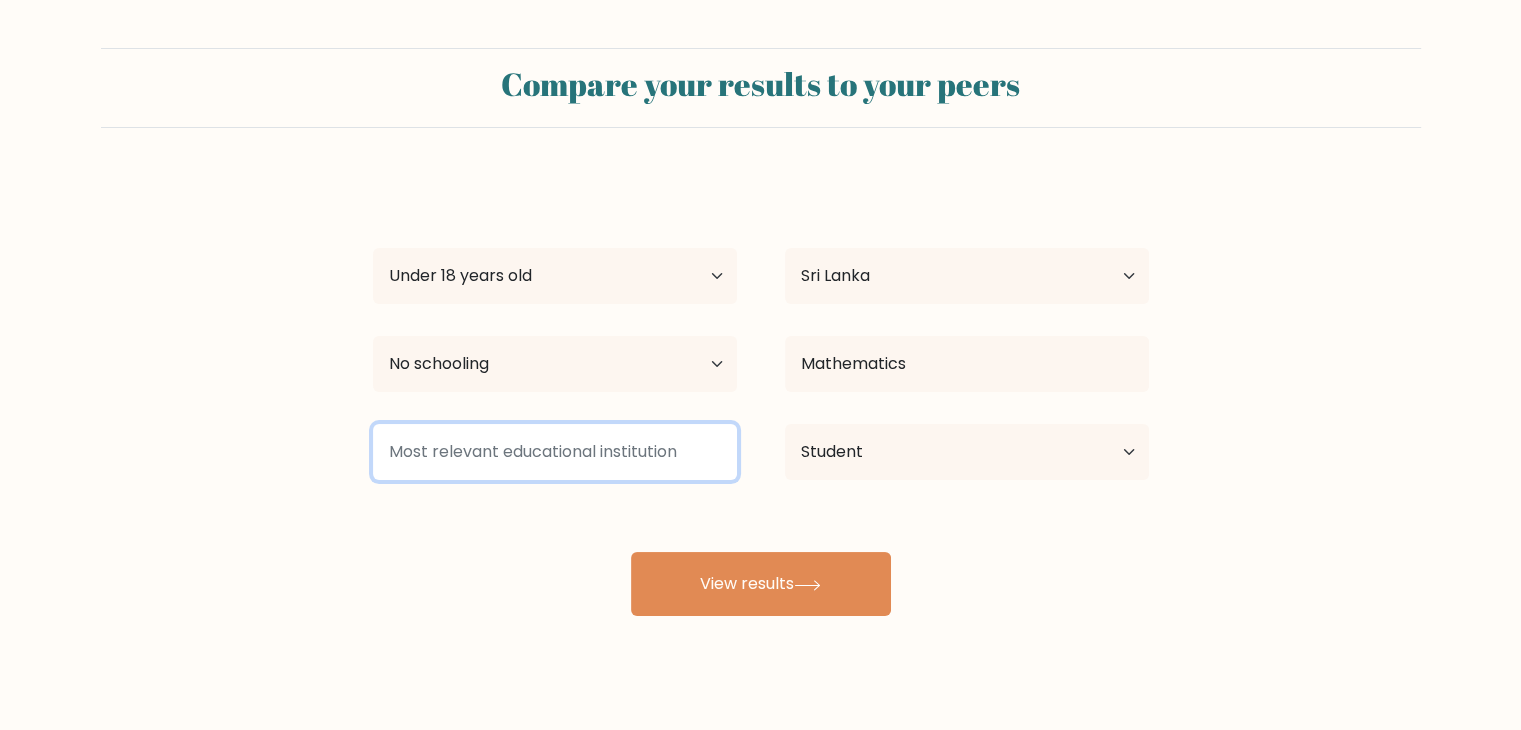 click at bounding box center (555, 452) 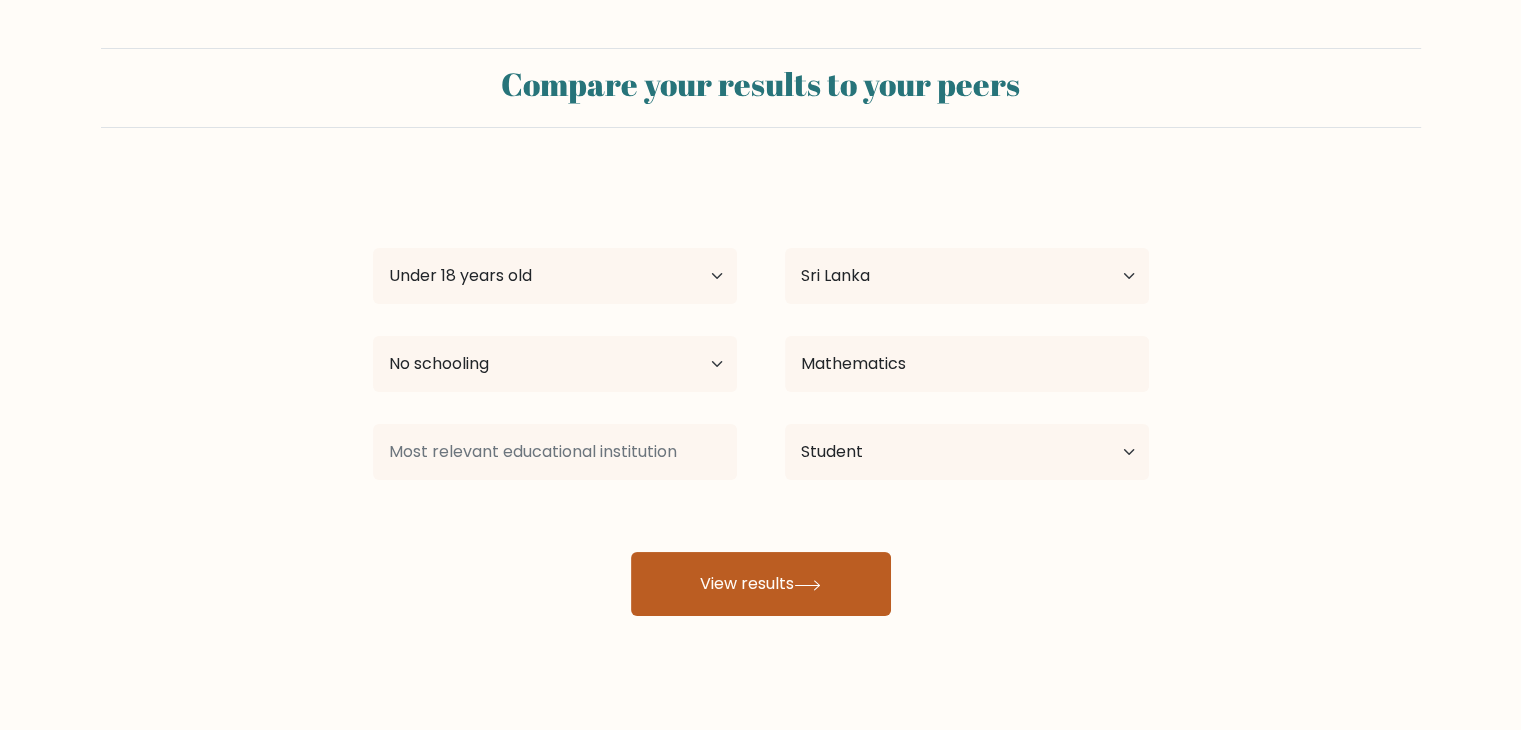 click on "View results" at bounding box center (761, 584) 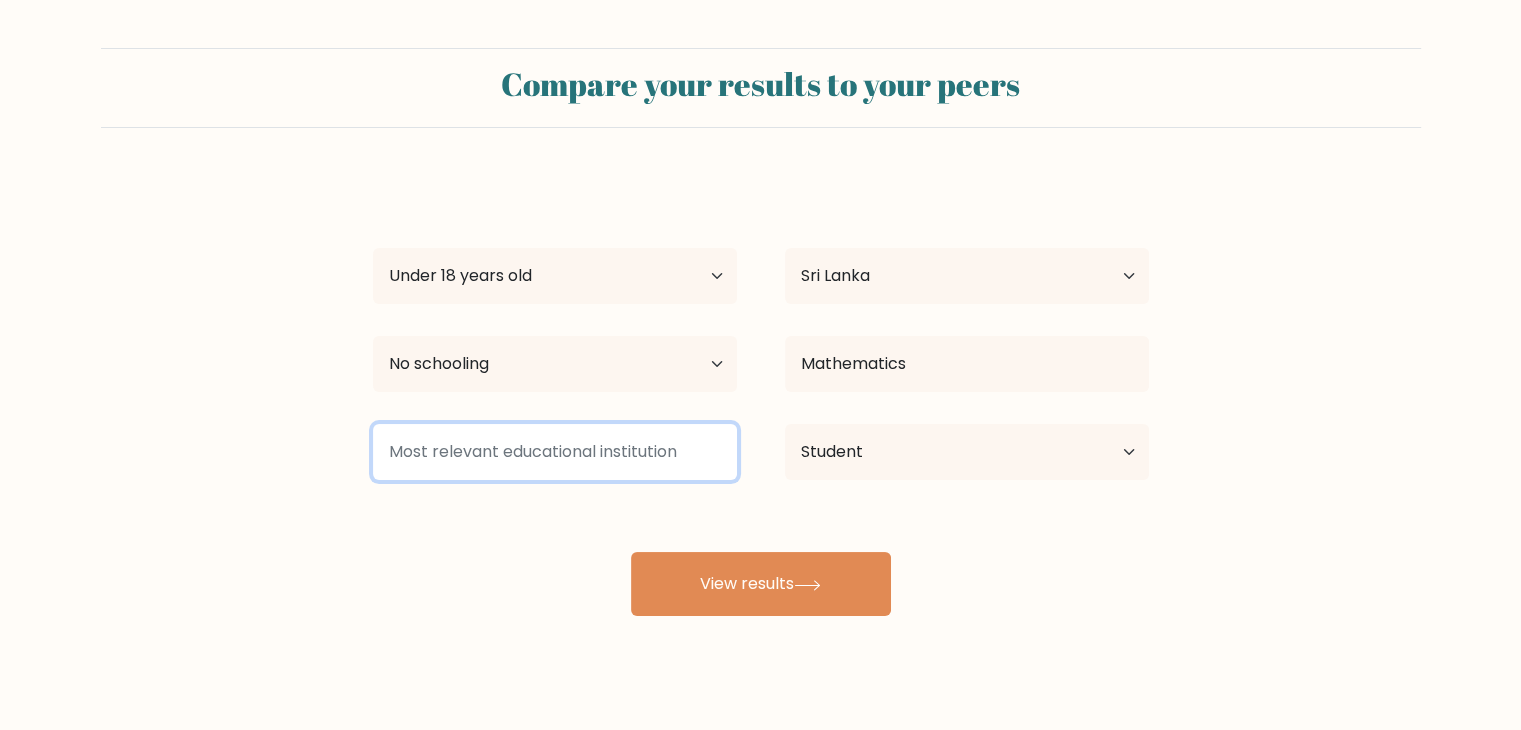 click at bounding box center [555, 452] 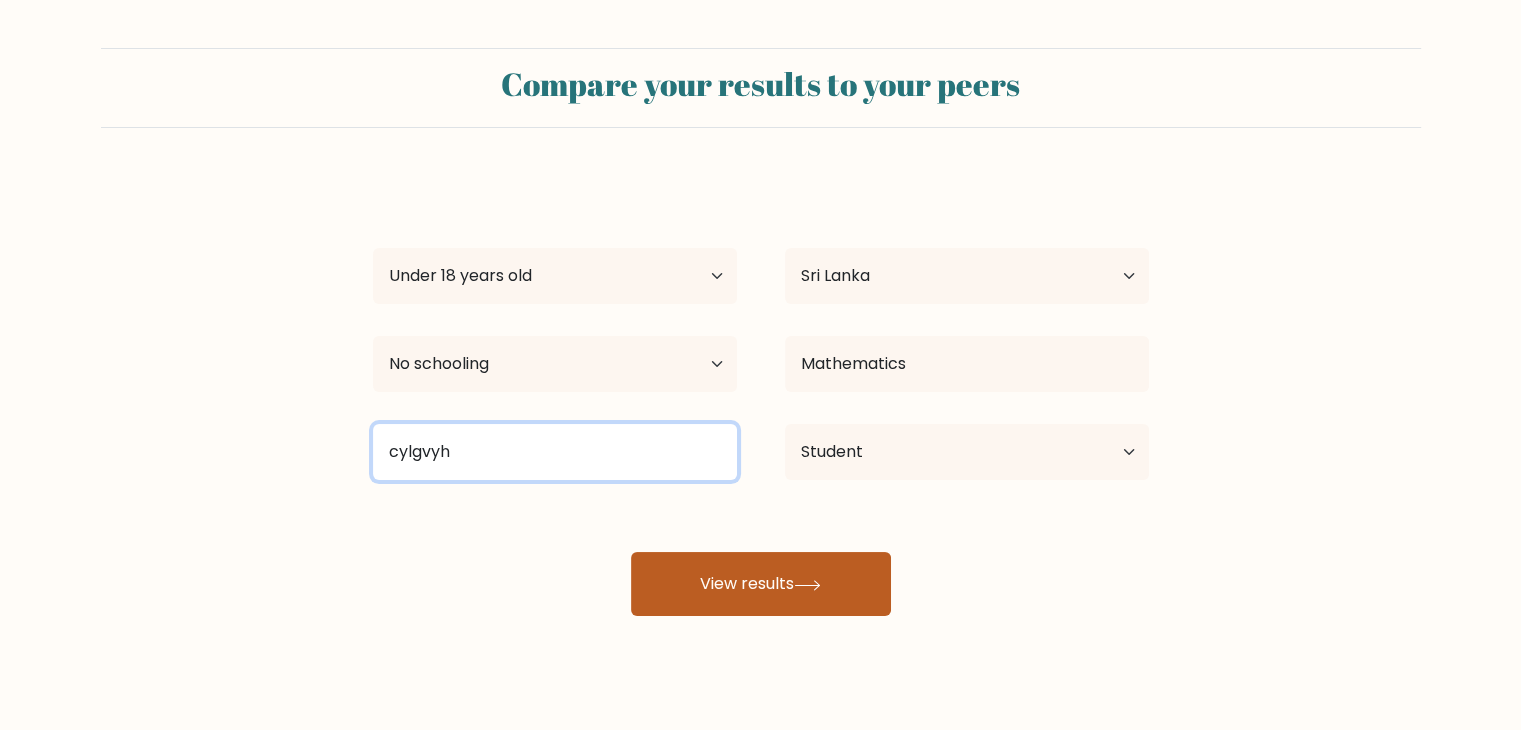 type on "cylgvyh" 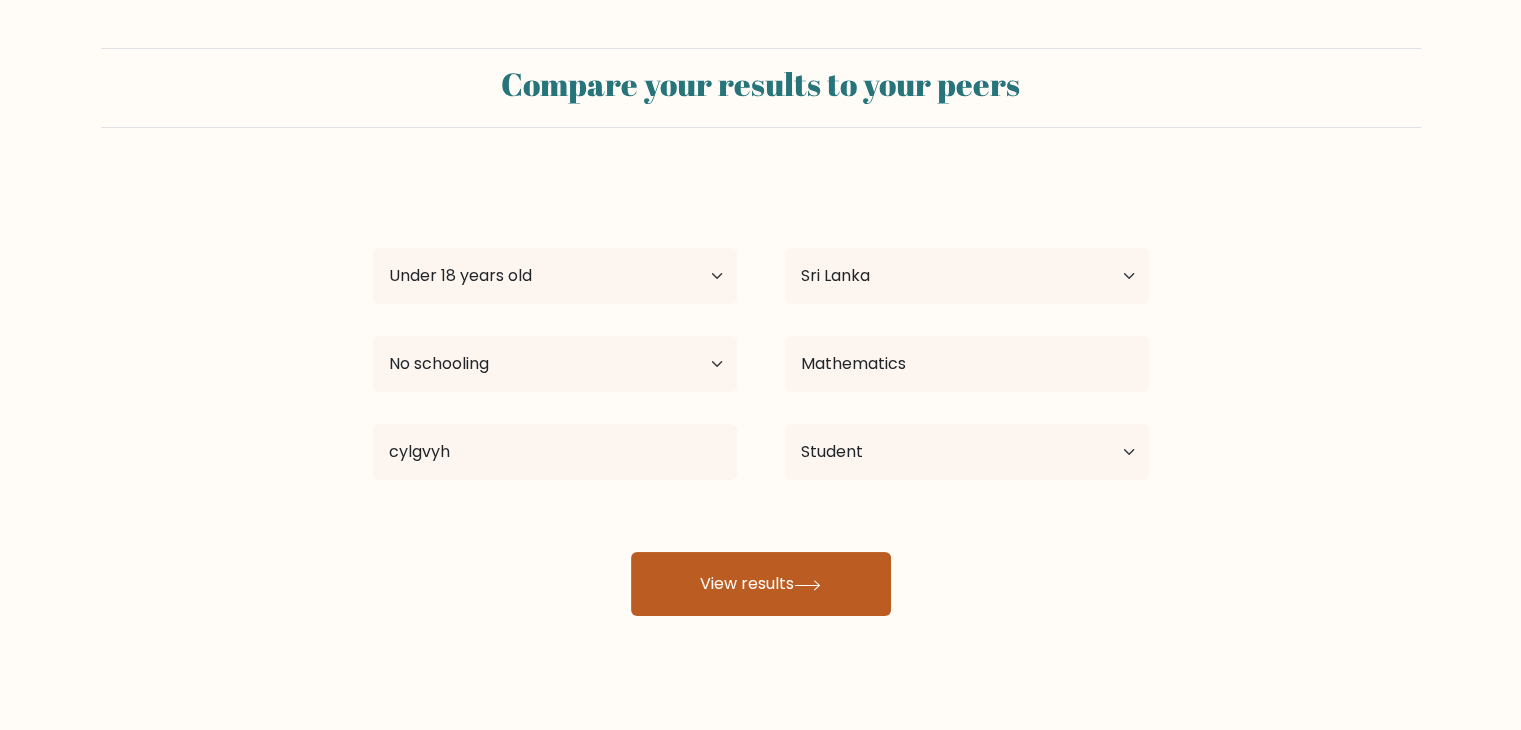 click on "View results" at bounding box center (761, 584) 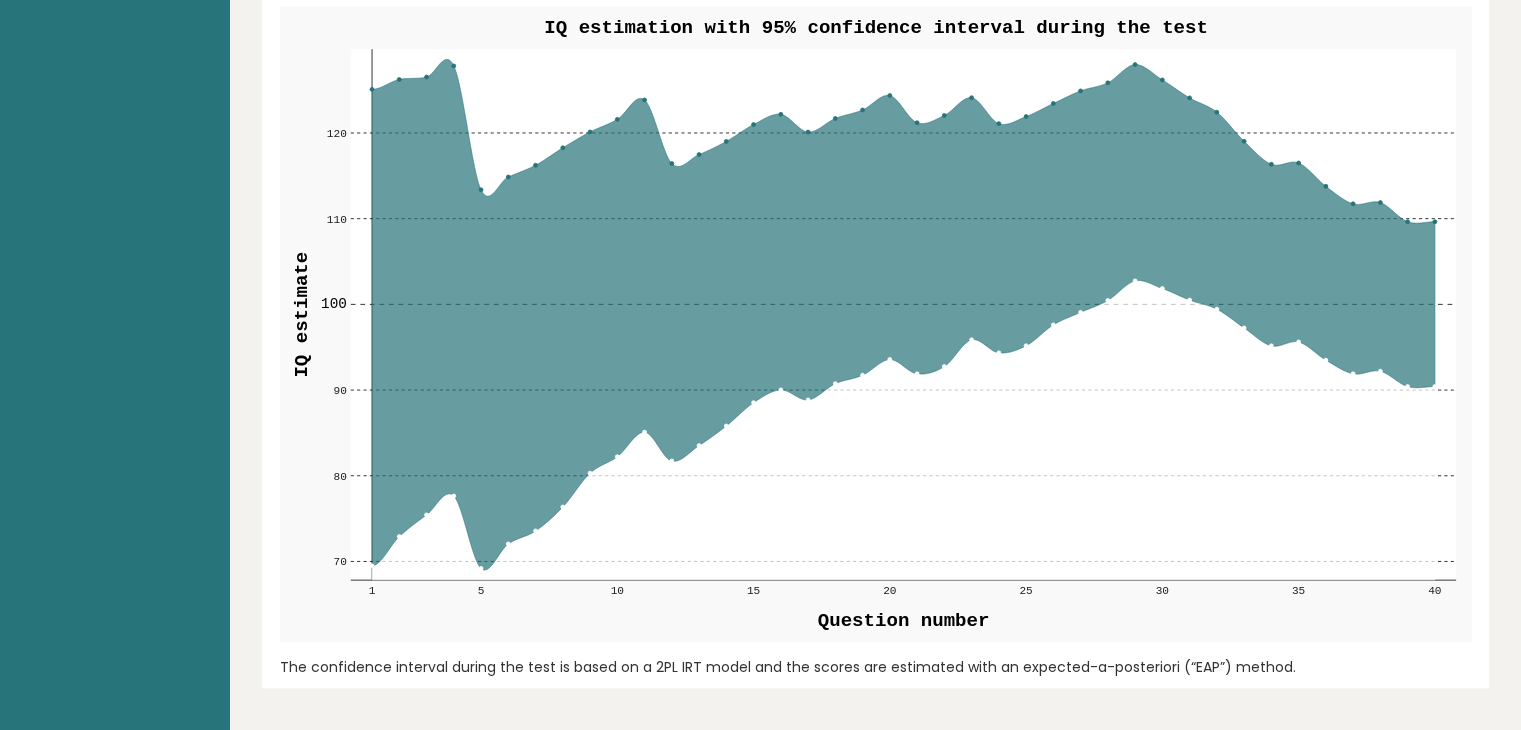 scroll, scrollTop: 2379, scrollLeft: 0, axis: vertical 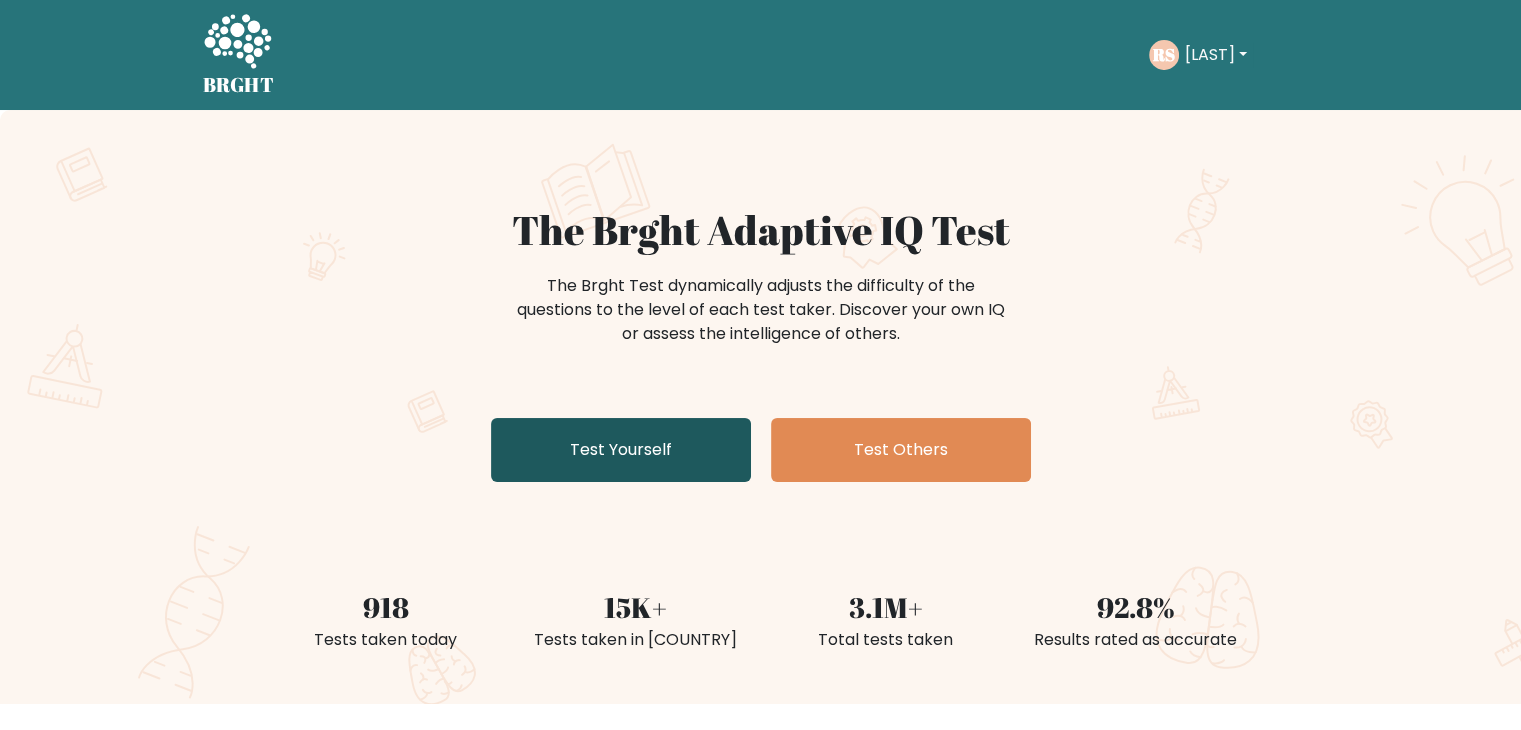 click on "Test Yourself" at bounding box center [621, 450] 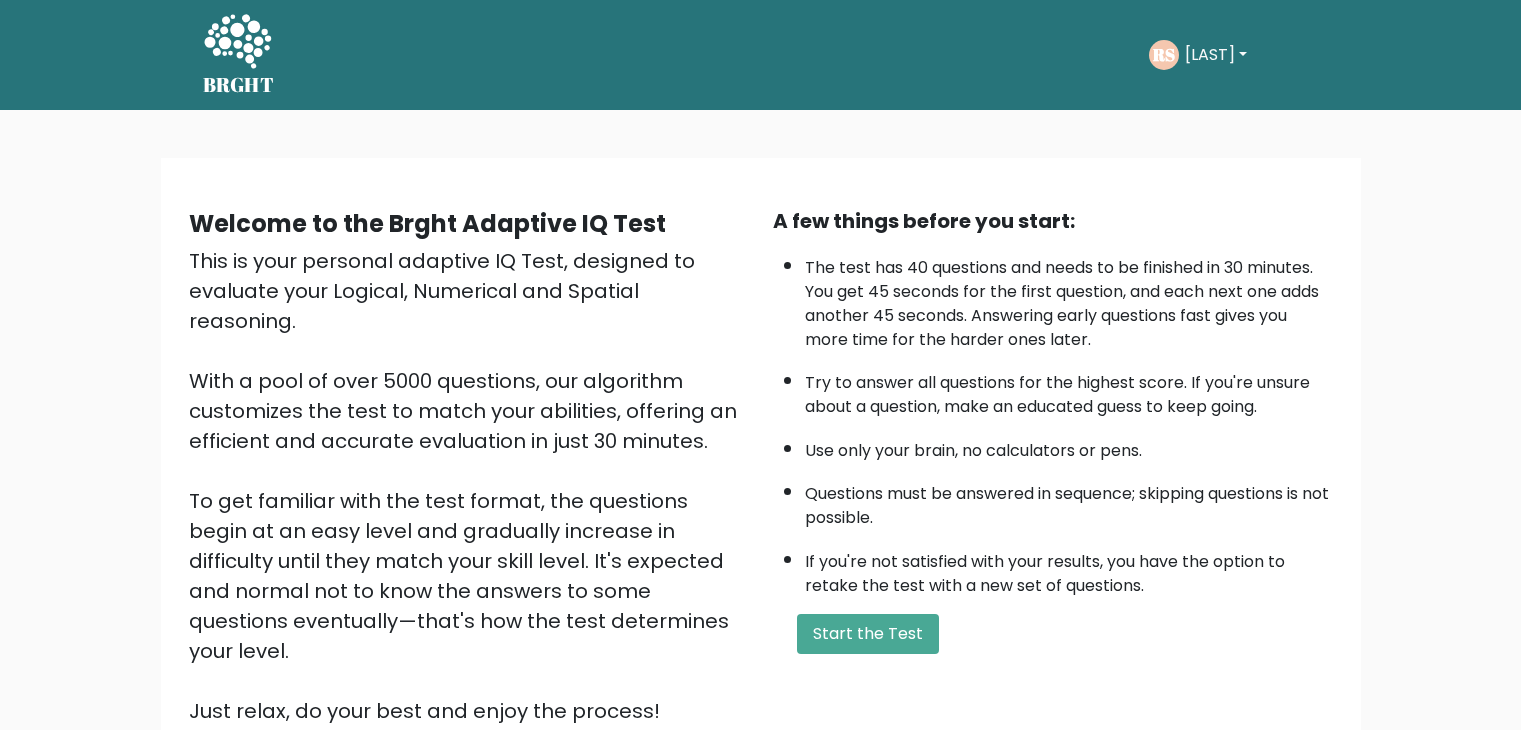 scroll, scrollTop: 0, scrollLeft: 0, axis: both 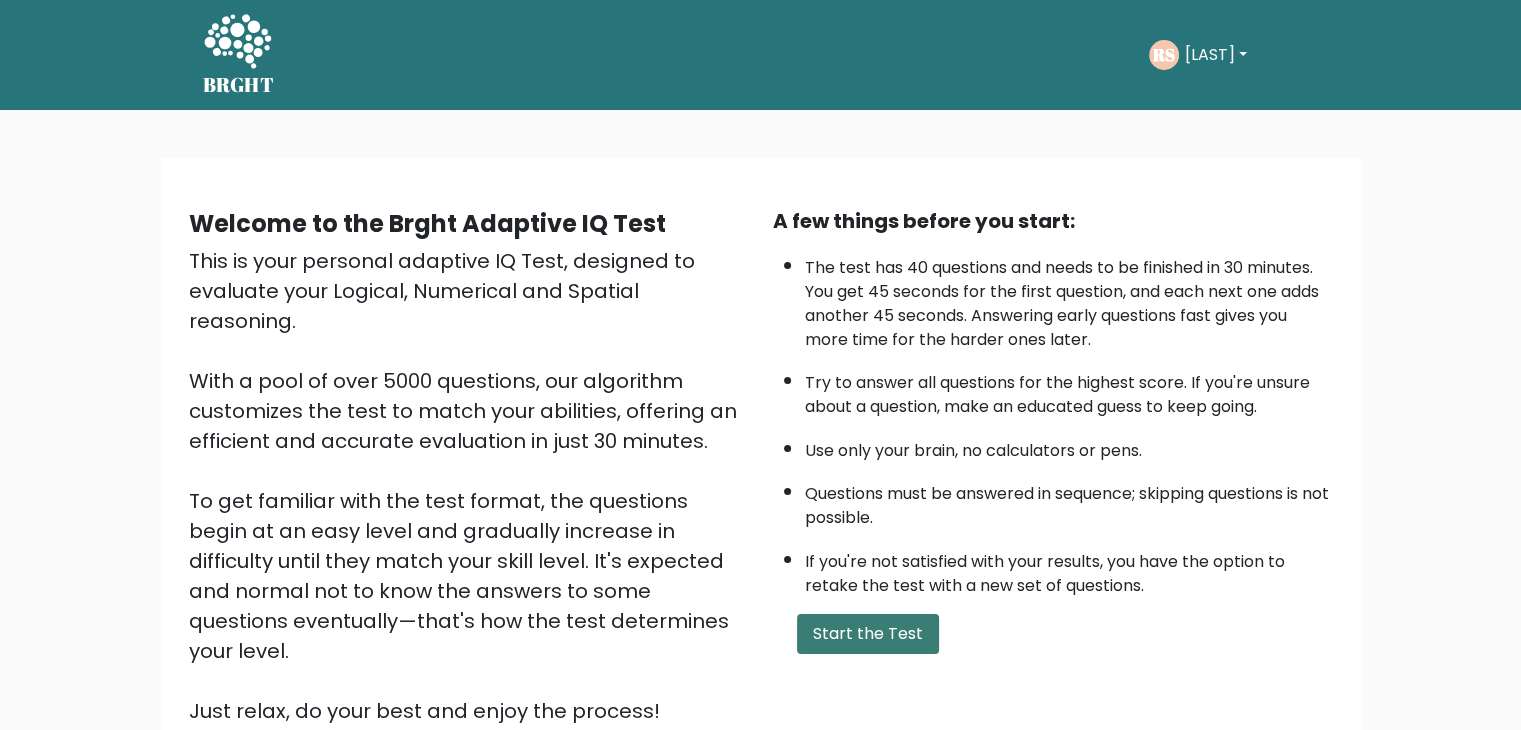 click on "Start the Test" at bounding box center [868, 634] 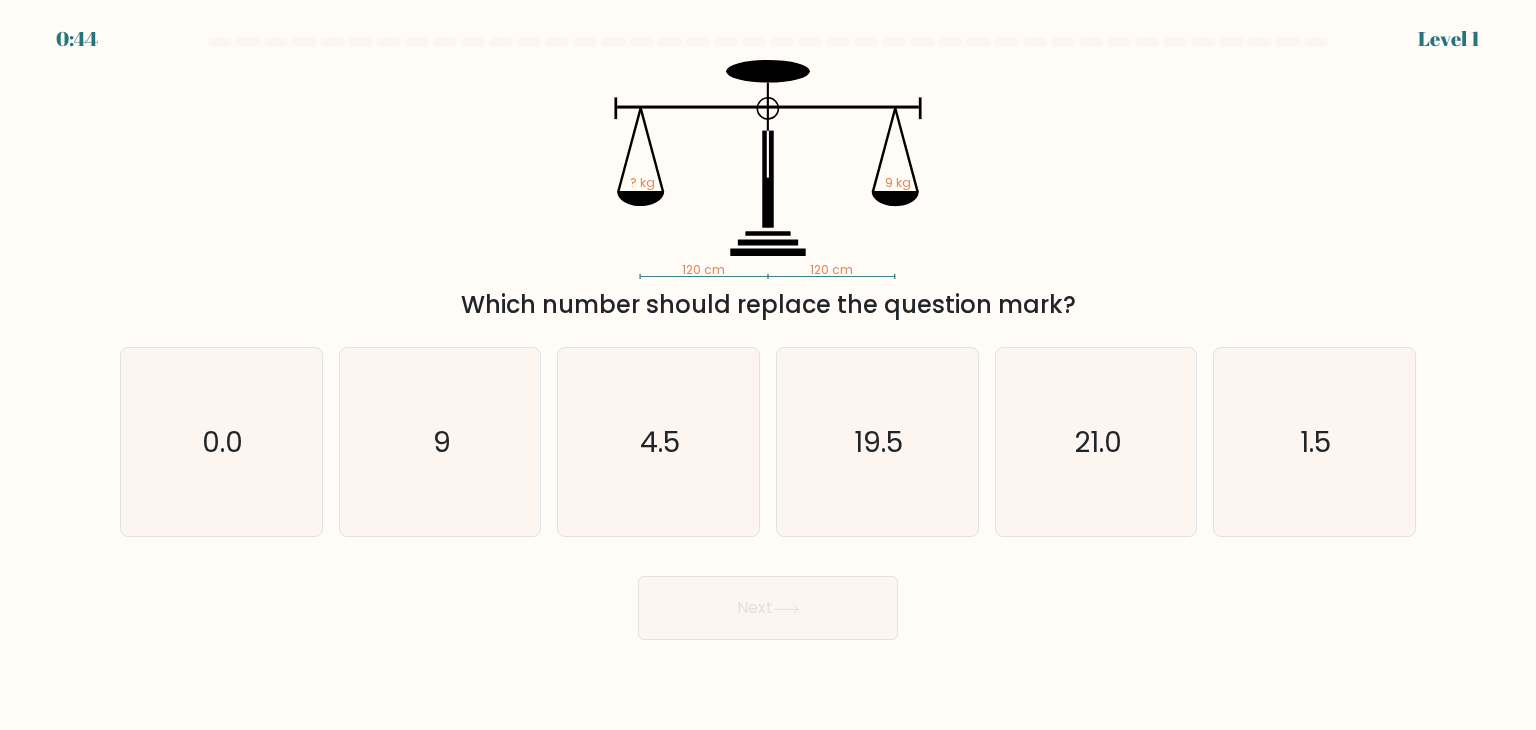 scroll, scrollTop: 0, scrollLeft: 0, axis: both 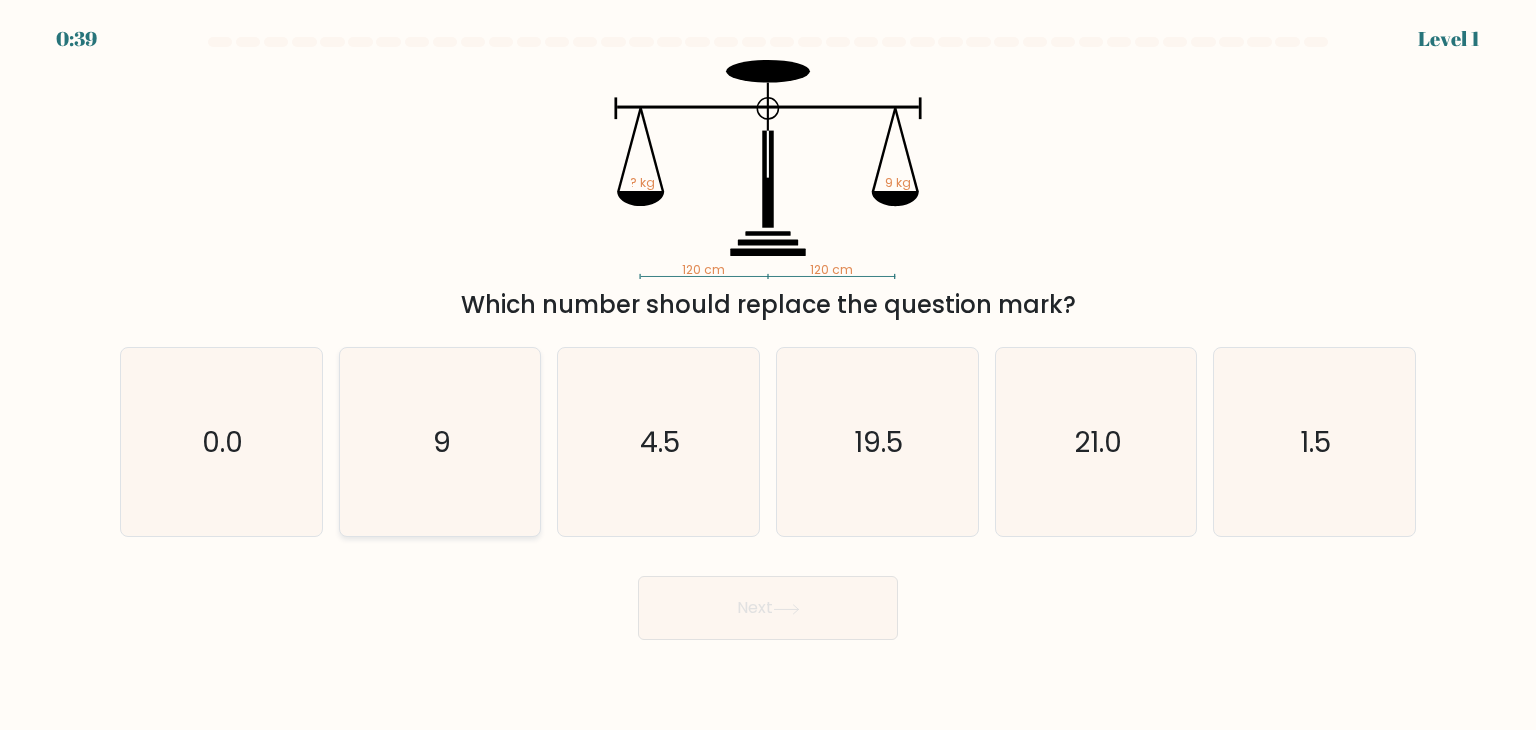 click on "9" 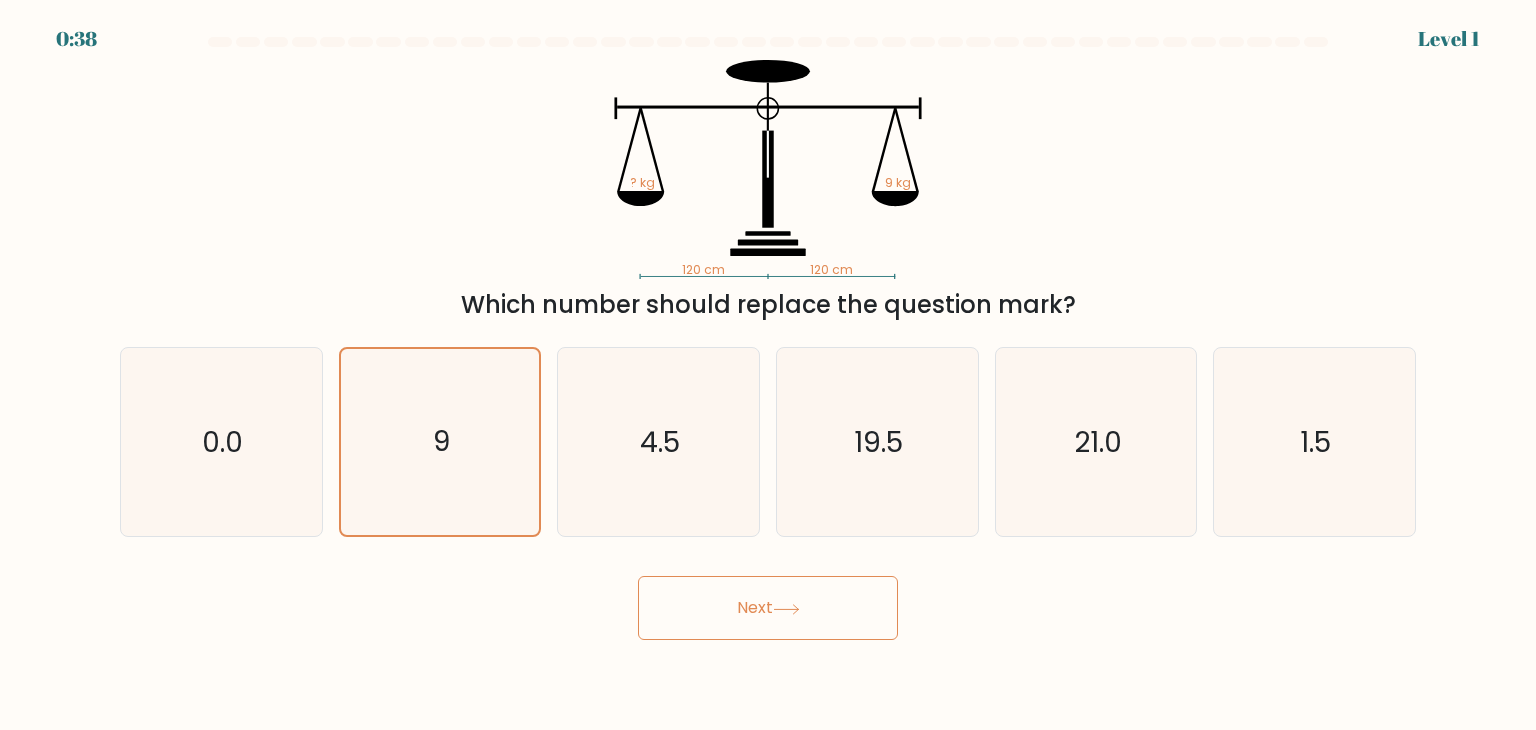 click on "Next" at bounding box center (768, 608) 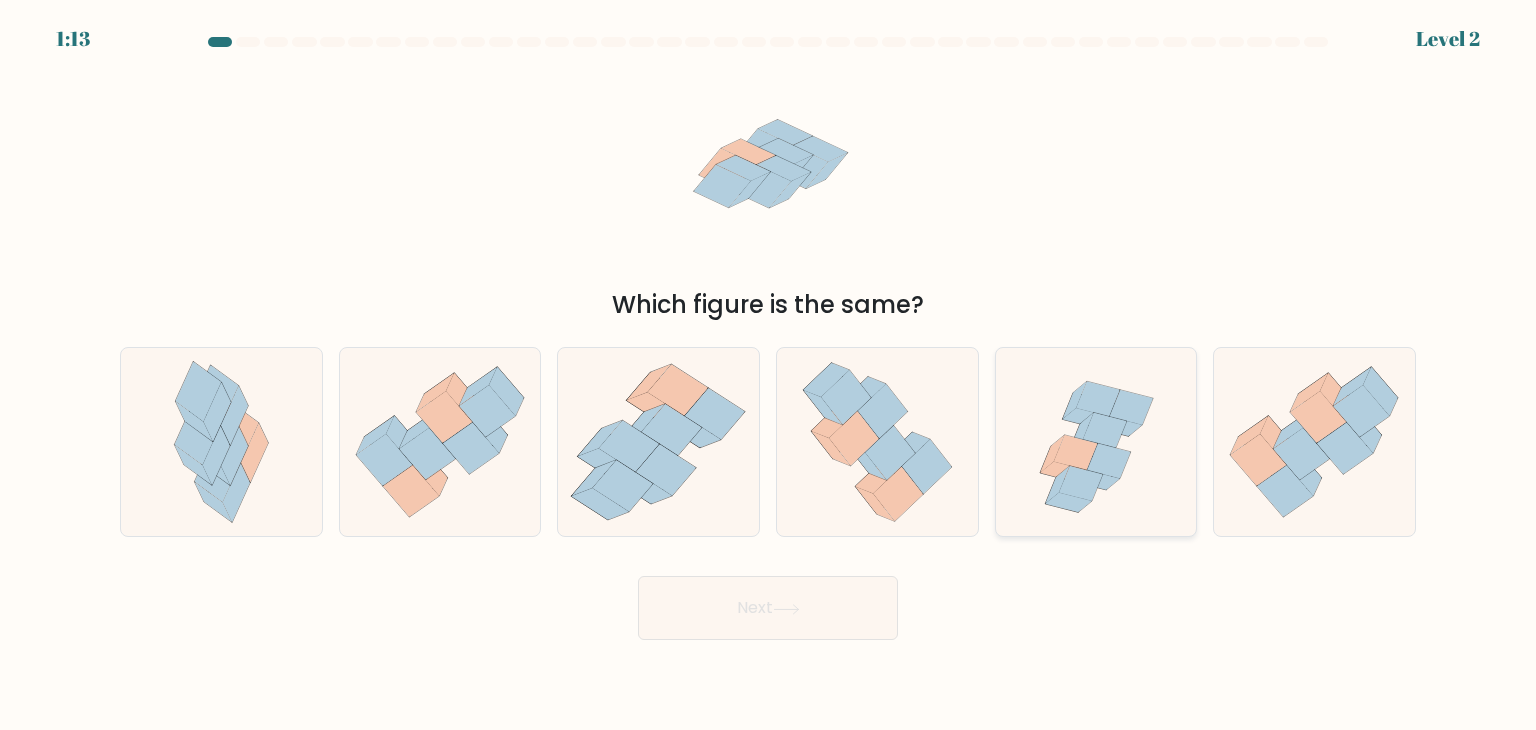 click 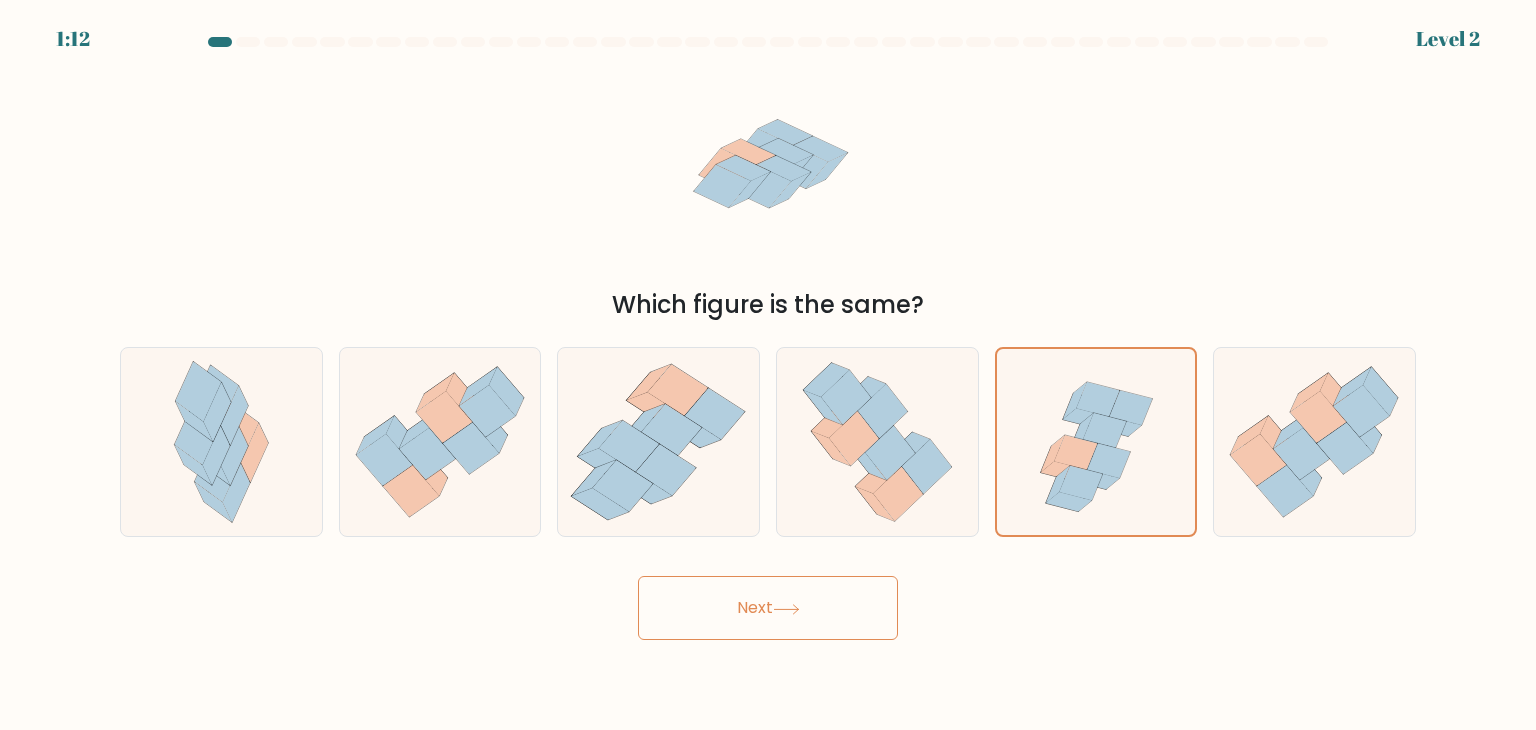 click on "Next" at bounding box center [768, 608] 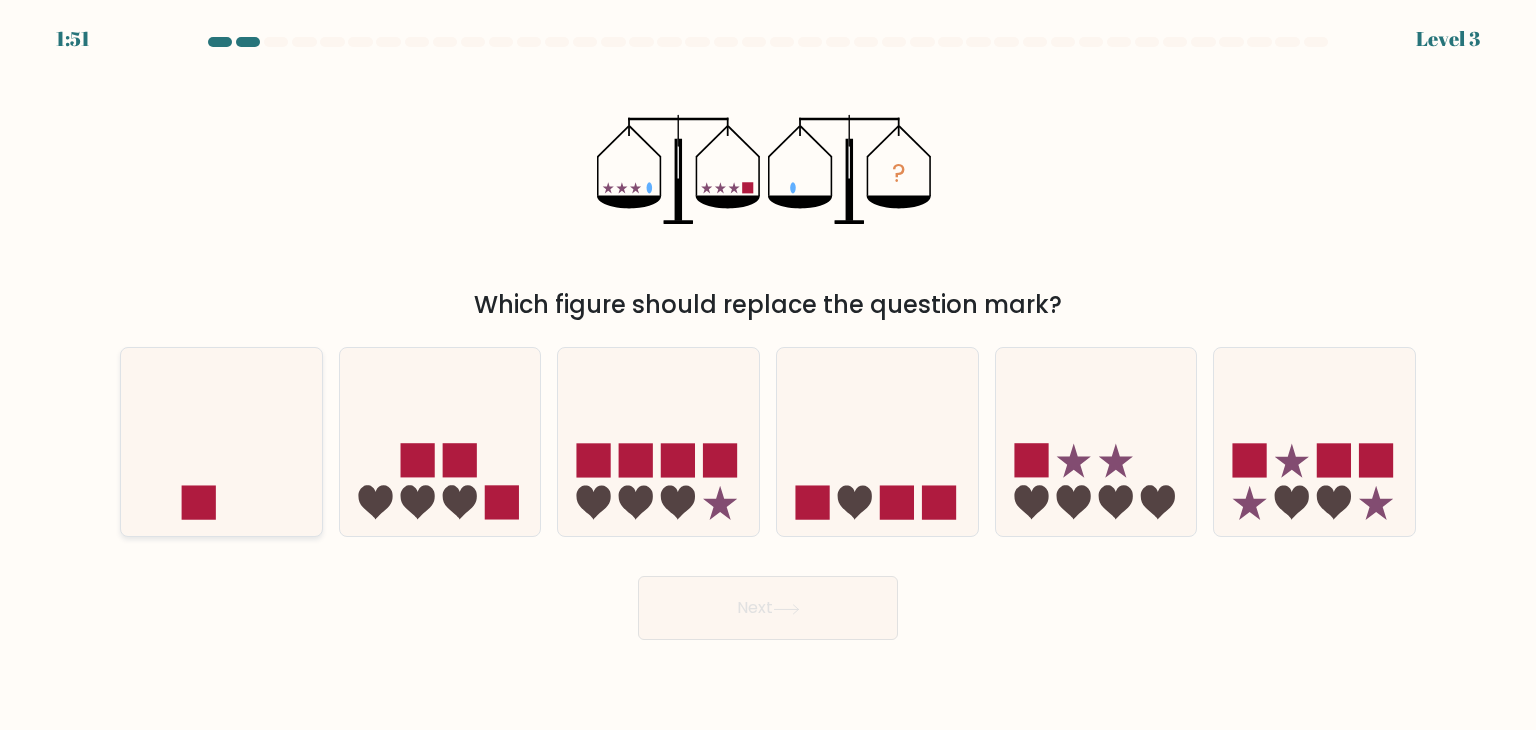 click 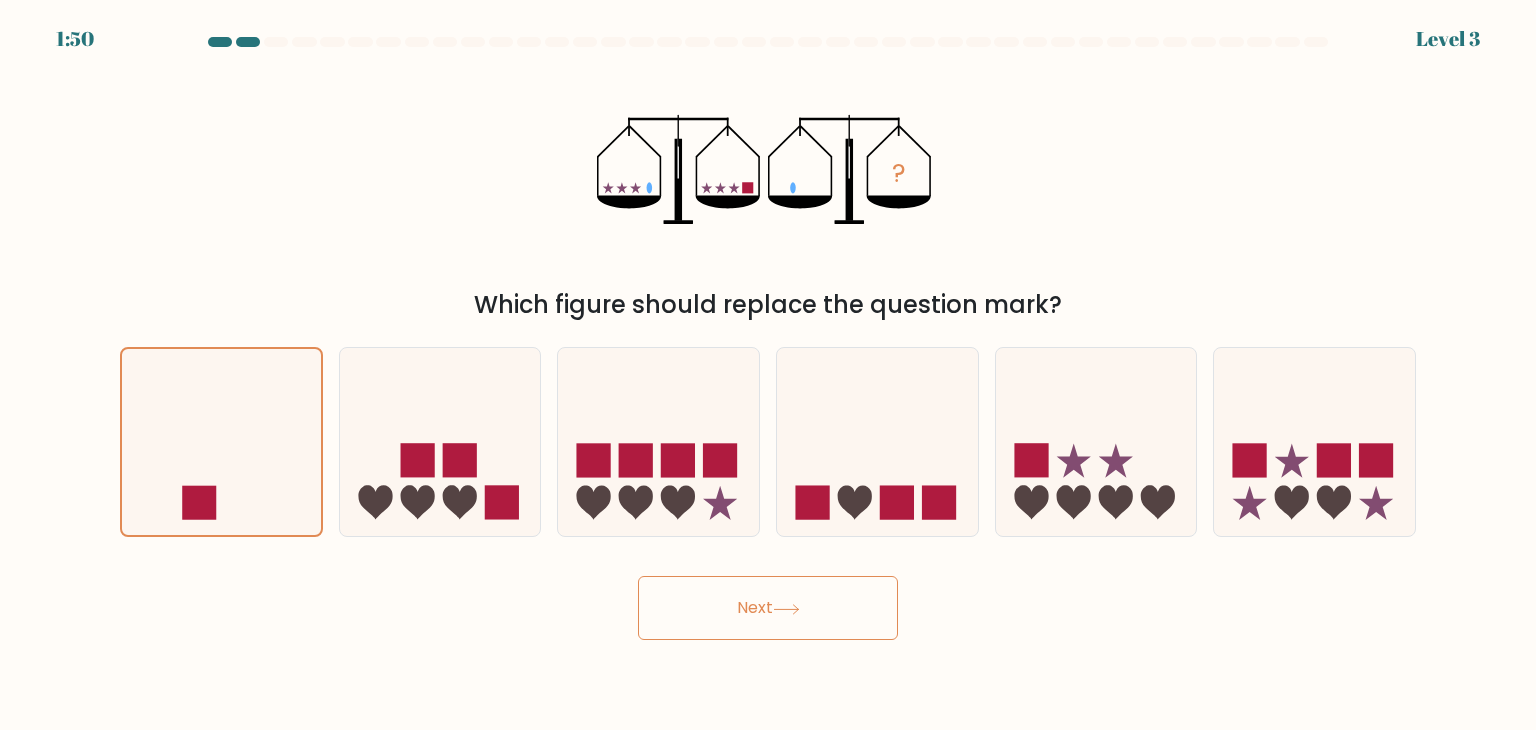click on "Next" at bounding box center [768, 608] 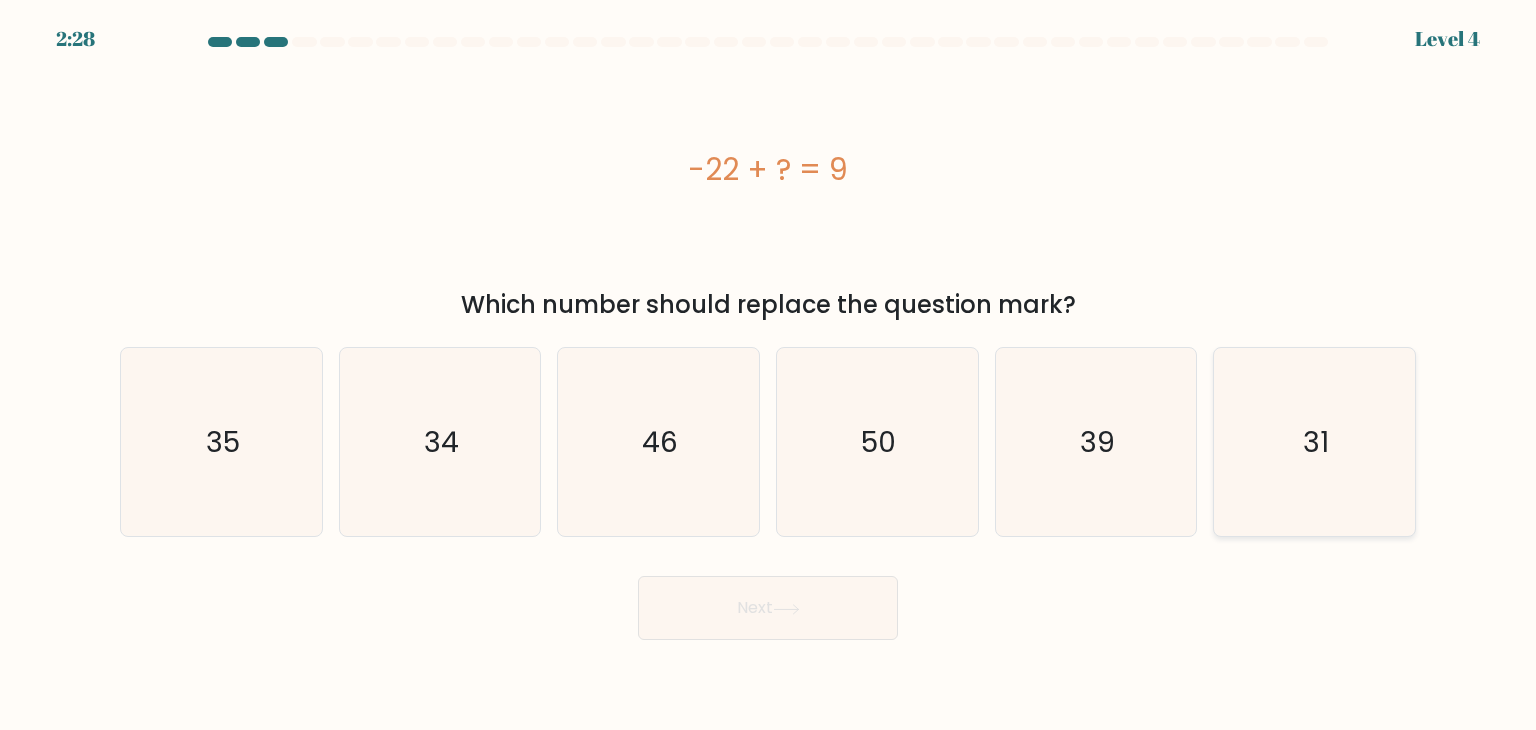 click on "31" 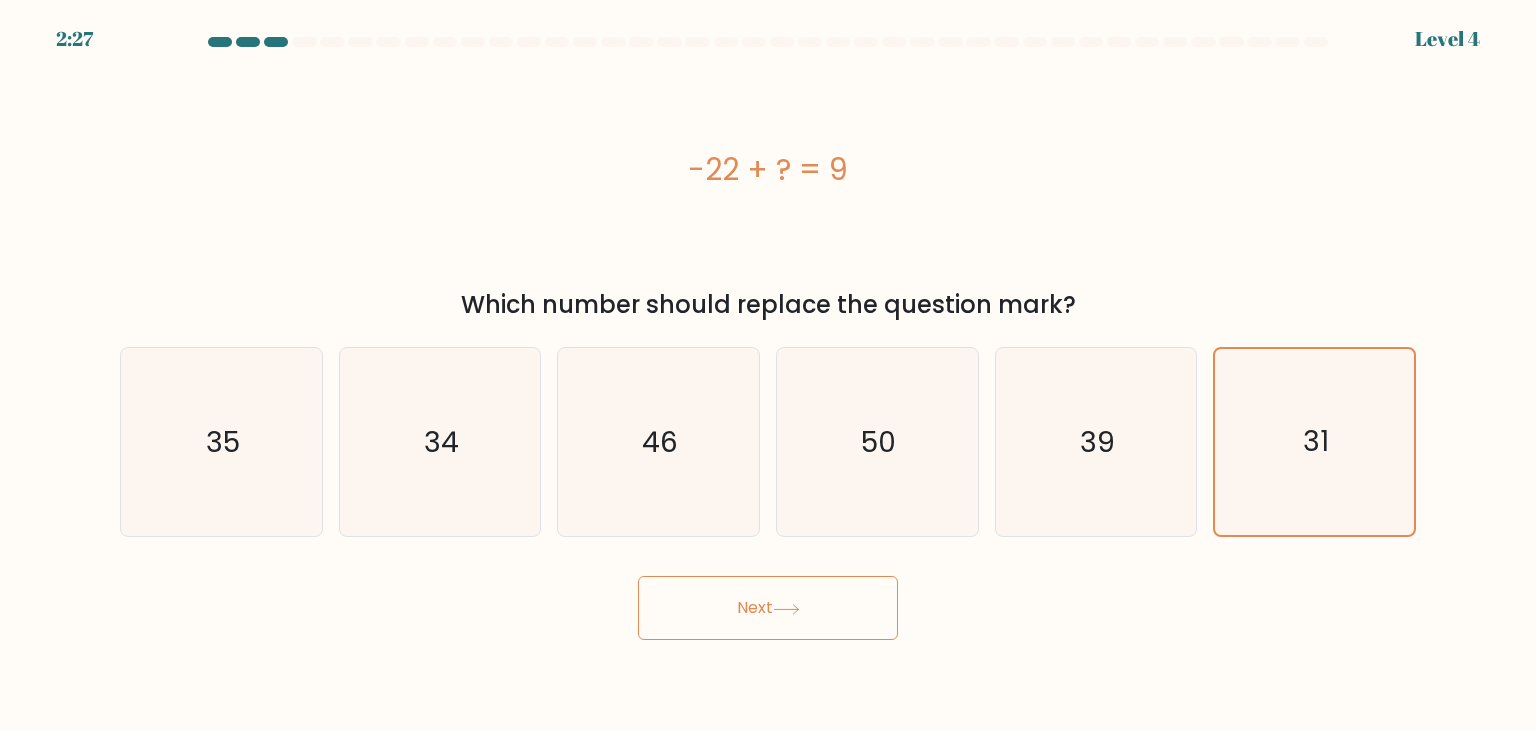 click on "Next" at bounding box center [768, 608] 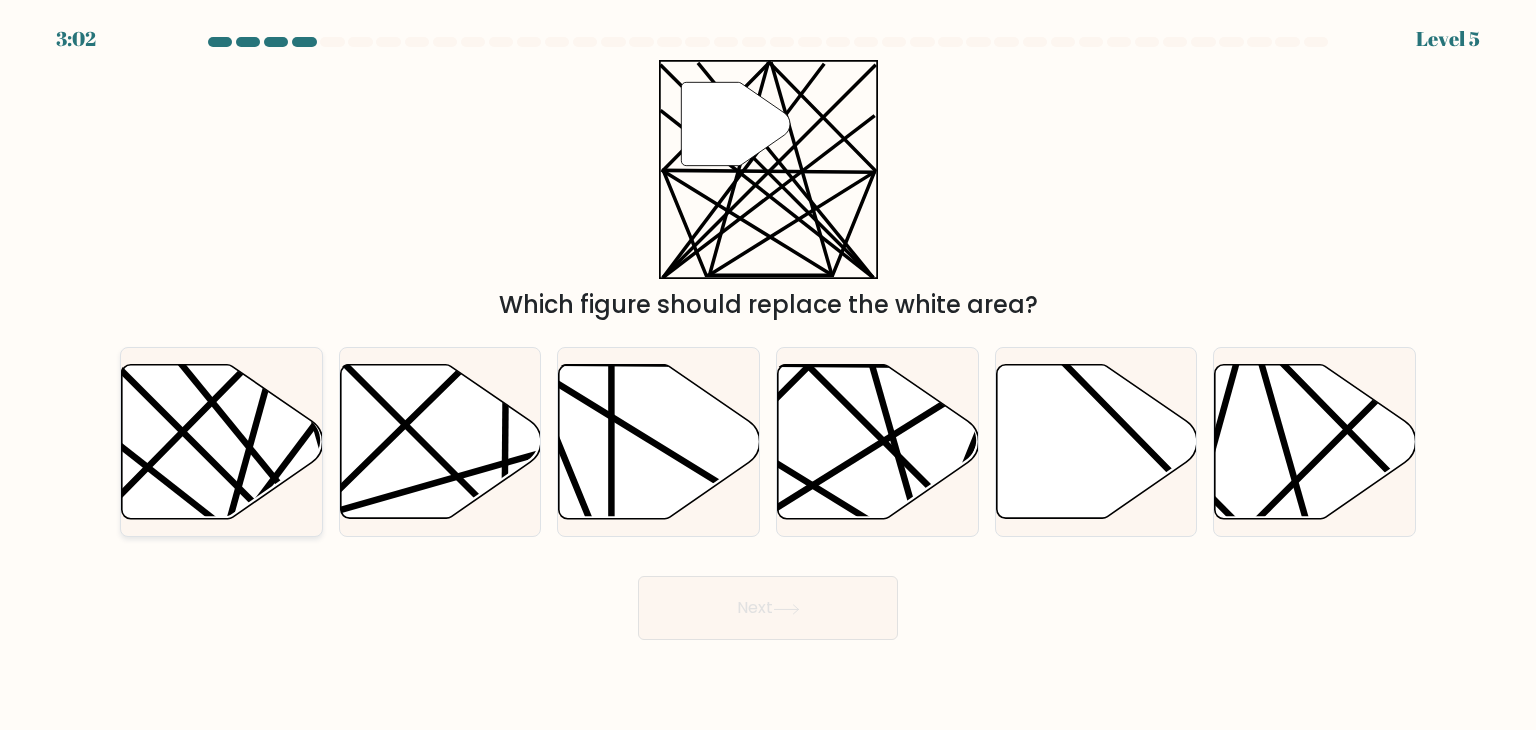 click 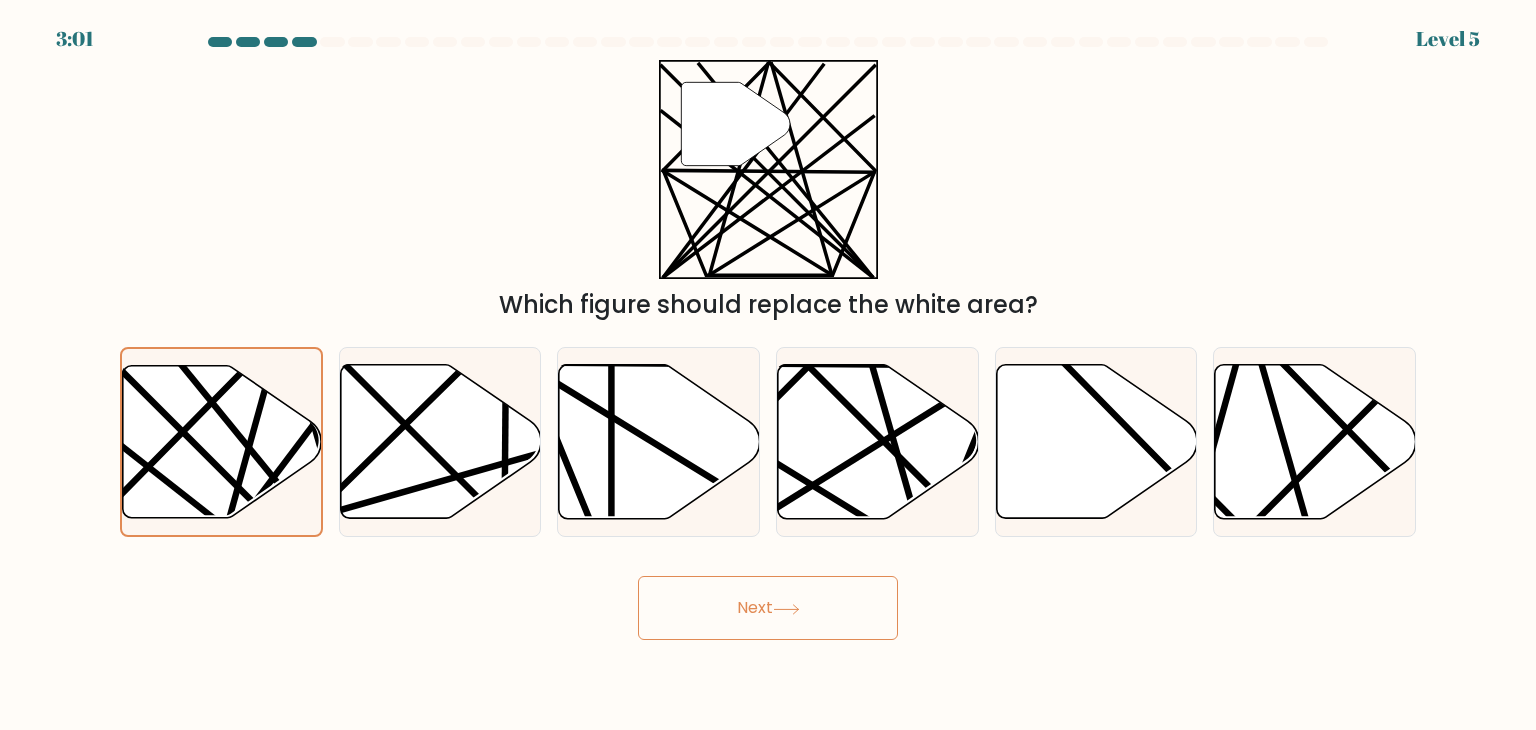 click on "Next" at bounding box center [768, 608] 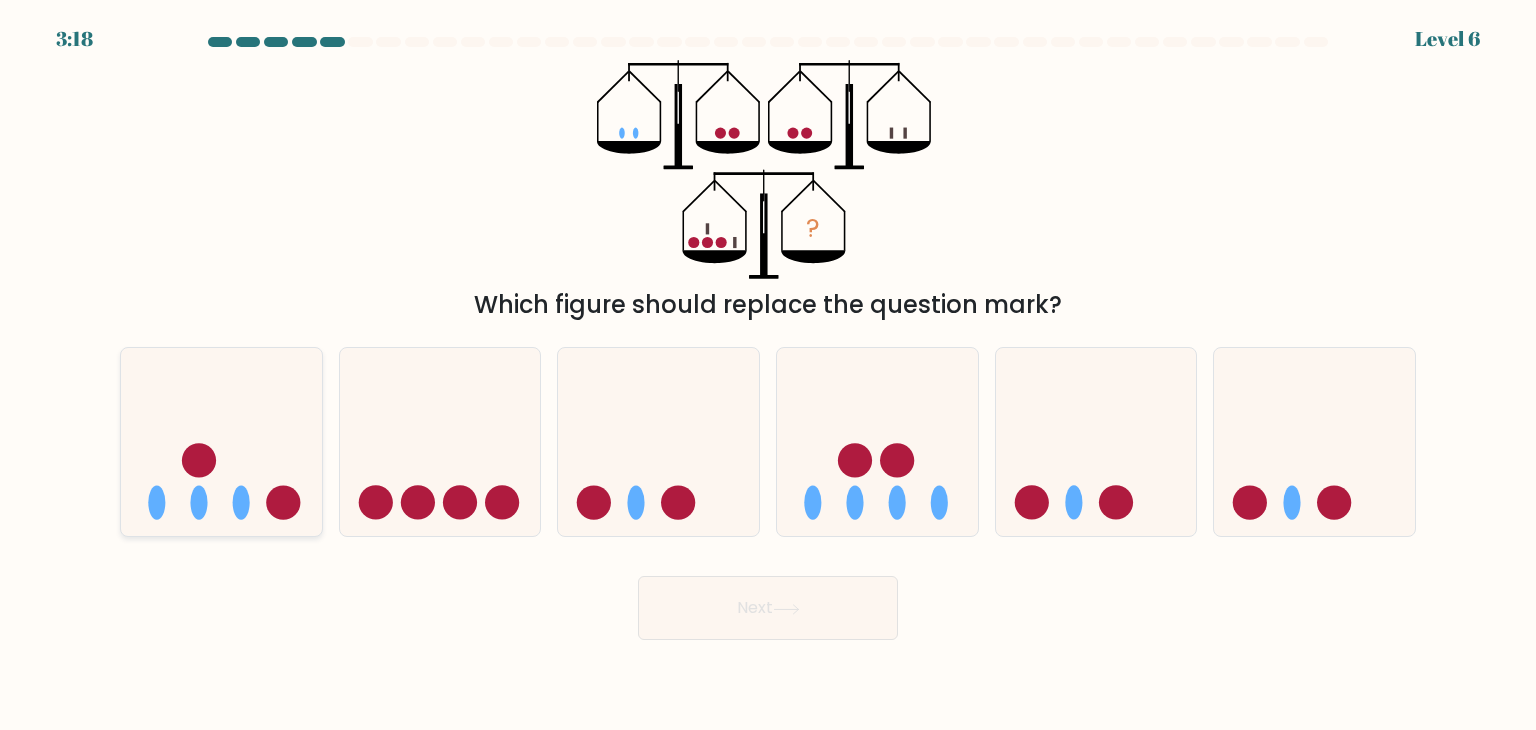 click 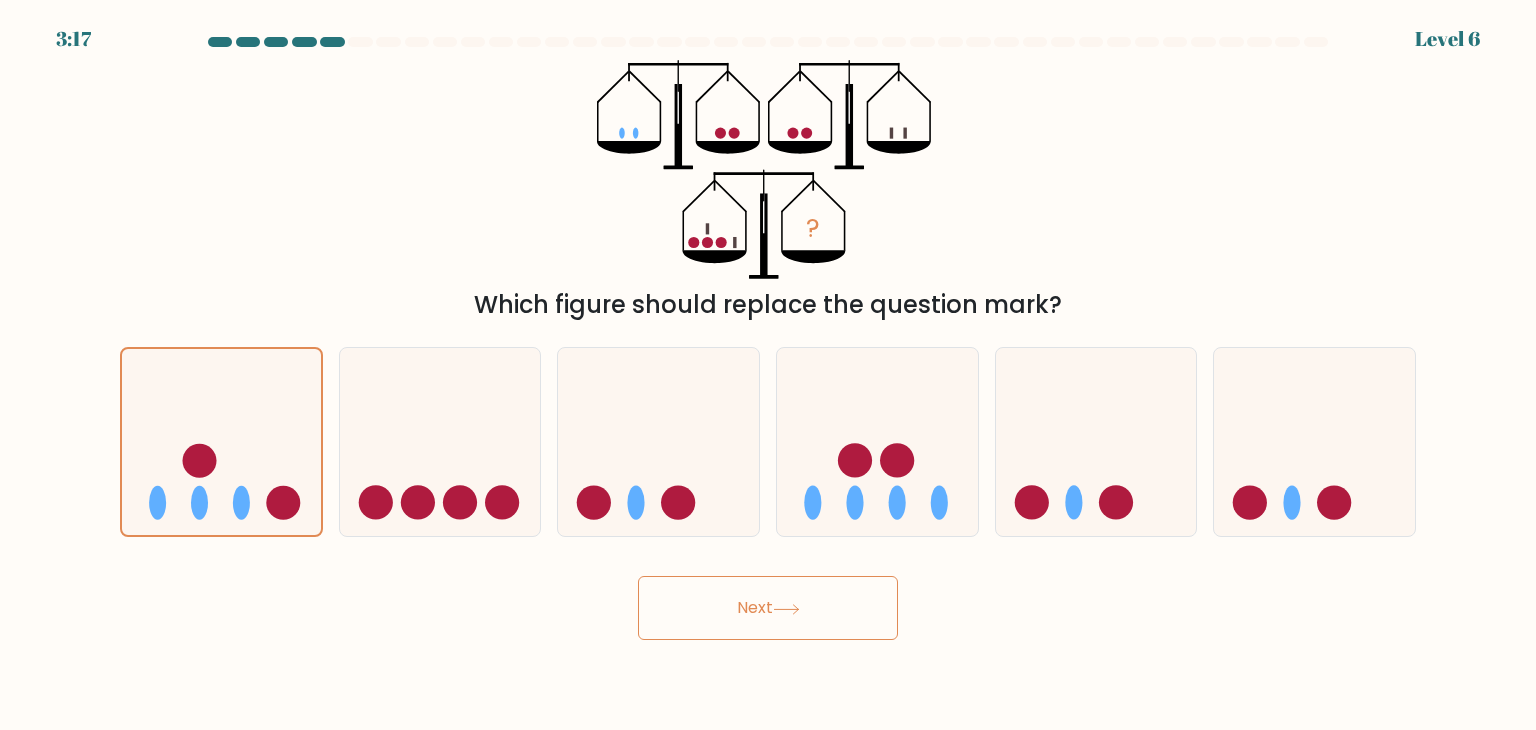 click on "Next" at bounding box center (768, 608) 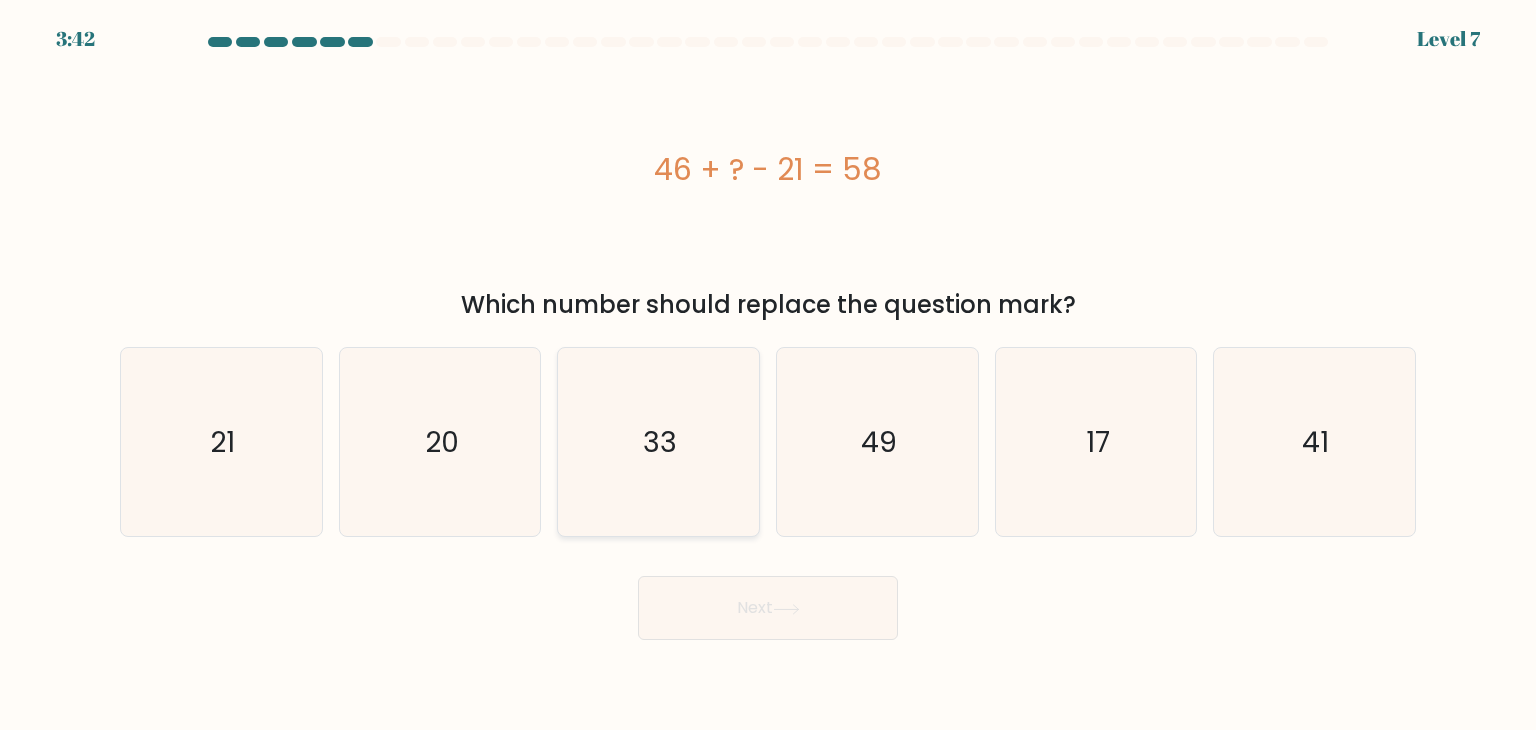 click on "33" 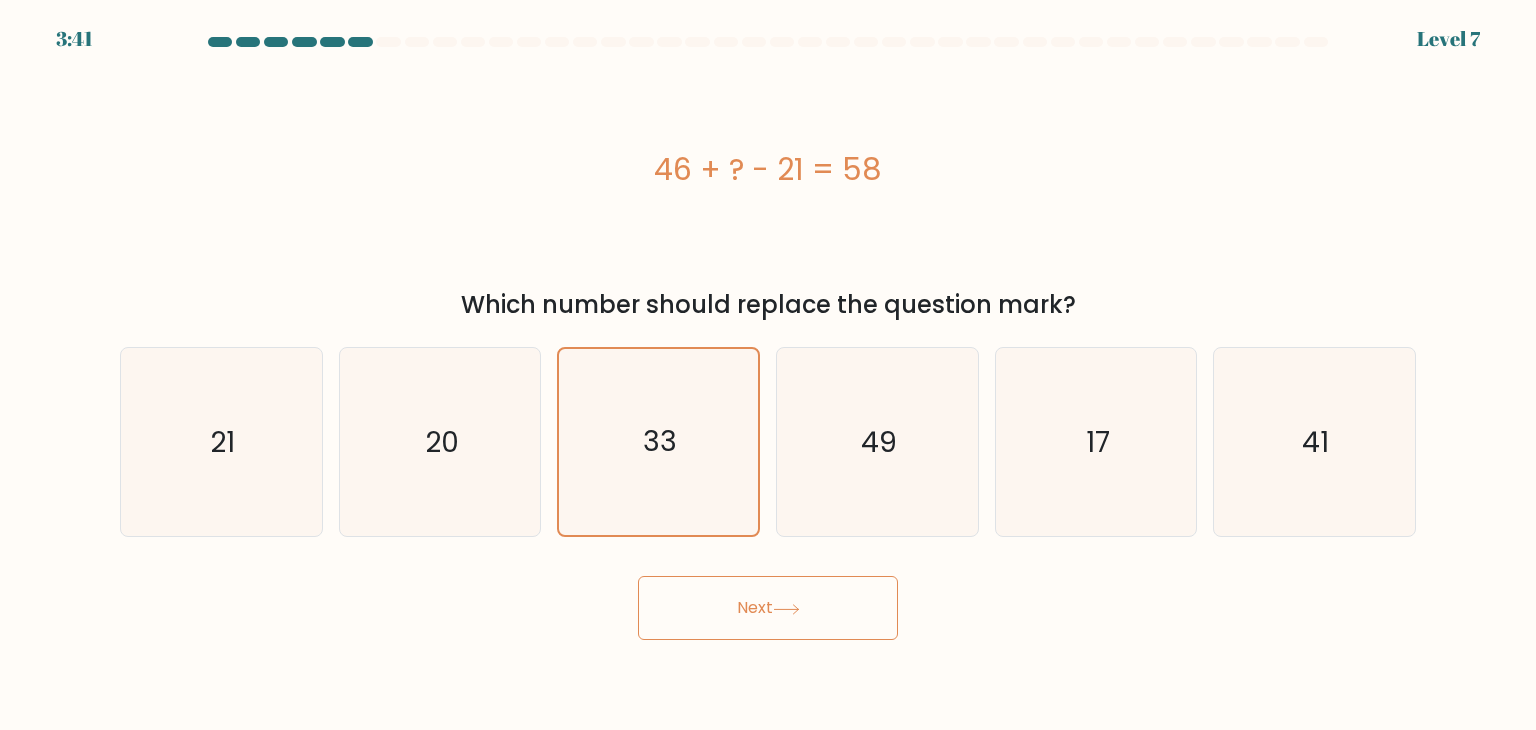 click on "Next" at bounding box center [768, 608] 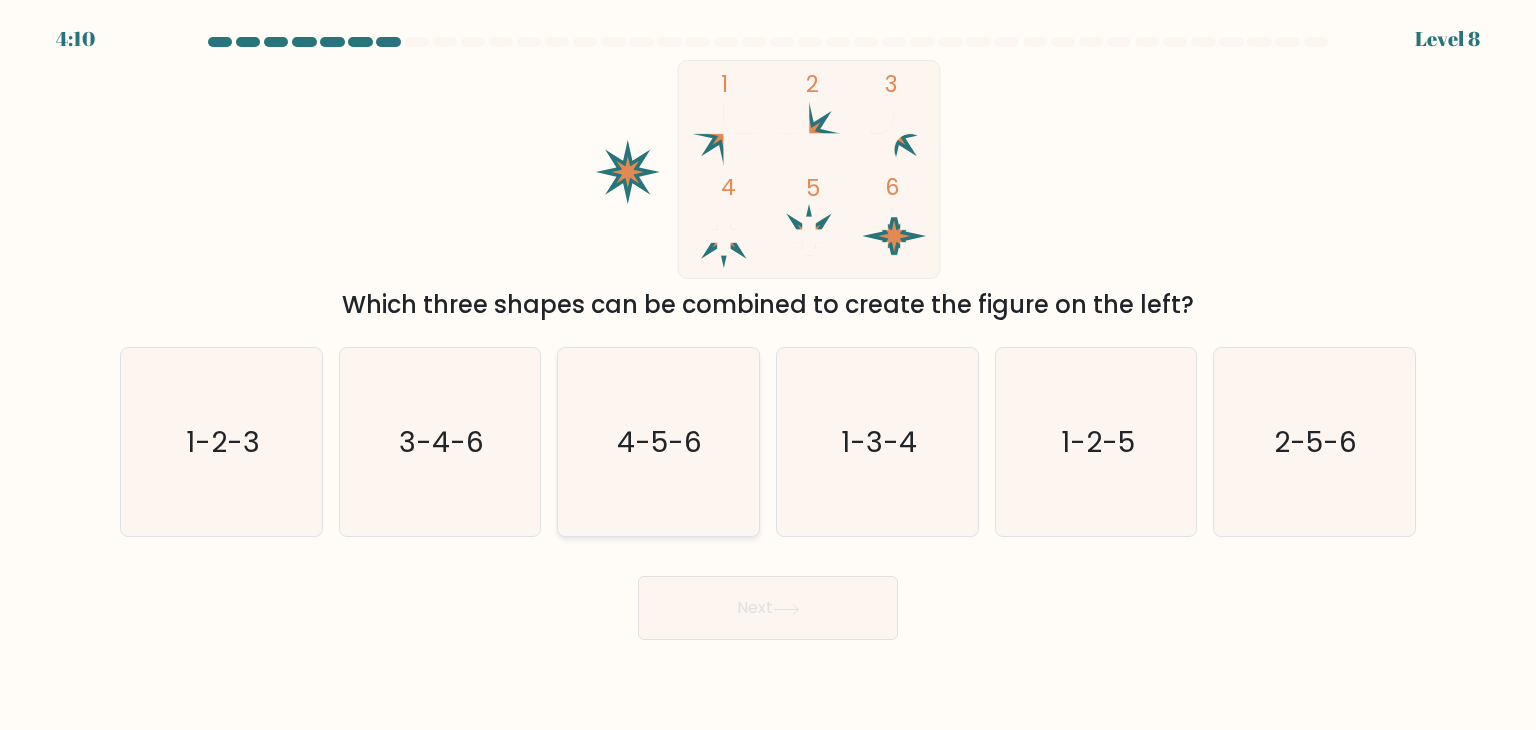 click on "4-5-6" 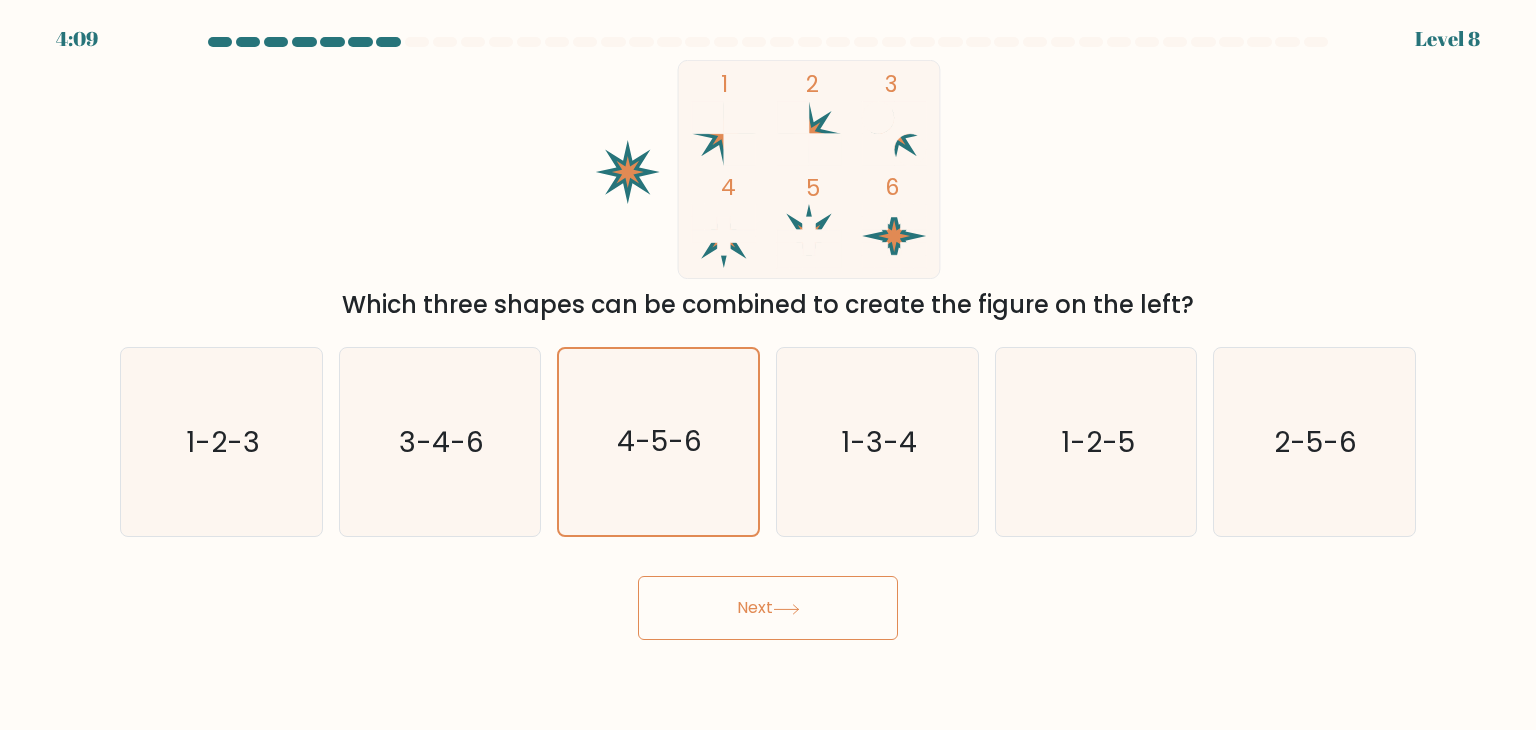 click on "Next" at bounding box center (768, 608) 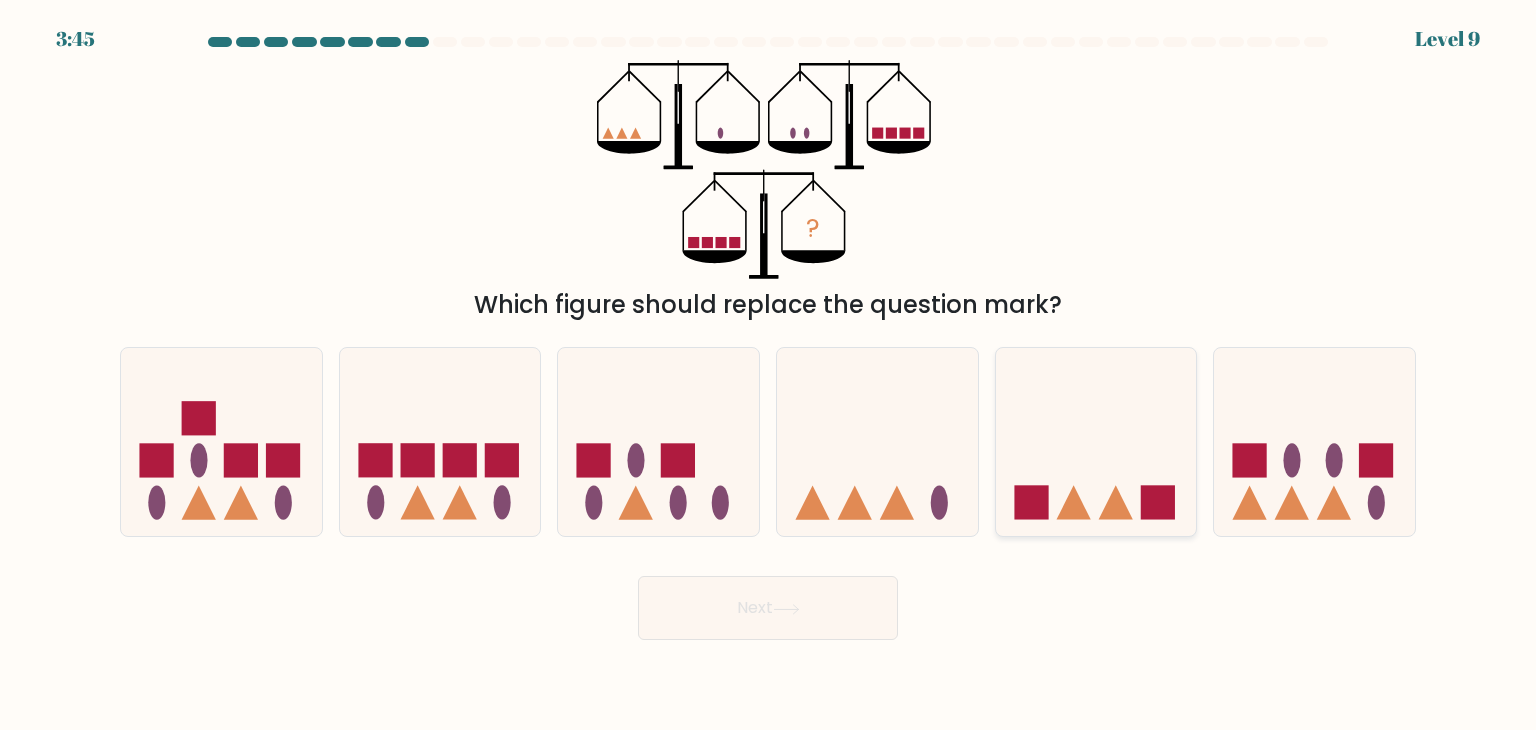 click 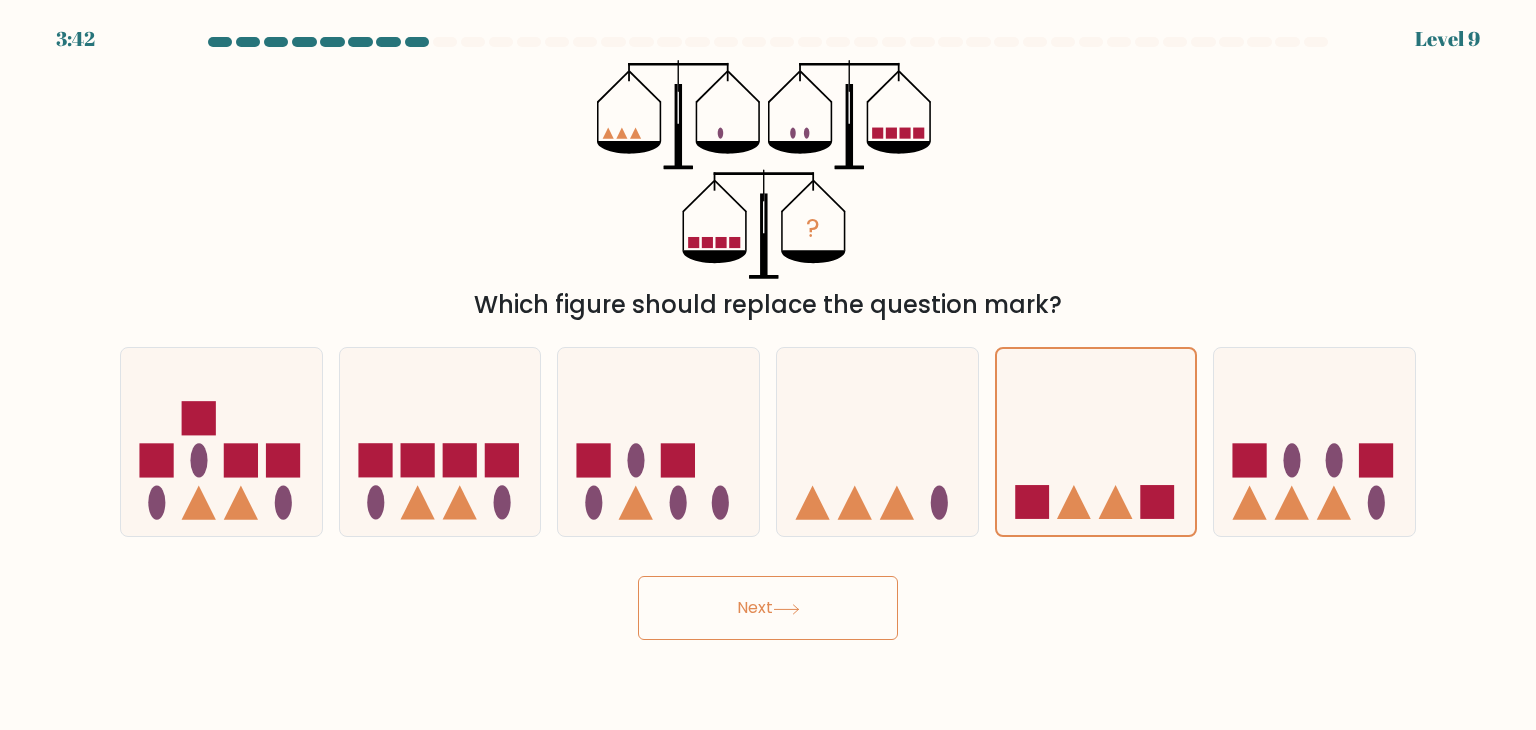 click 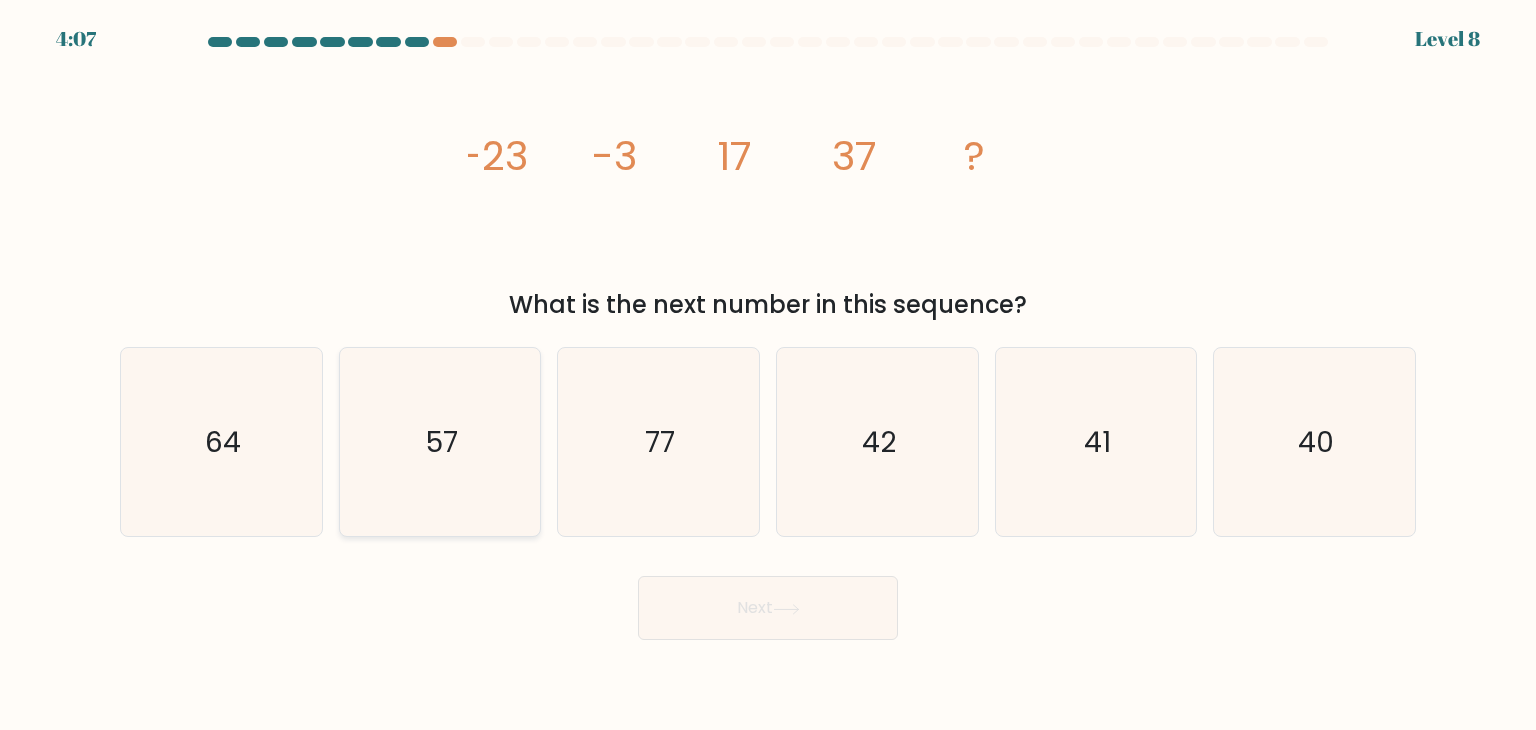 click on "57" 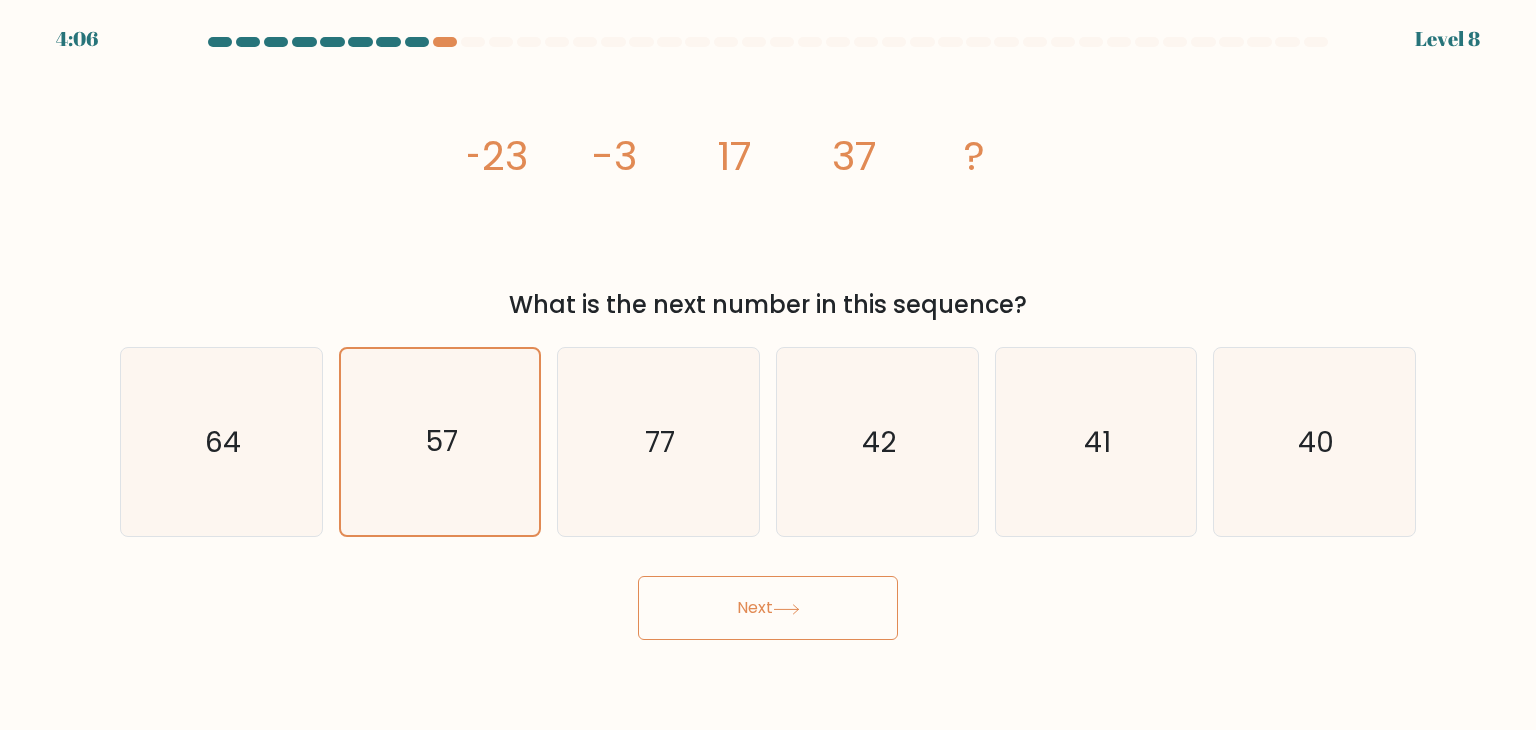 click on "Next" at bounding box center (768, 608) 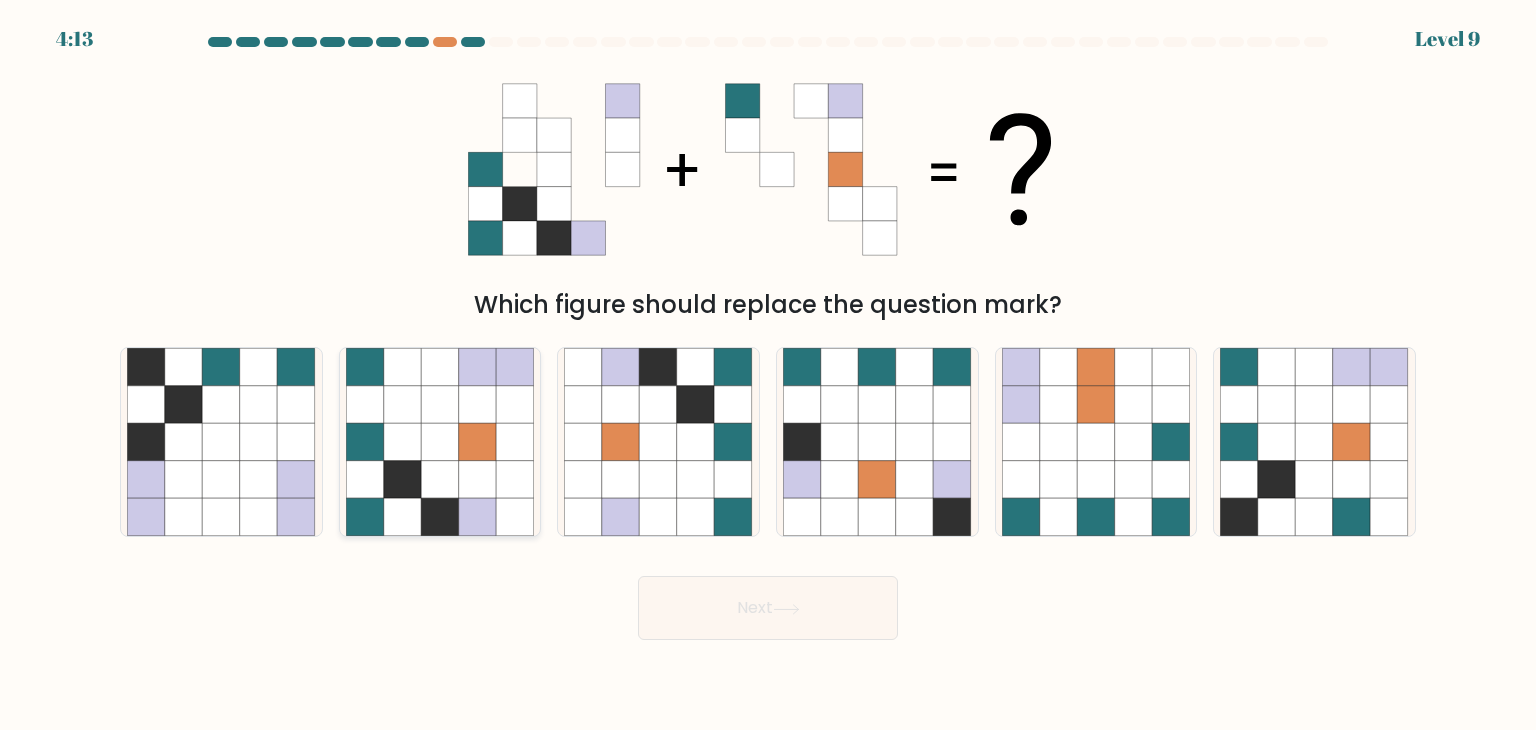 click 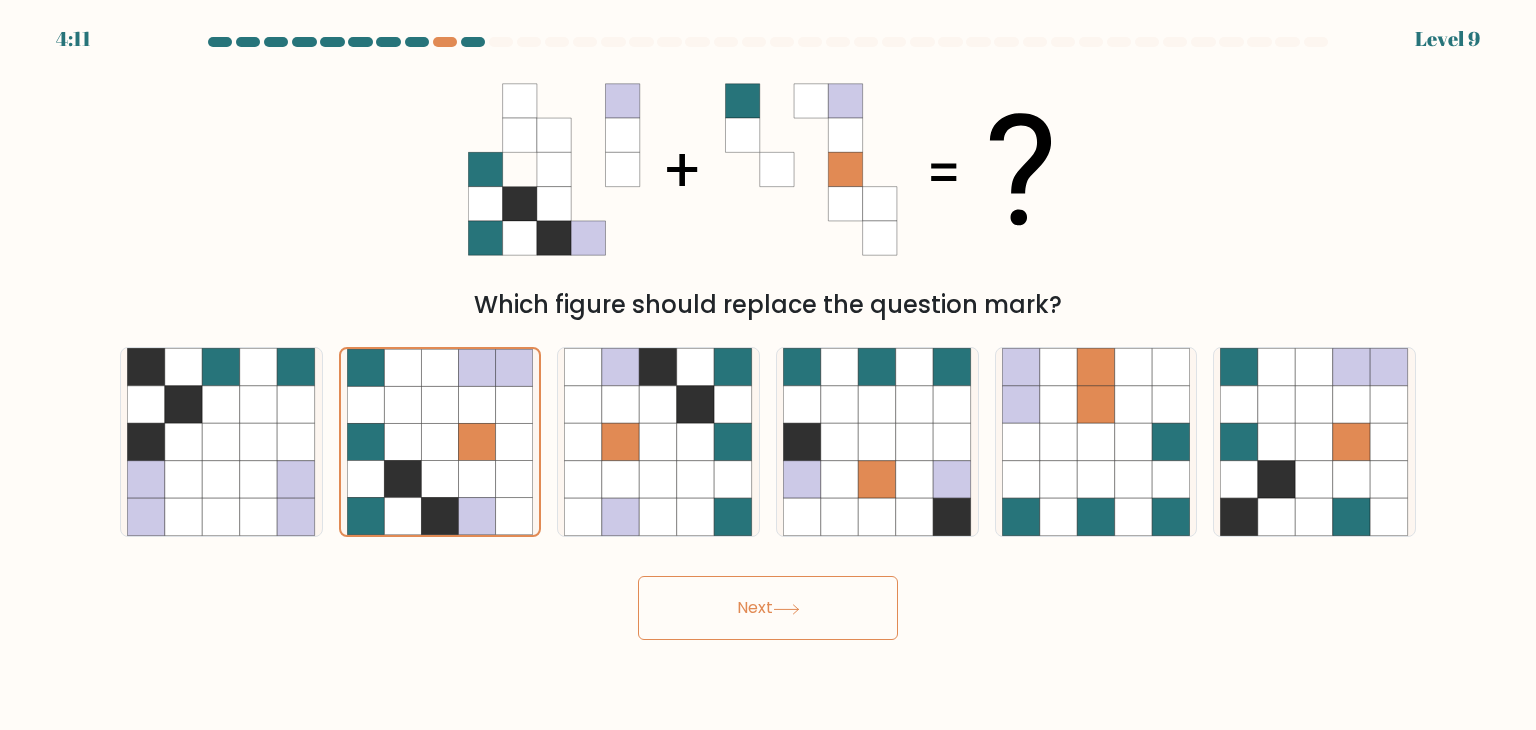 click on "Next" at bounding box center (768, 608) 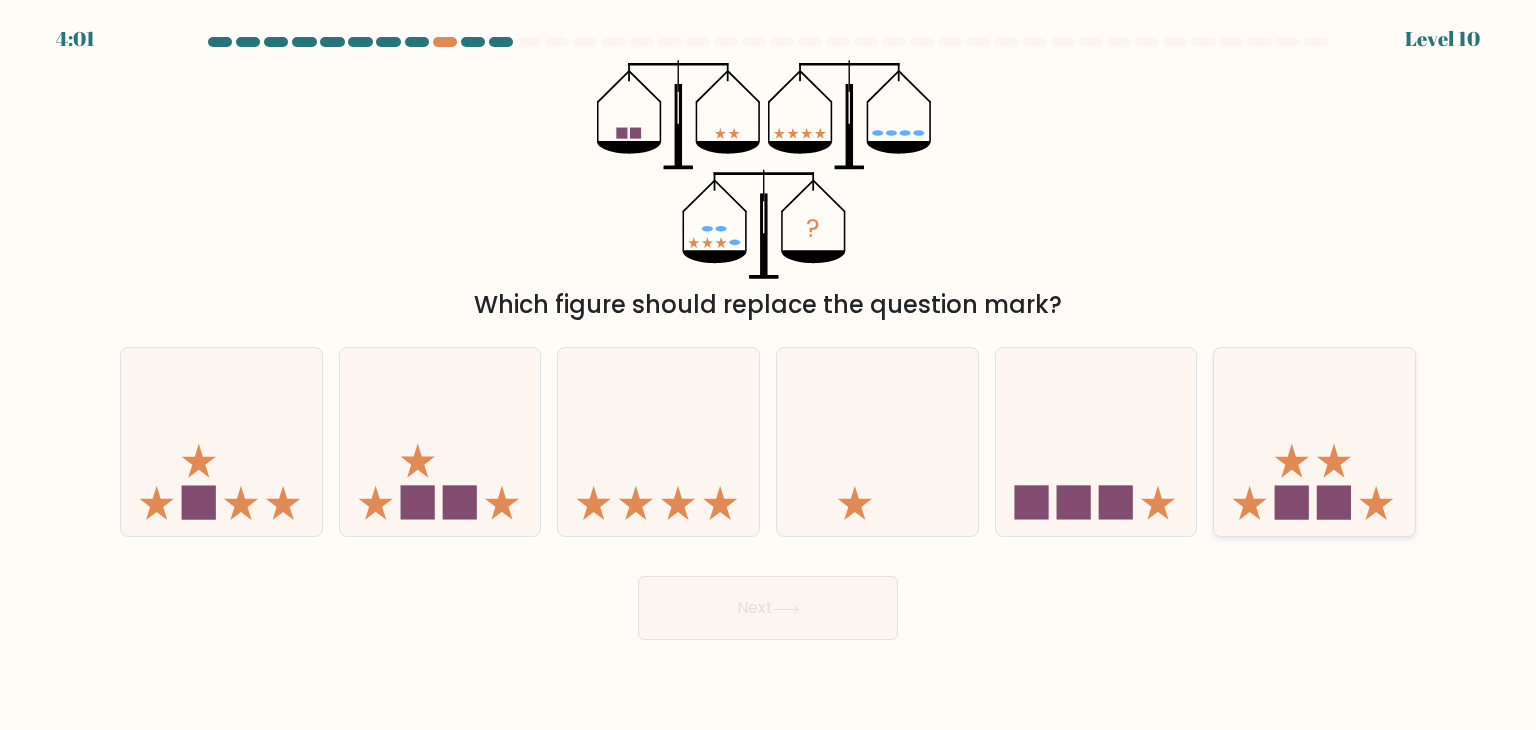 click 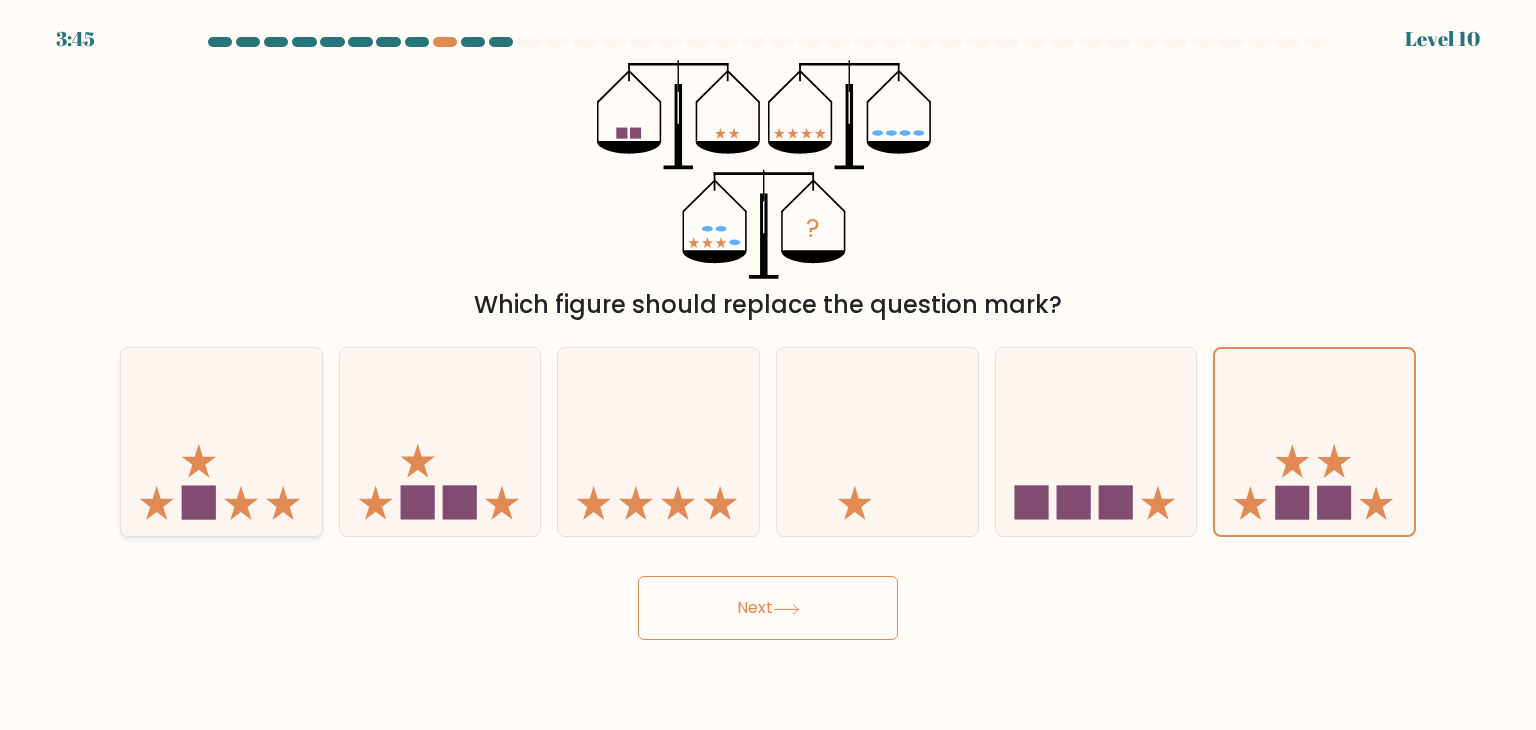 click 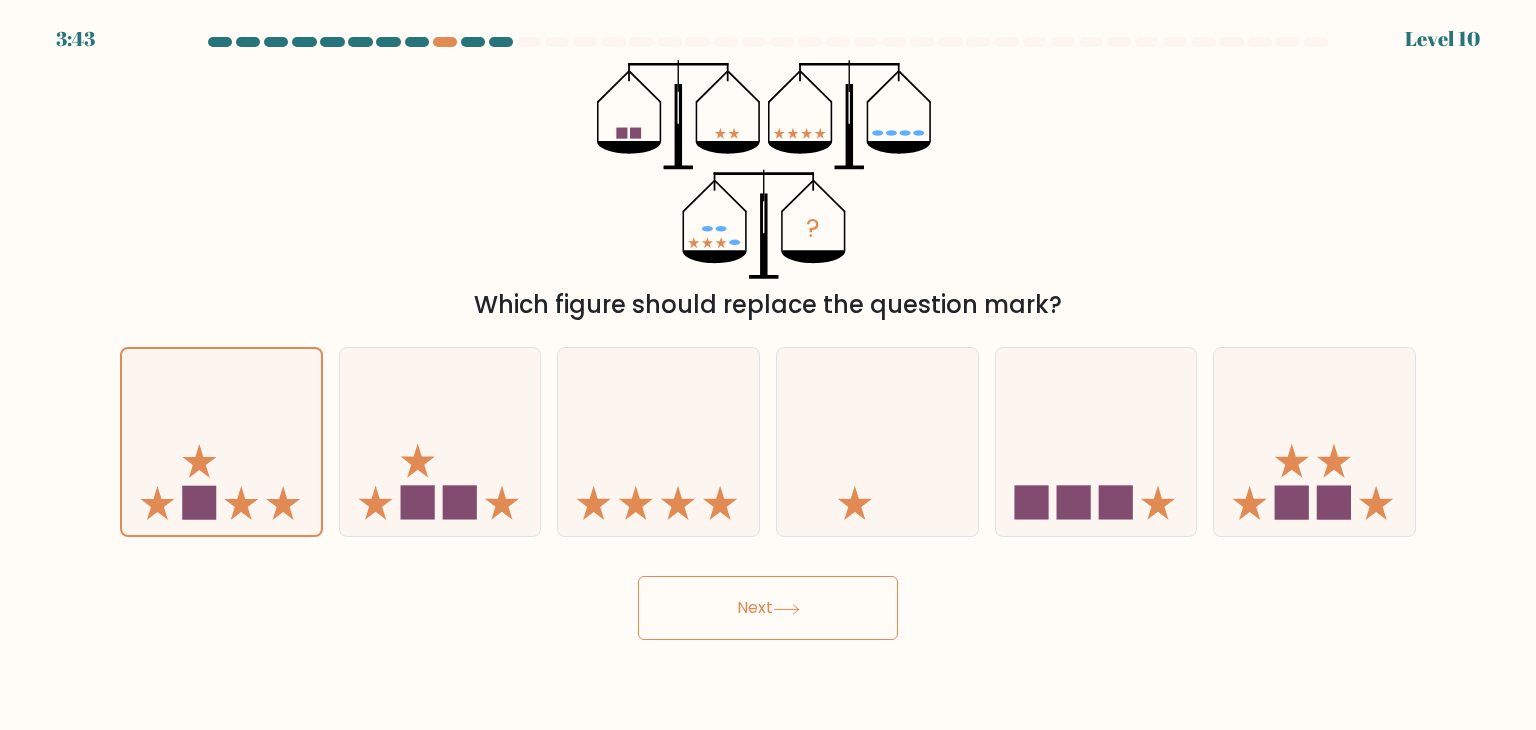 click on "Next" at bounding box center [768, 608] 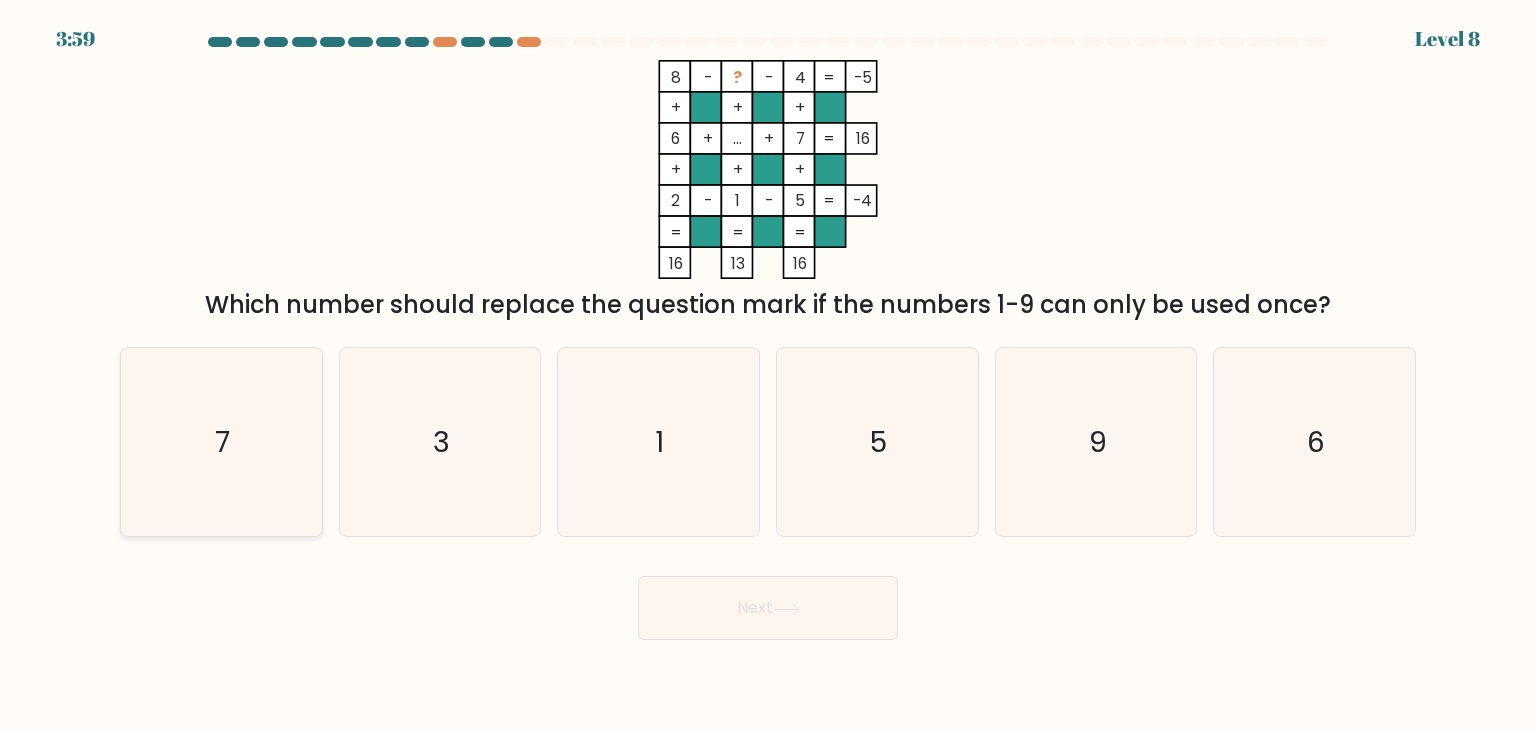 click on "7" 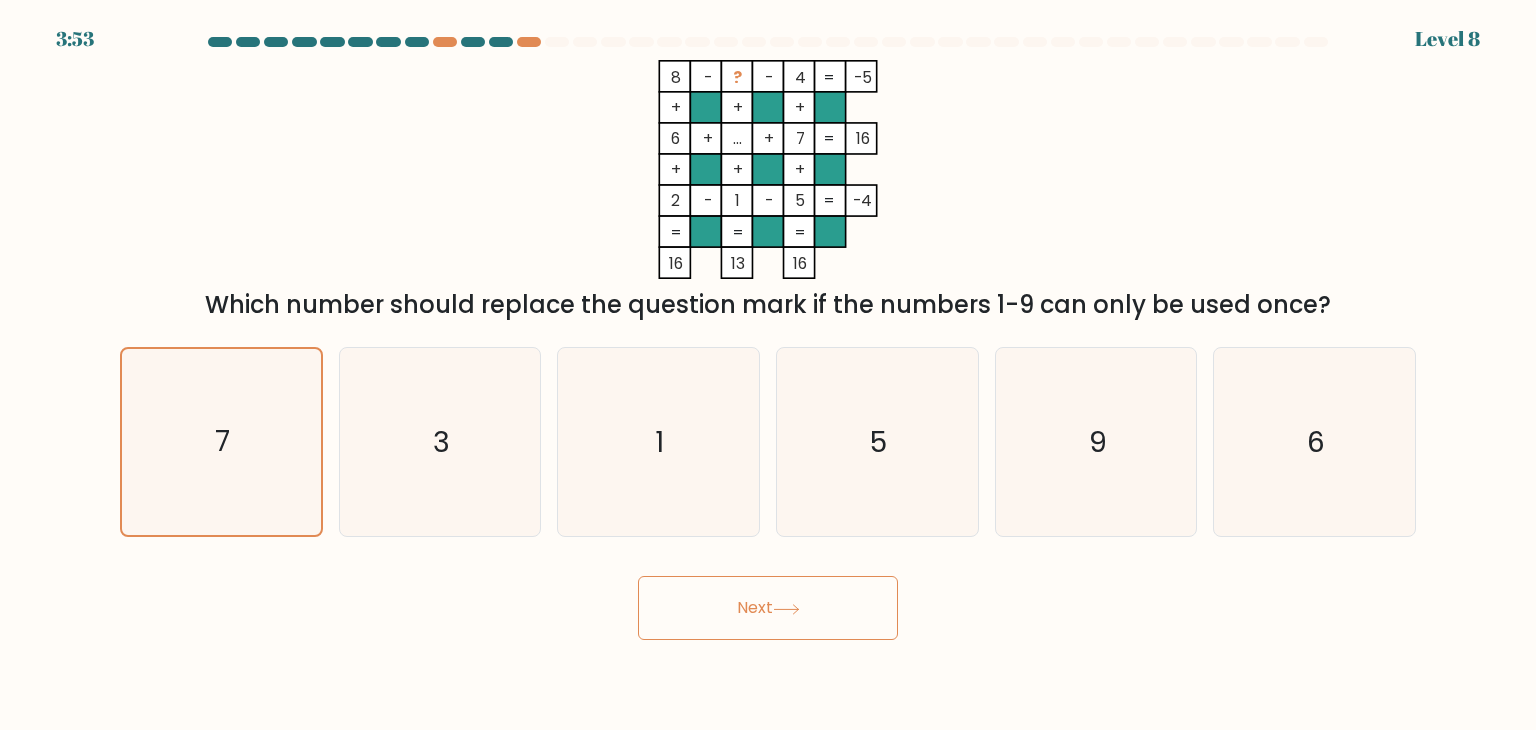 click on "Next" at bounding box center [768, 608] 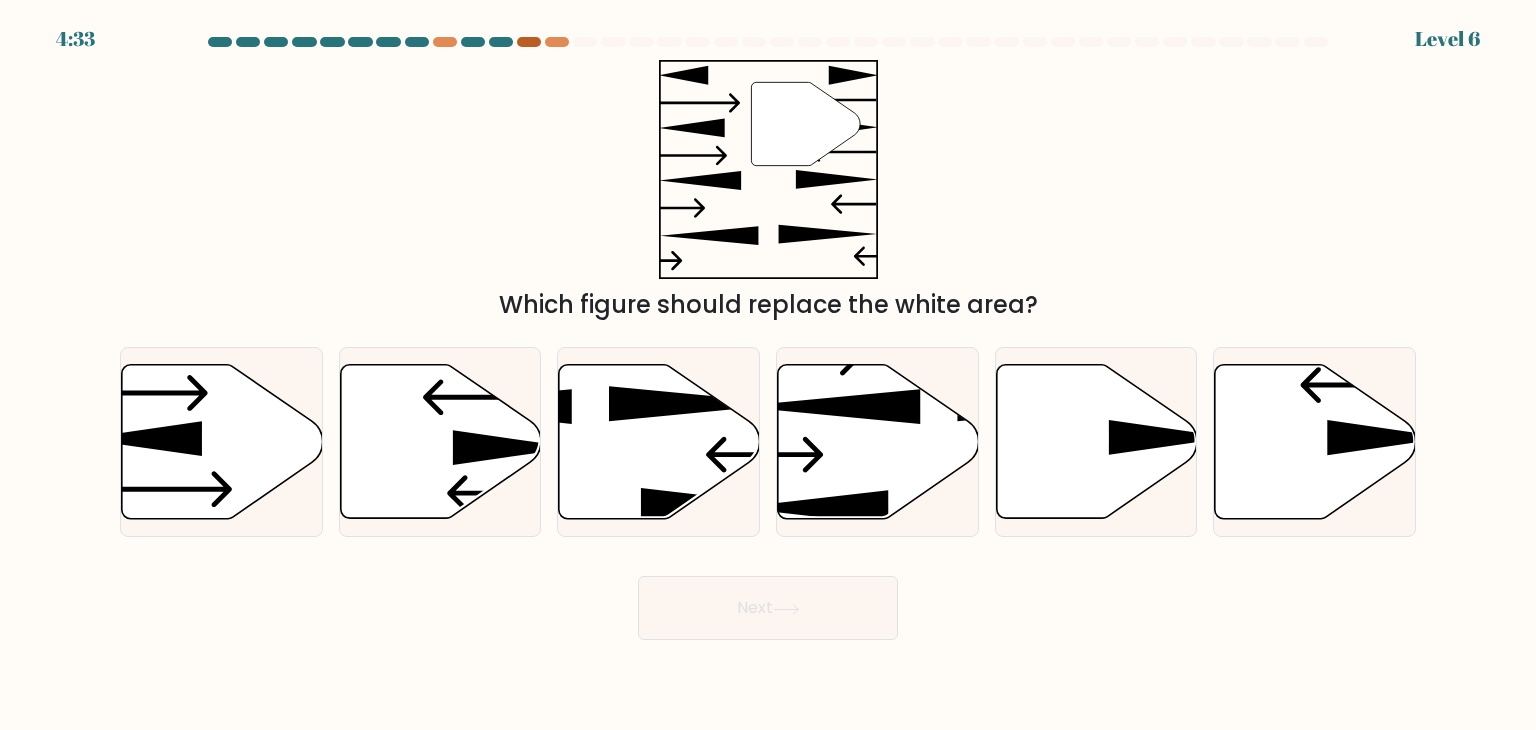 click at bounding box center [529, 42] 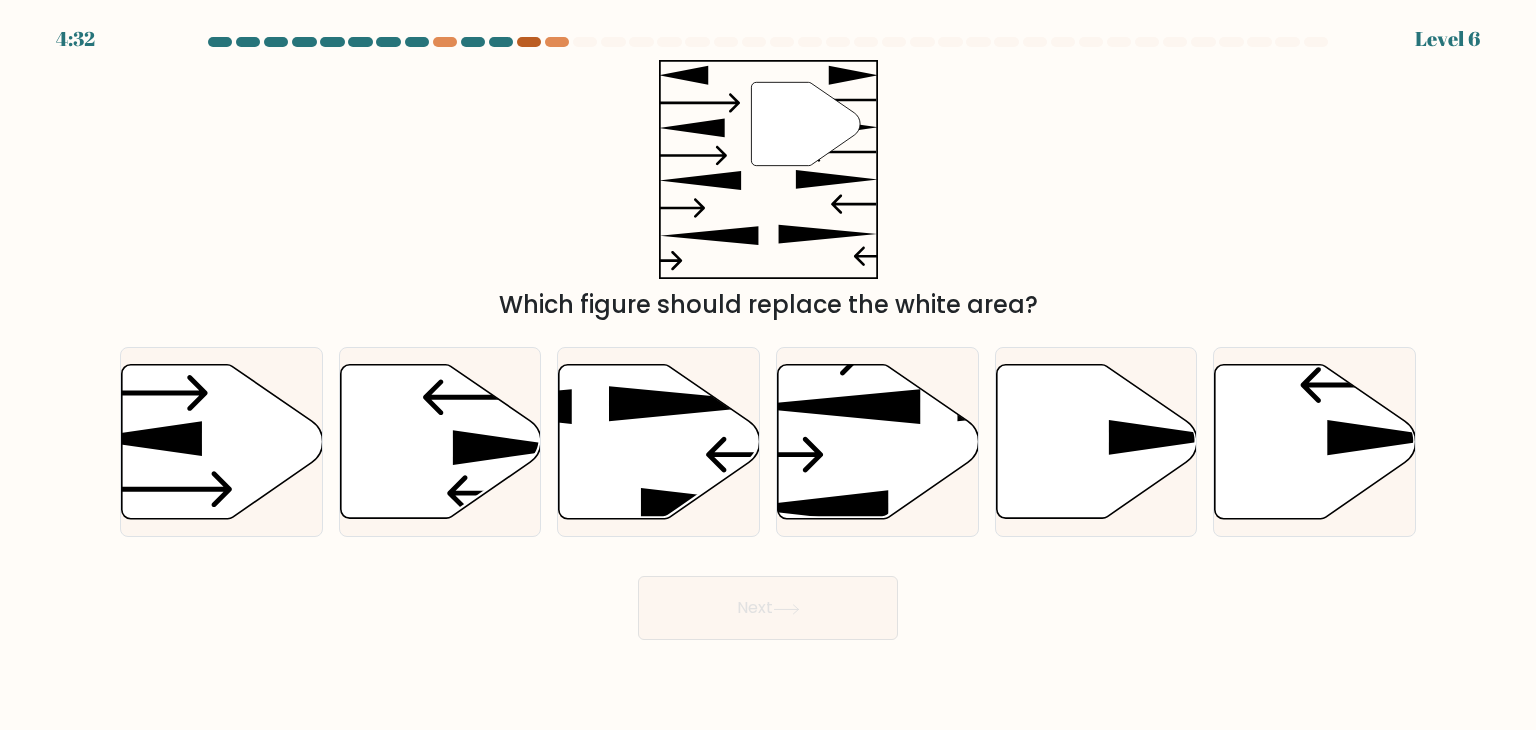 click at bounding box center [529, 42] 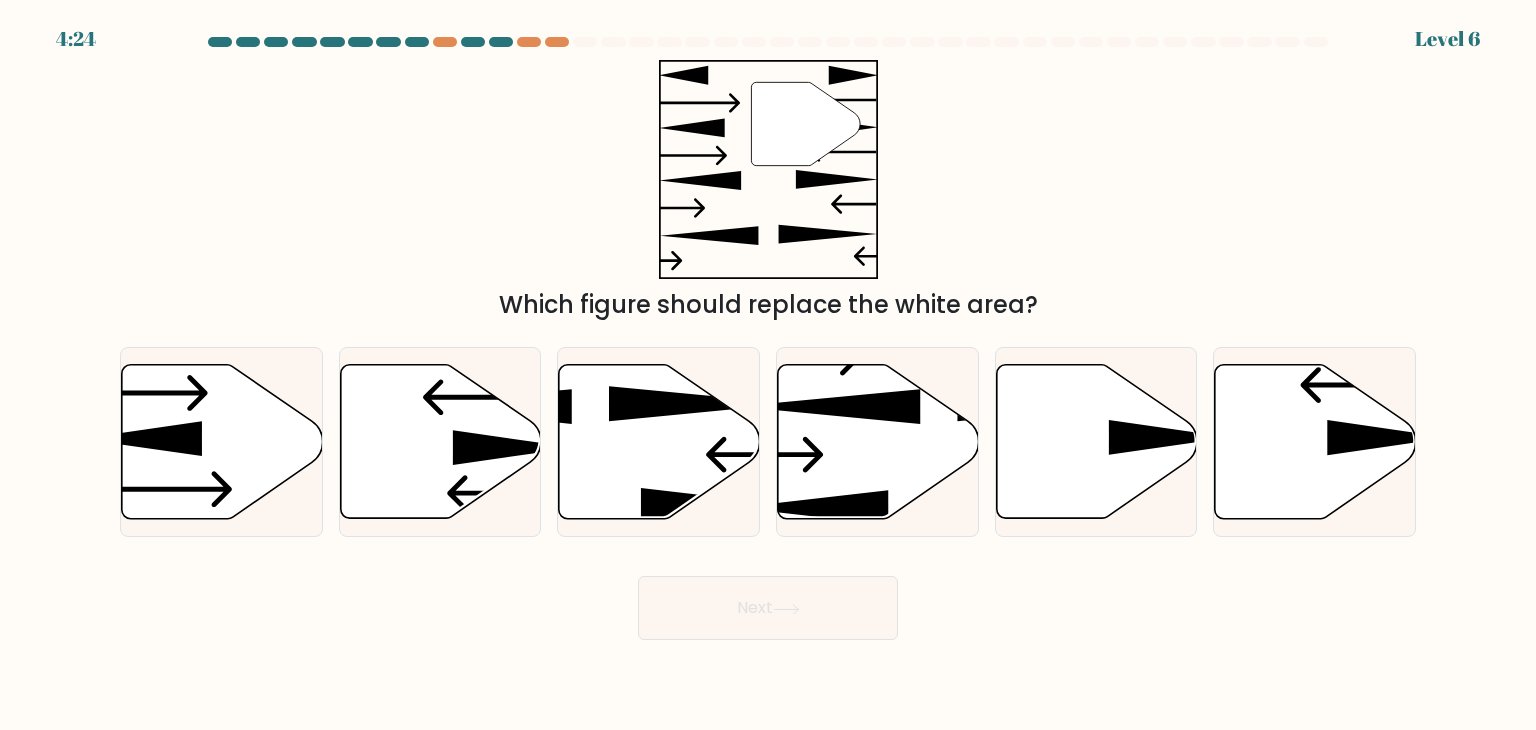 scroll, scrollTop: 0, scrollLeft: 0, axis: both 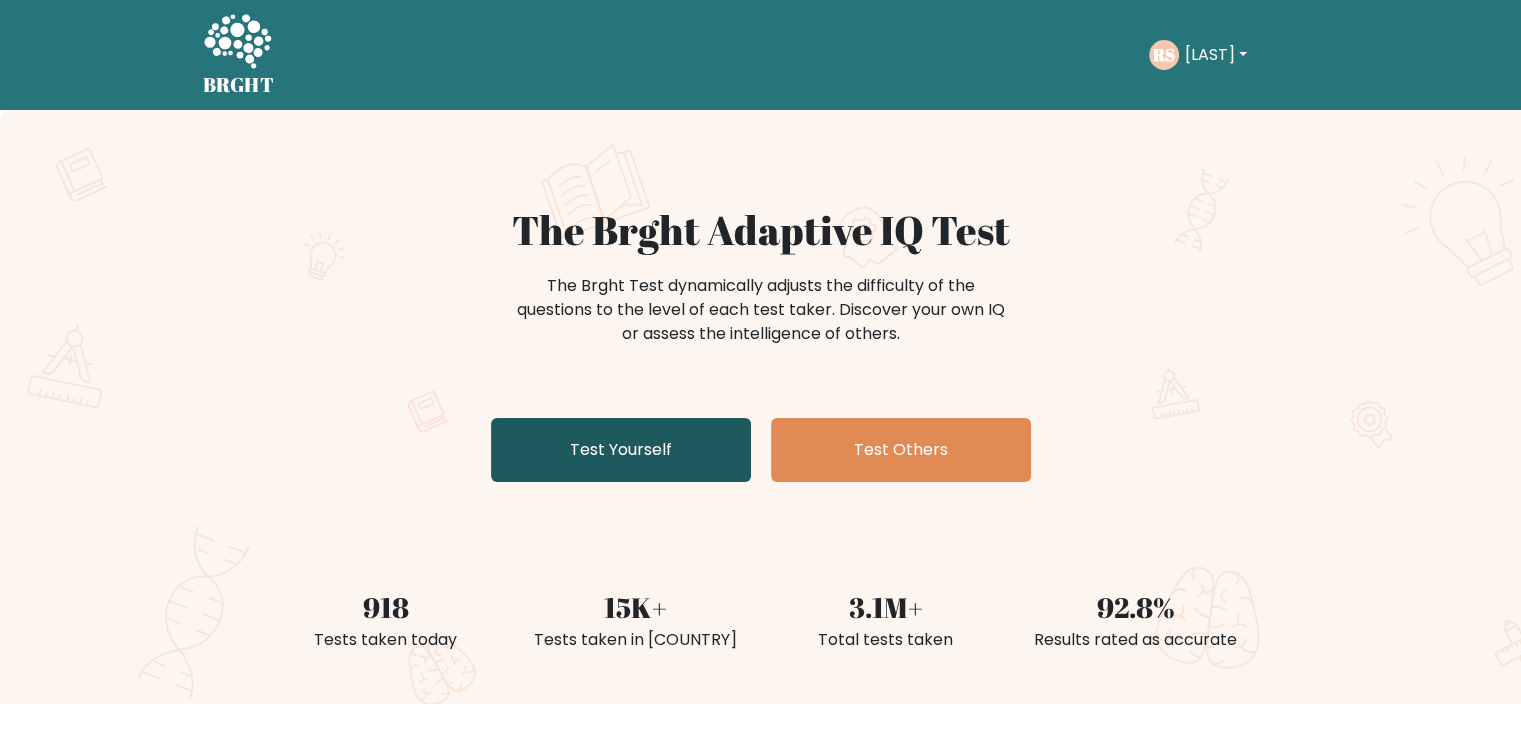 click on "Test Yourself" at bounding box center [621, 450] 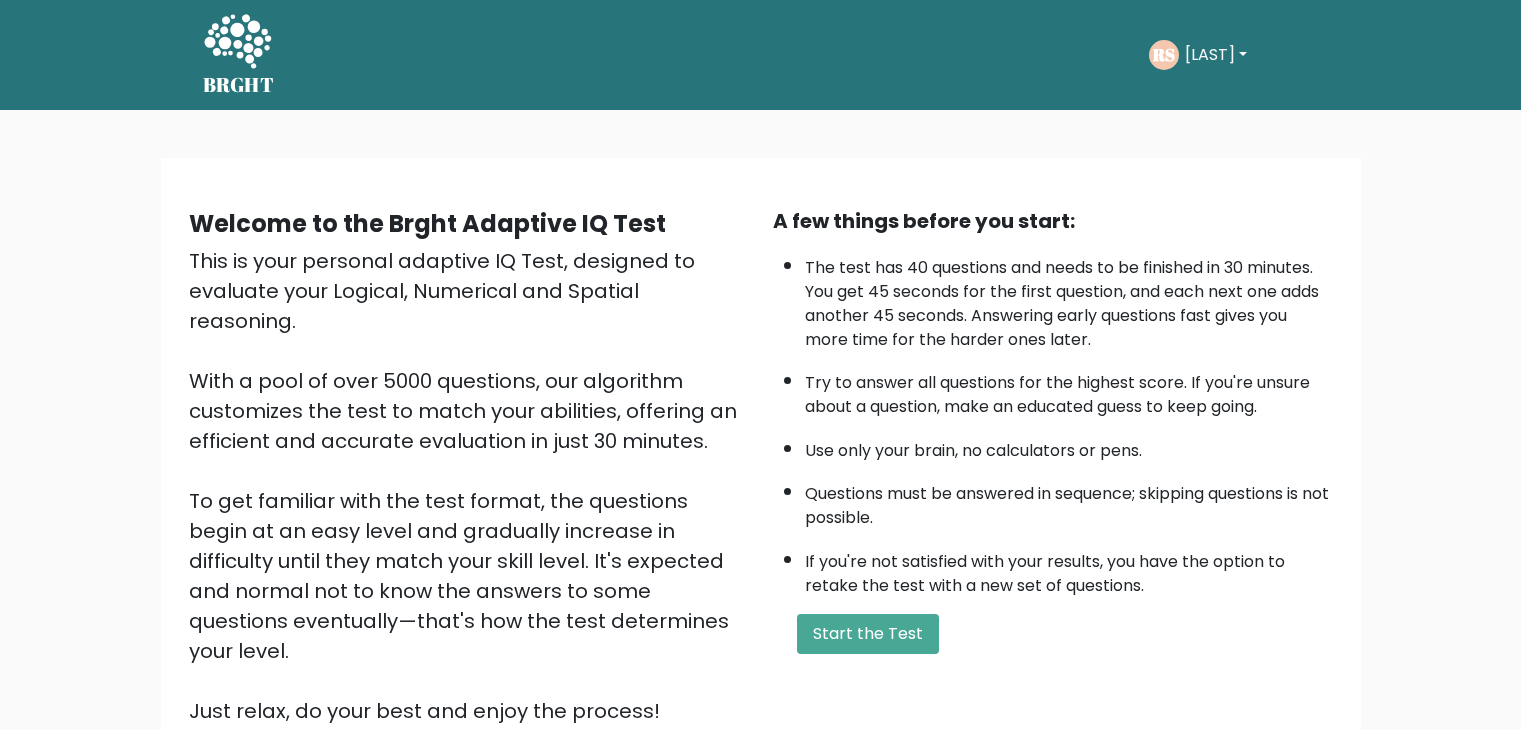 scroll, scrollTop: 0, scrollLeft: 0, axis: both 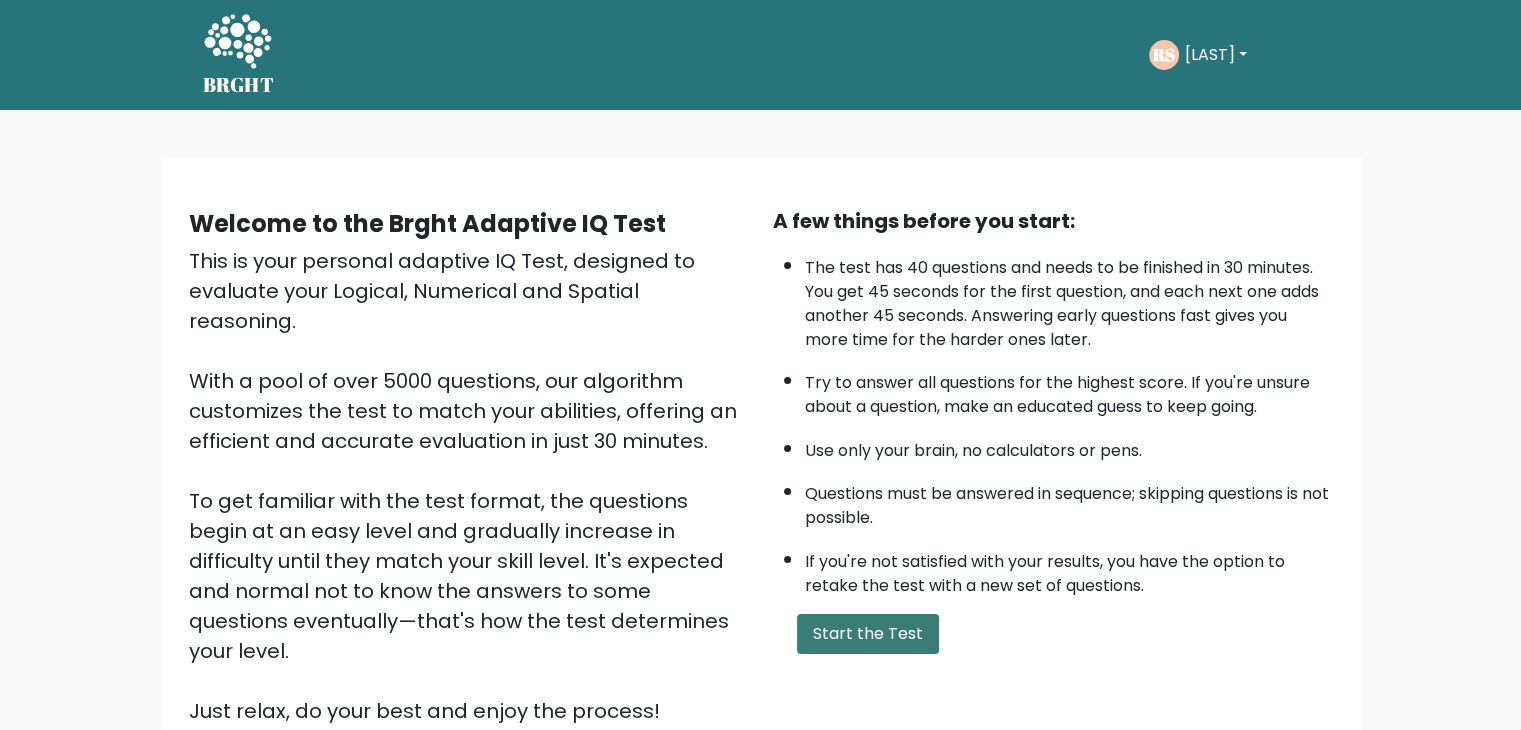 click on "Start the Test" at bounding box center [868, 634] 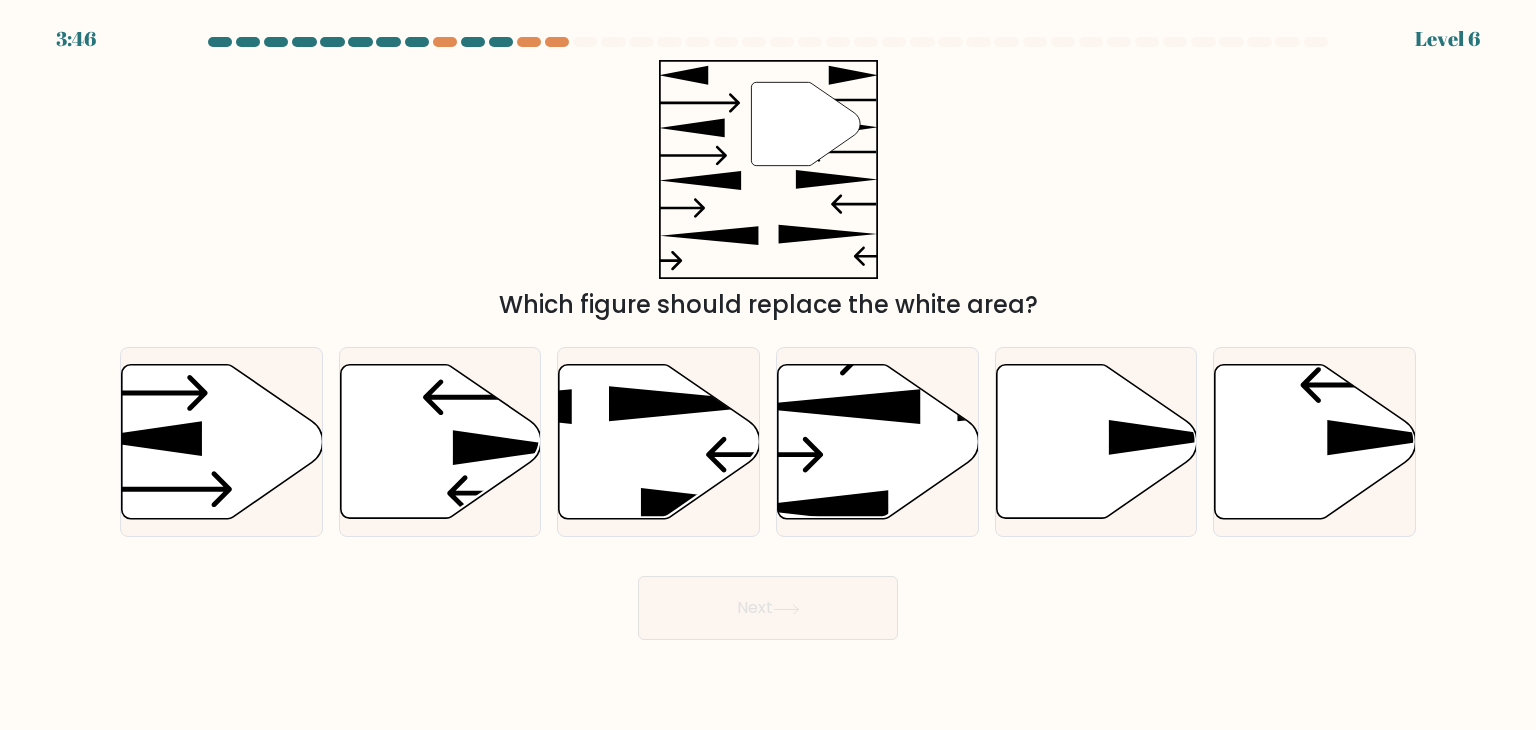 scroll, scrollTop: 0, scrollLeft: 0, axis: both 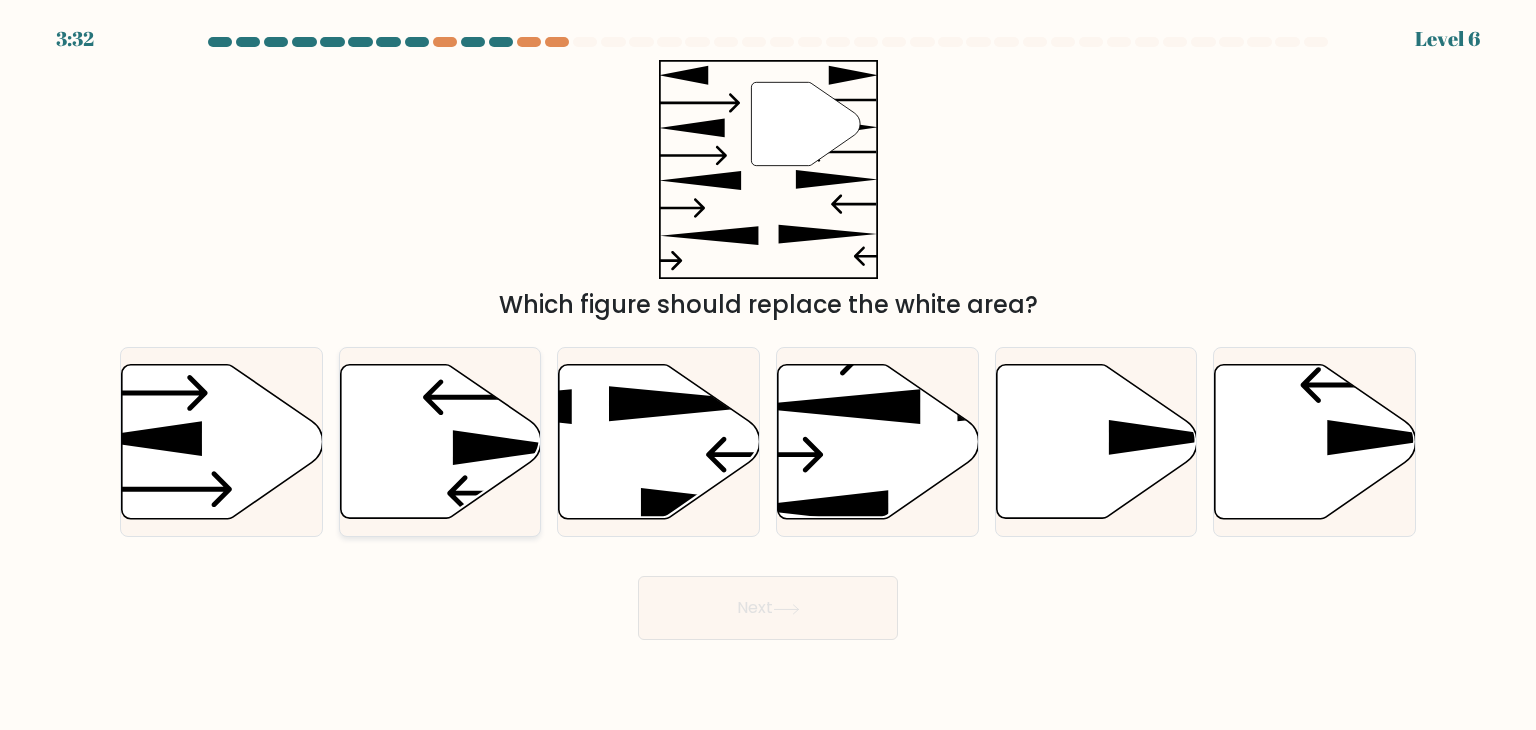 click 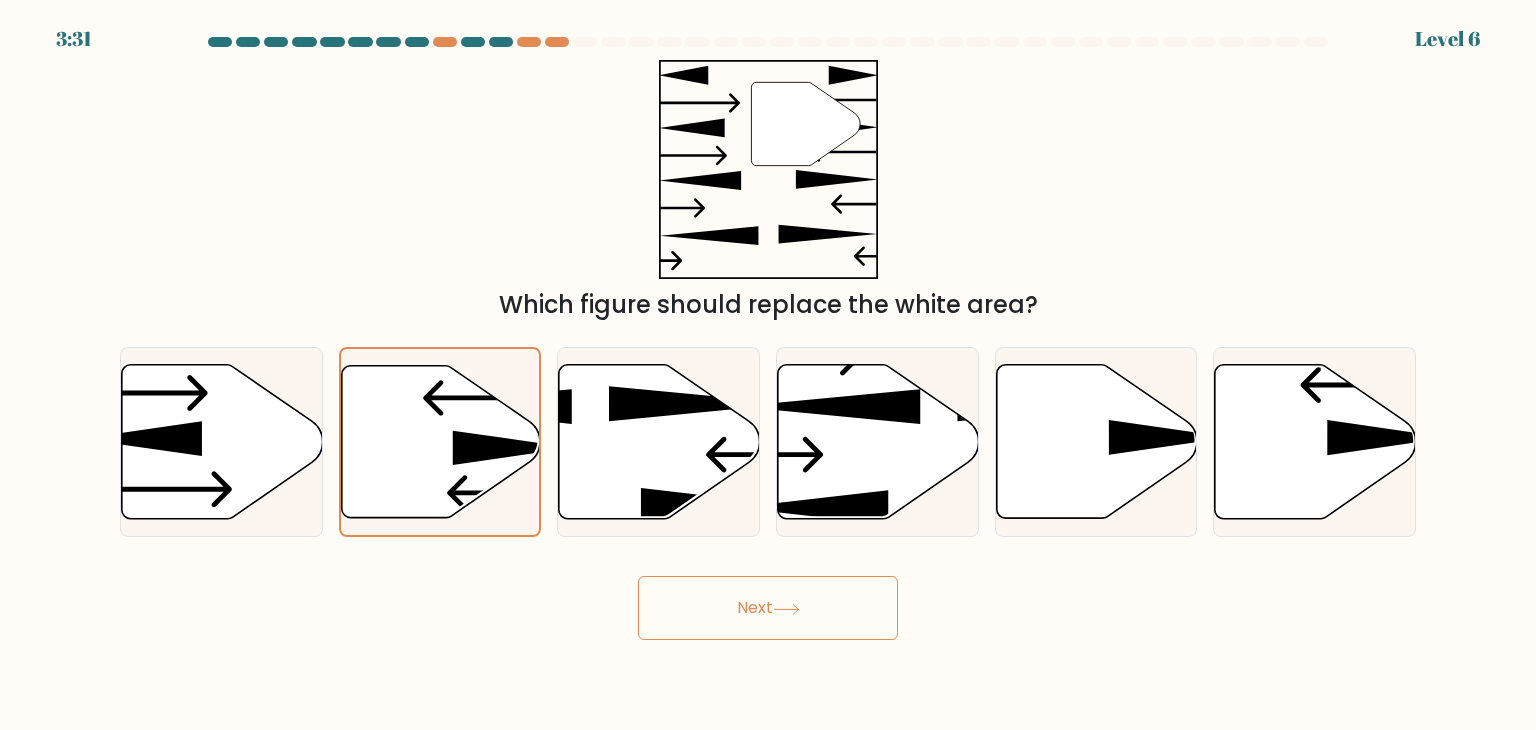 click on "Next" at bounding box center (768, 608) 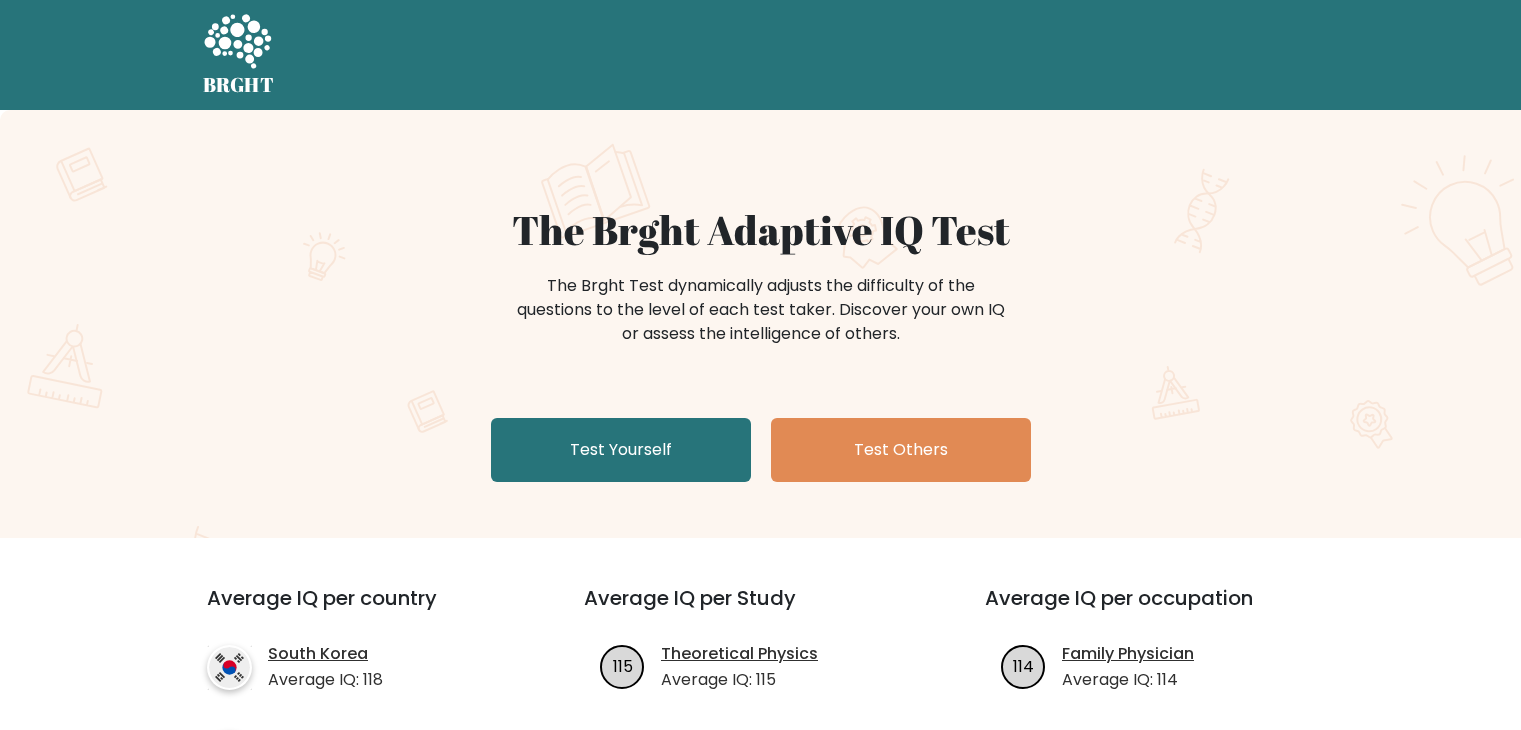 scroll, scrollTop: 0, scrollLeft: 0, axis: both 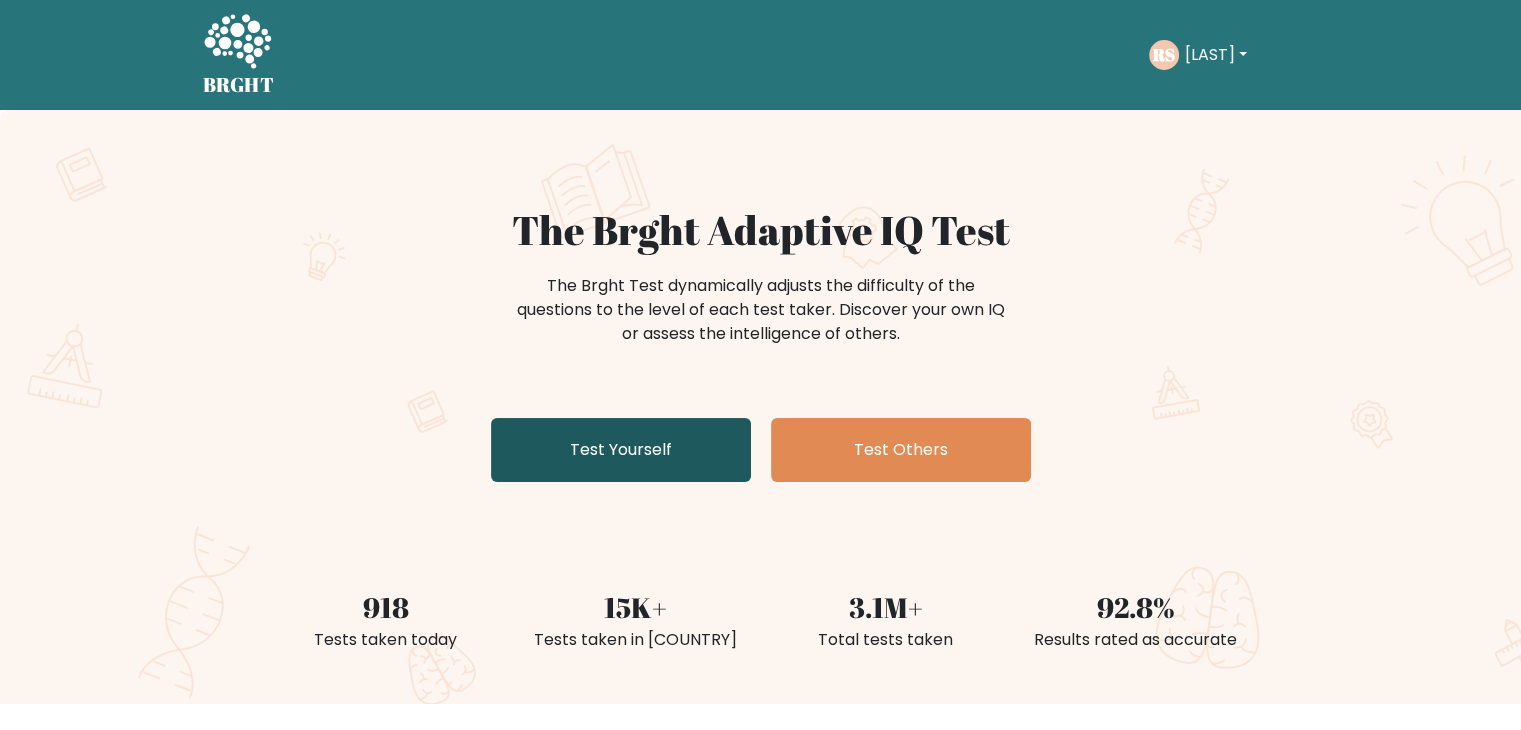 click on "Test Yourself" at bounding box center (621, 450) 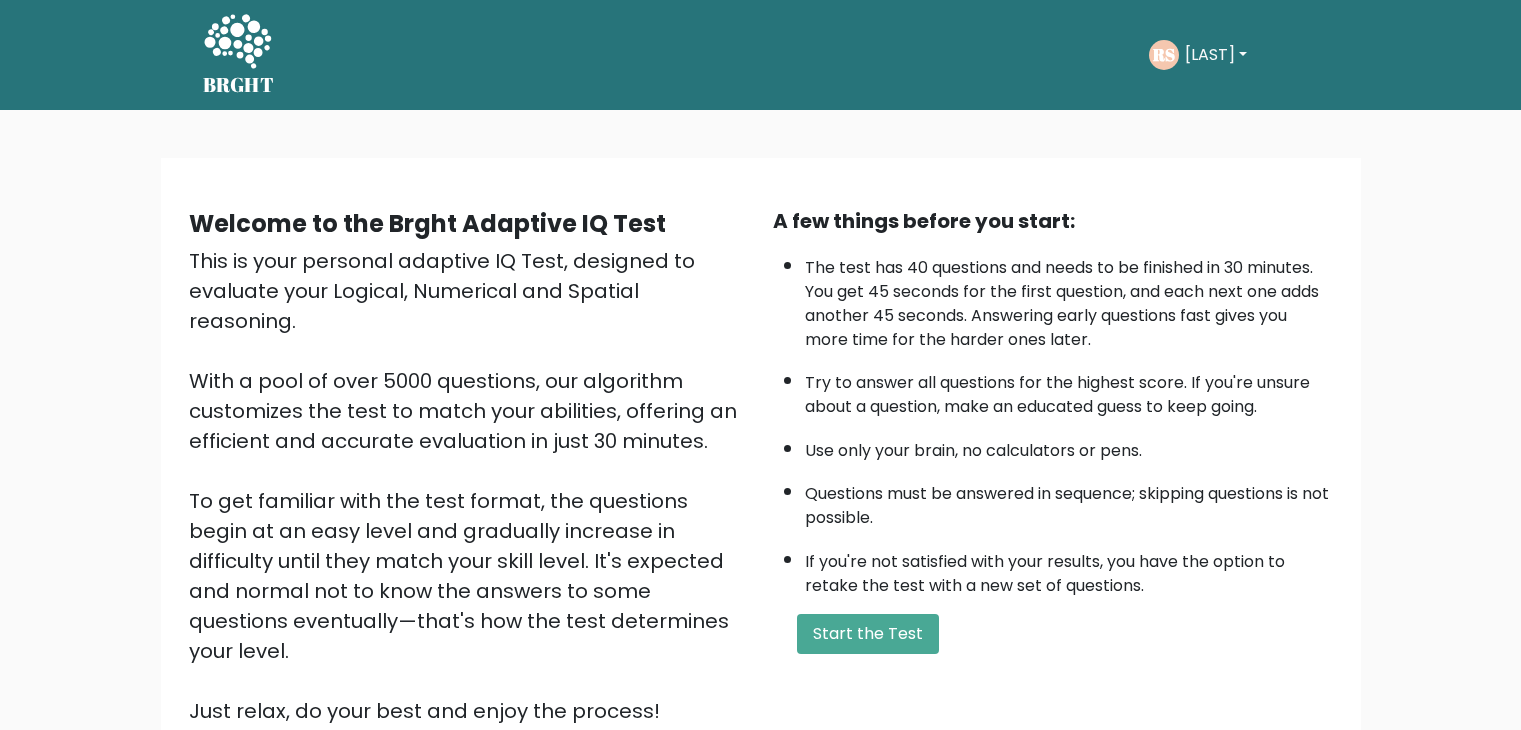 scroll, scrollTop: 0, scrollLeft: 0, axis: both 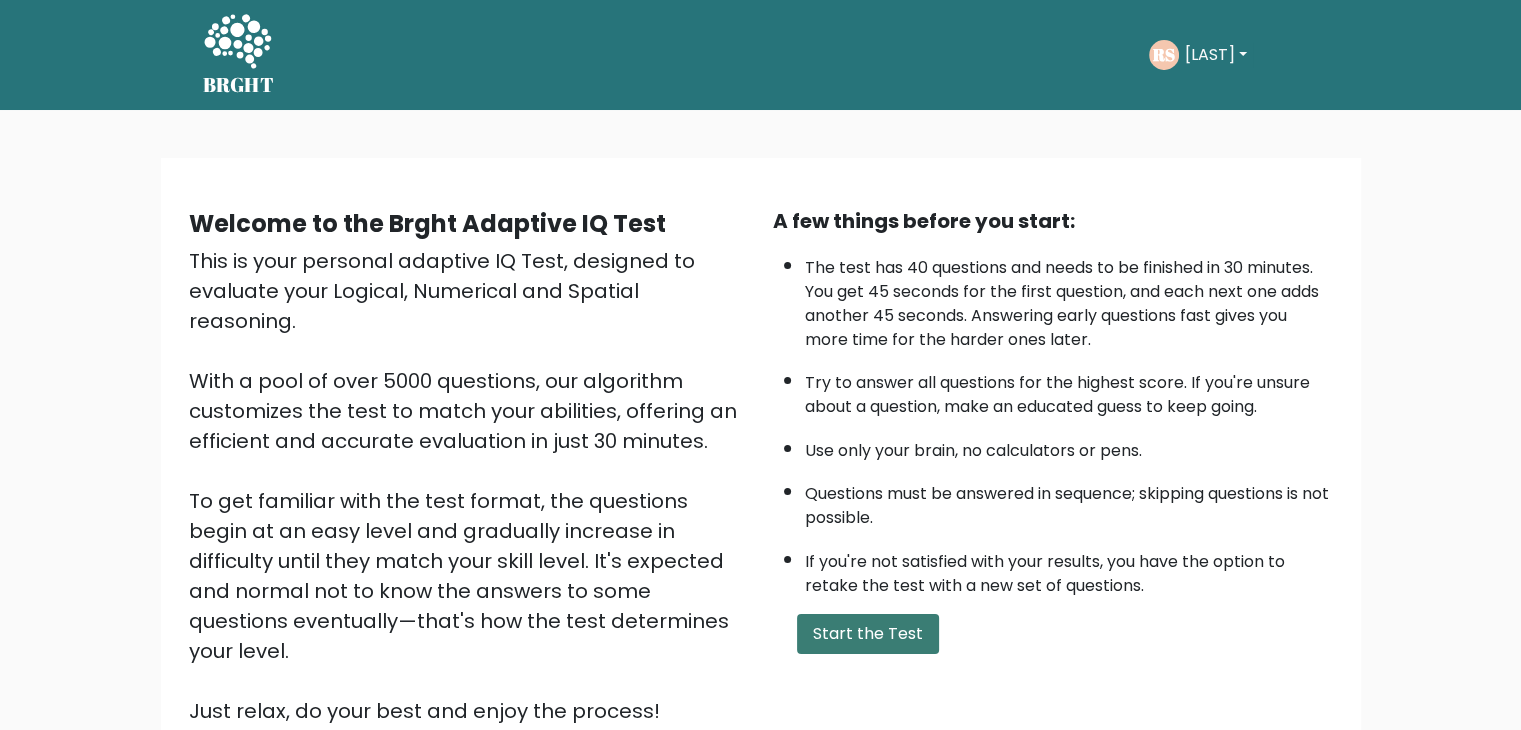 click on "Start the Test" at bounding box center [868, 634] 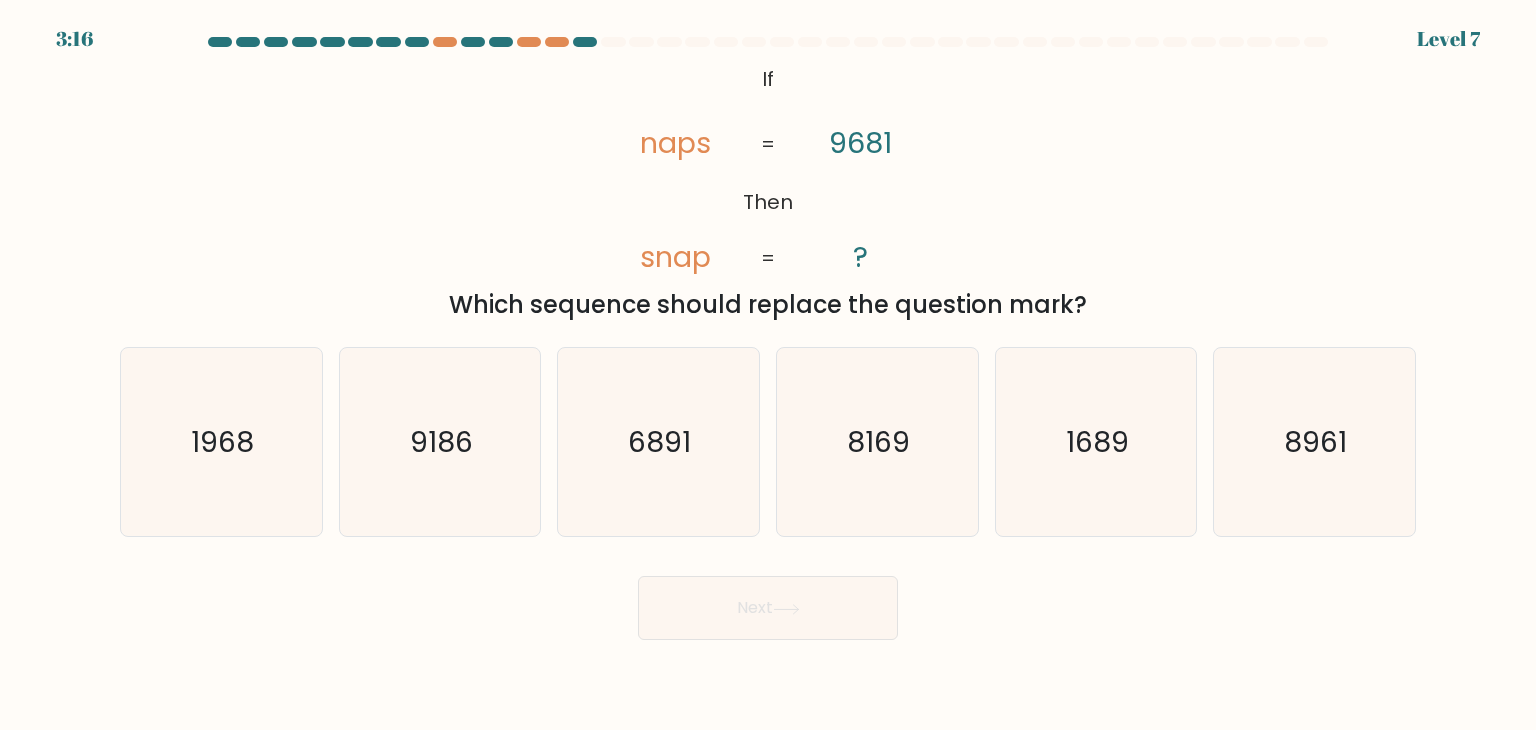 scroll, scrollTop: 0, scrollLeft: 0, axis: both 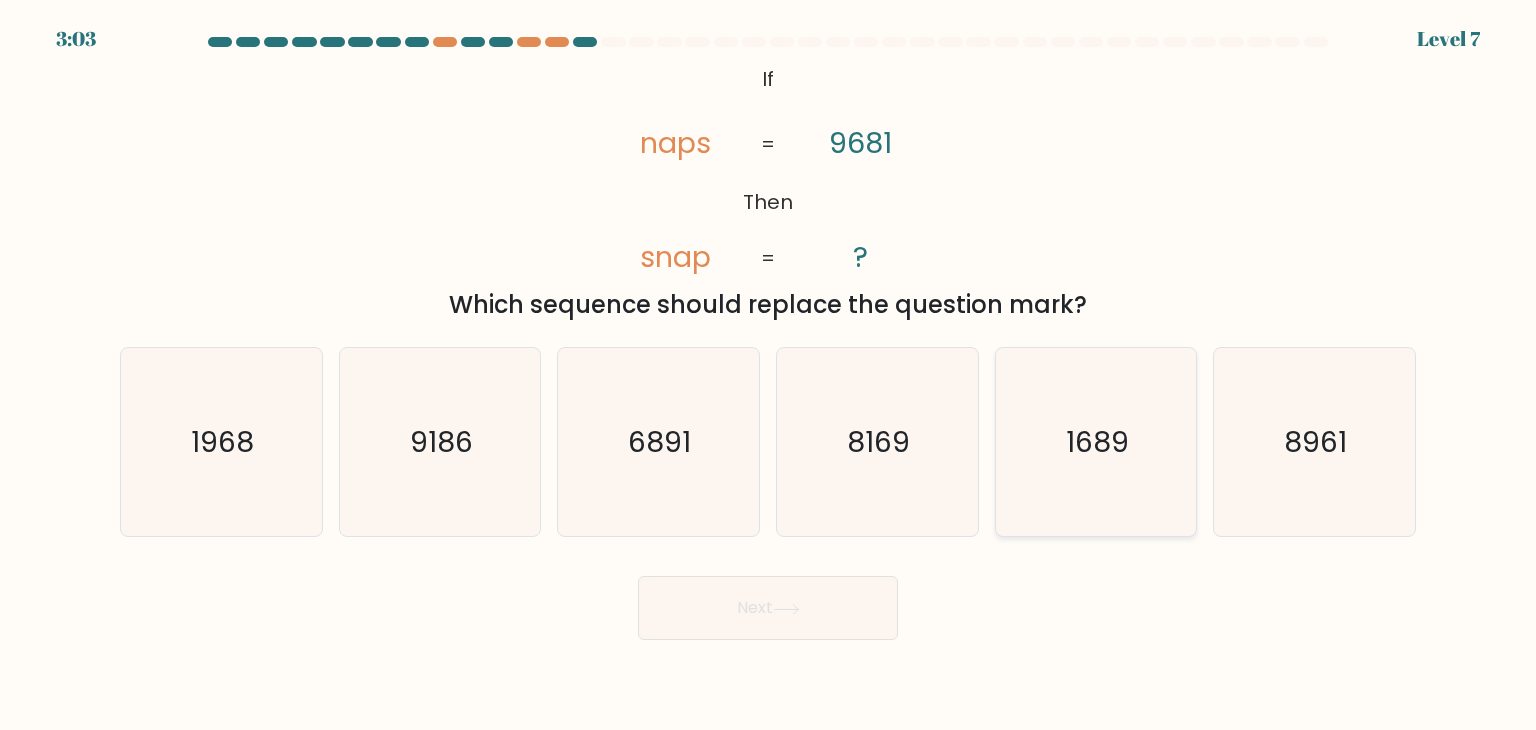 click on "1689" 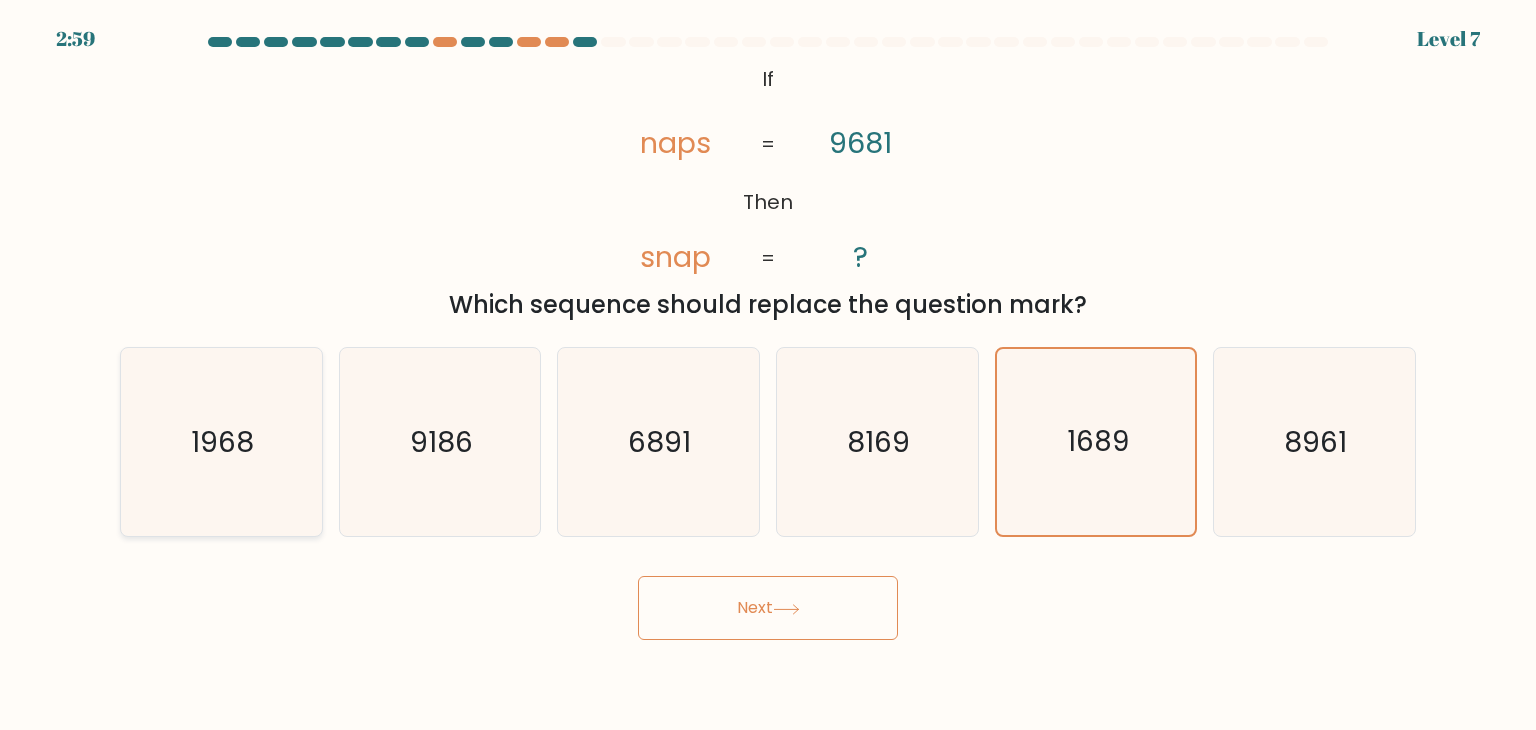 click on "1968" 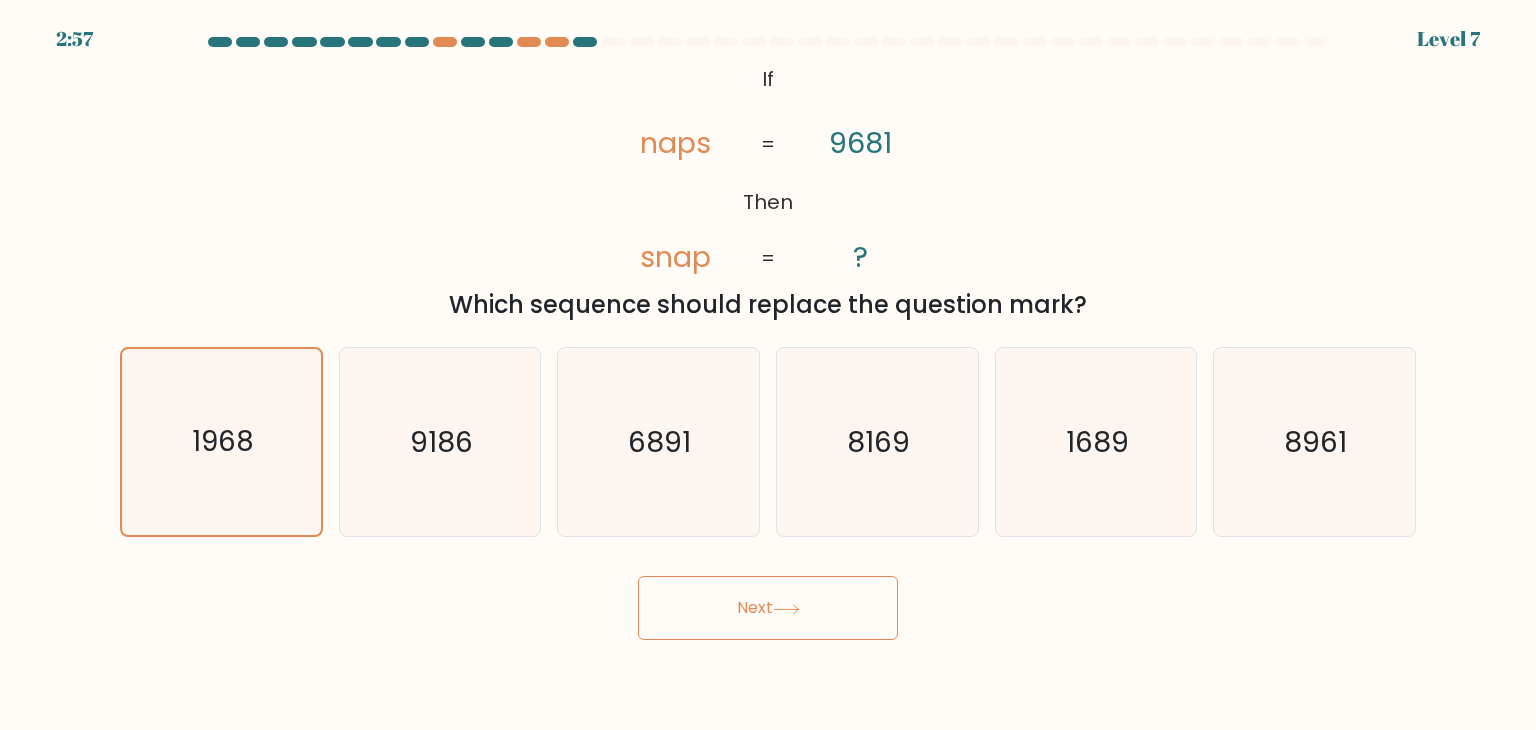 click on "Next" at bounding box center (768, 608) 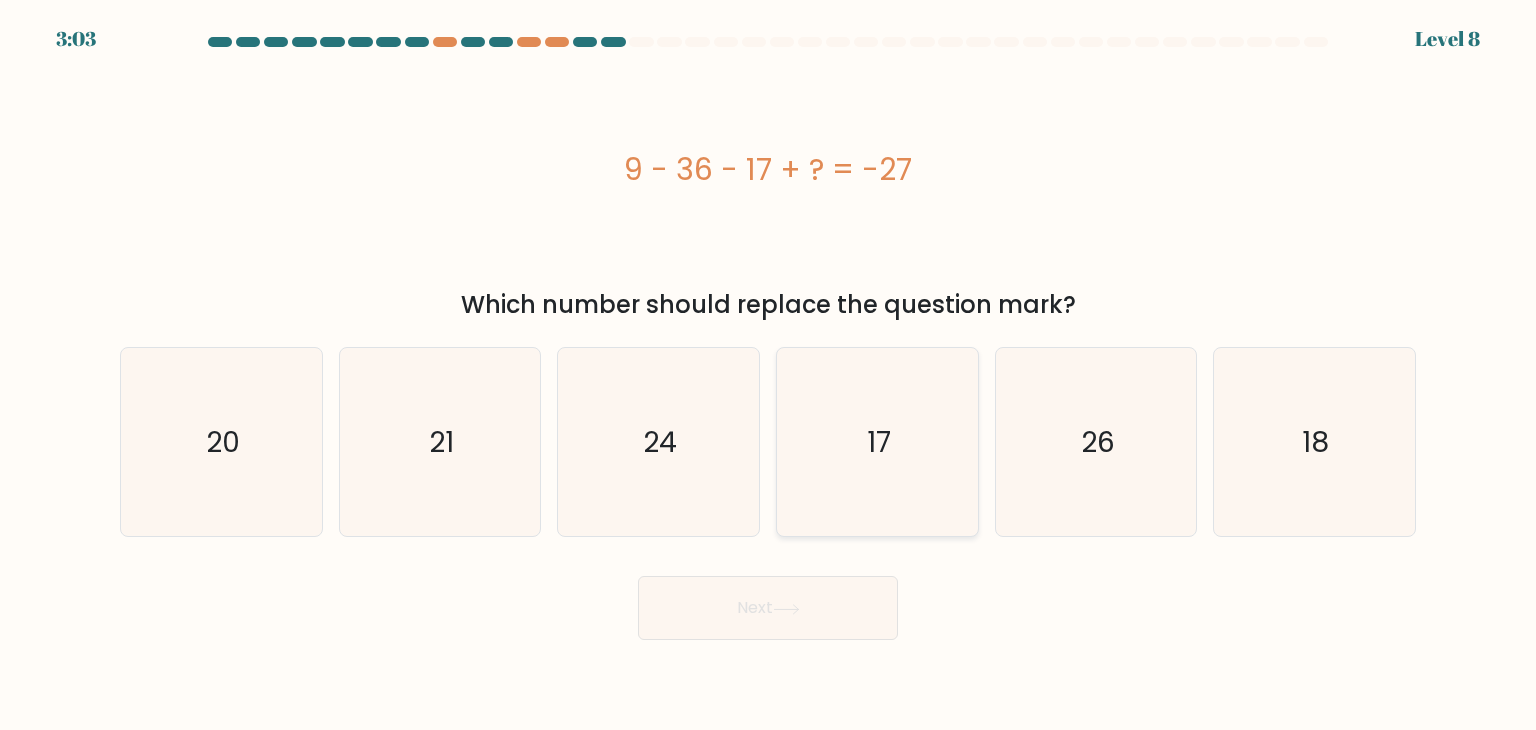 click on "17" 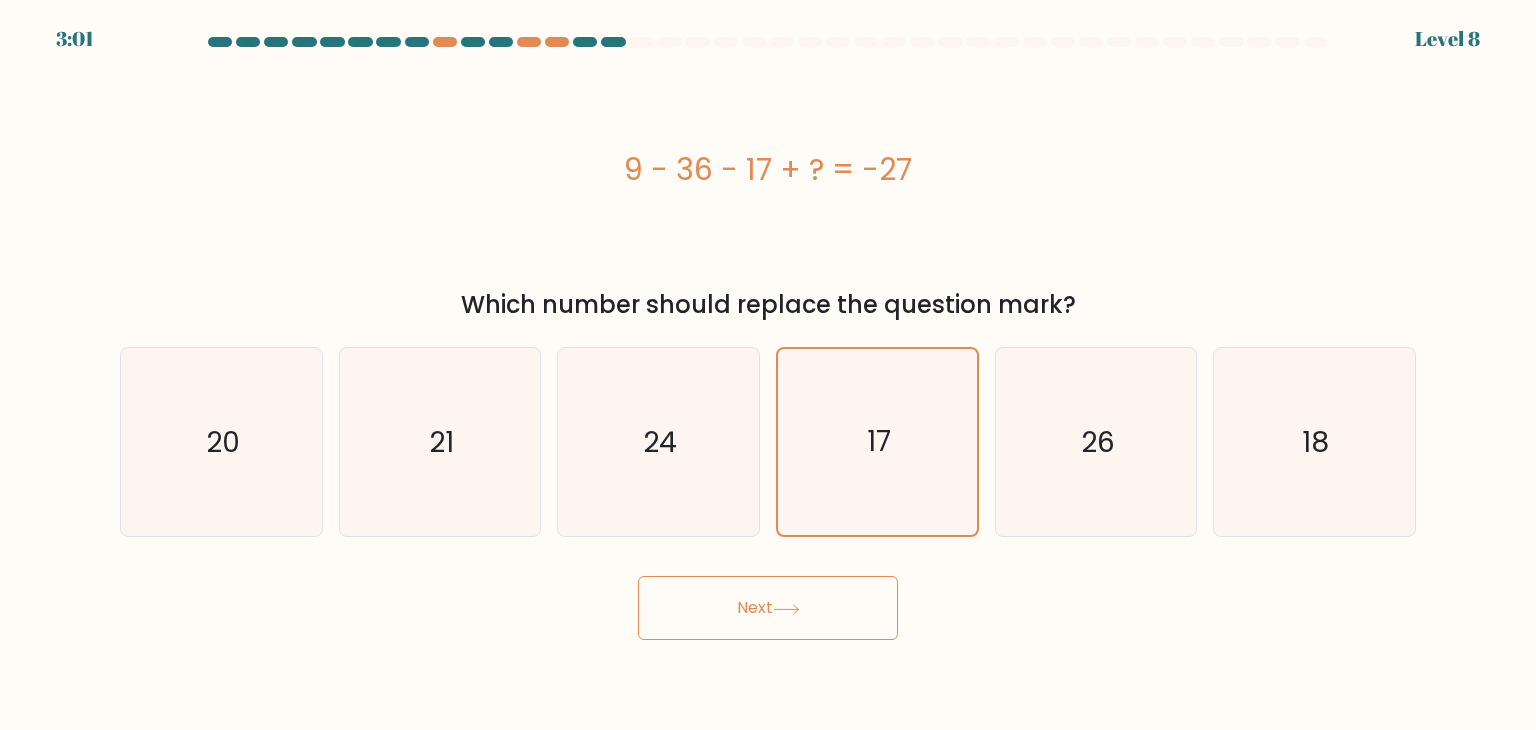 click on "Next" at bounding box center [768, 608] 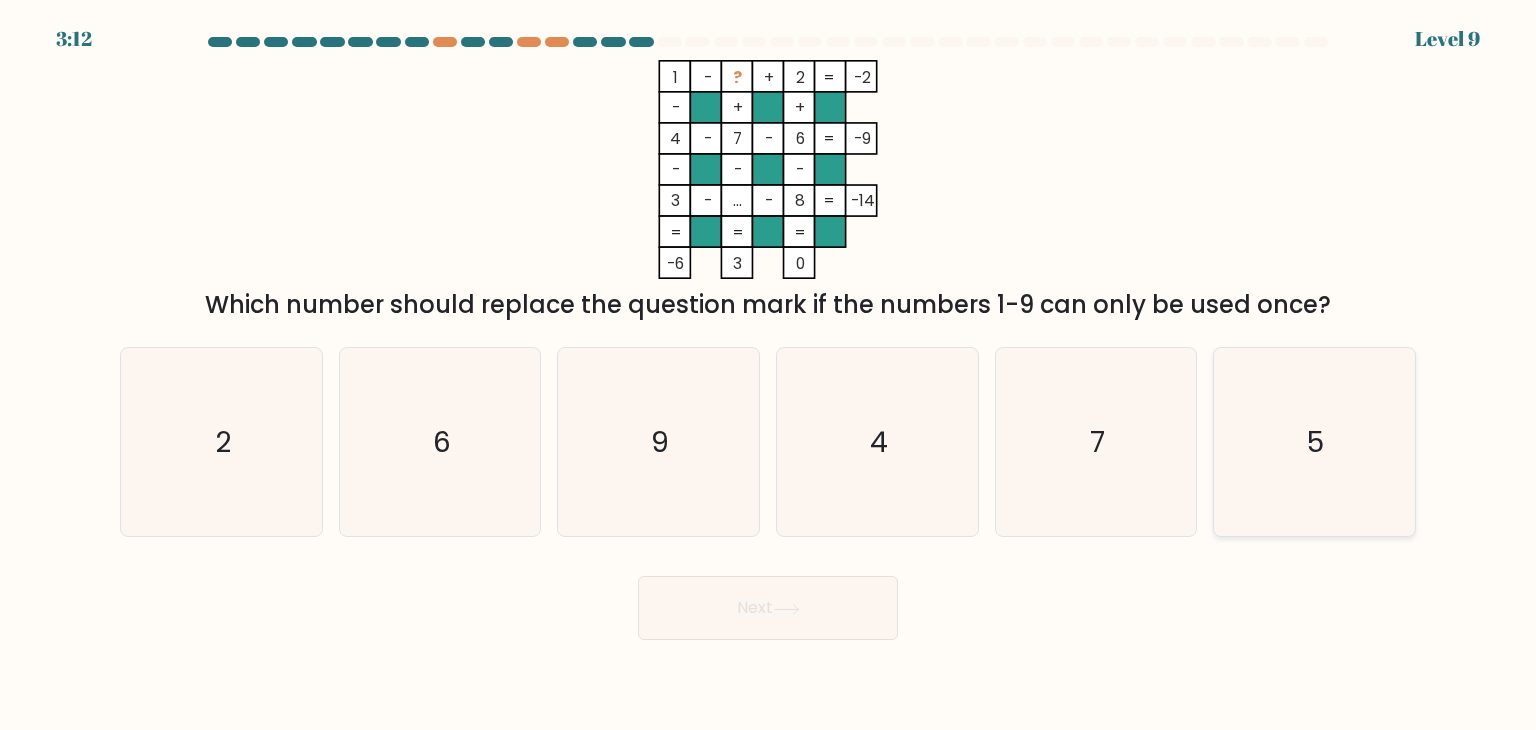 click on "5" 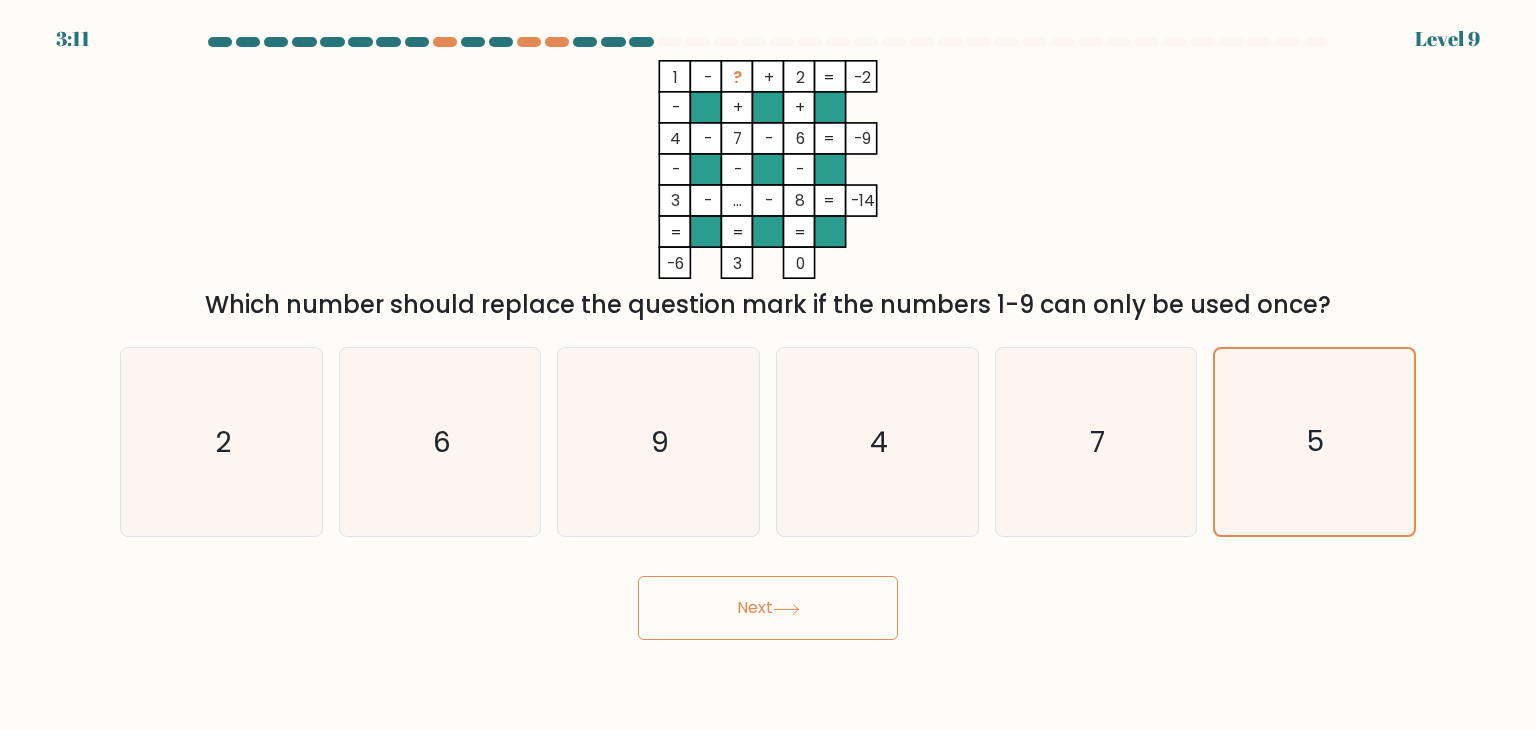 click on "Next" at bounding box center [768, 608] 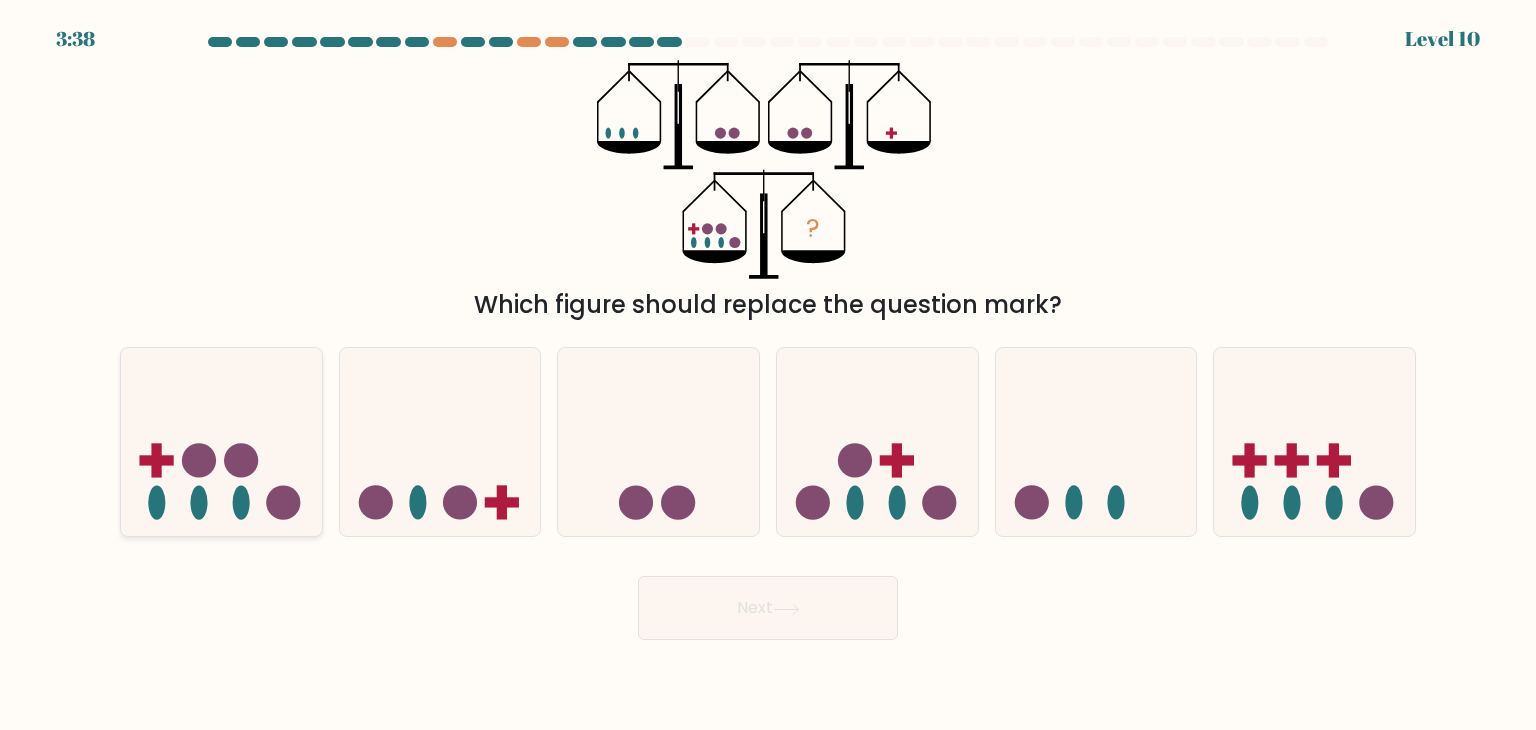 click 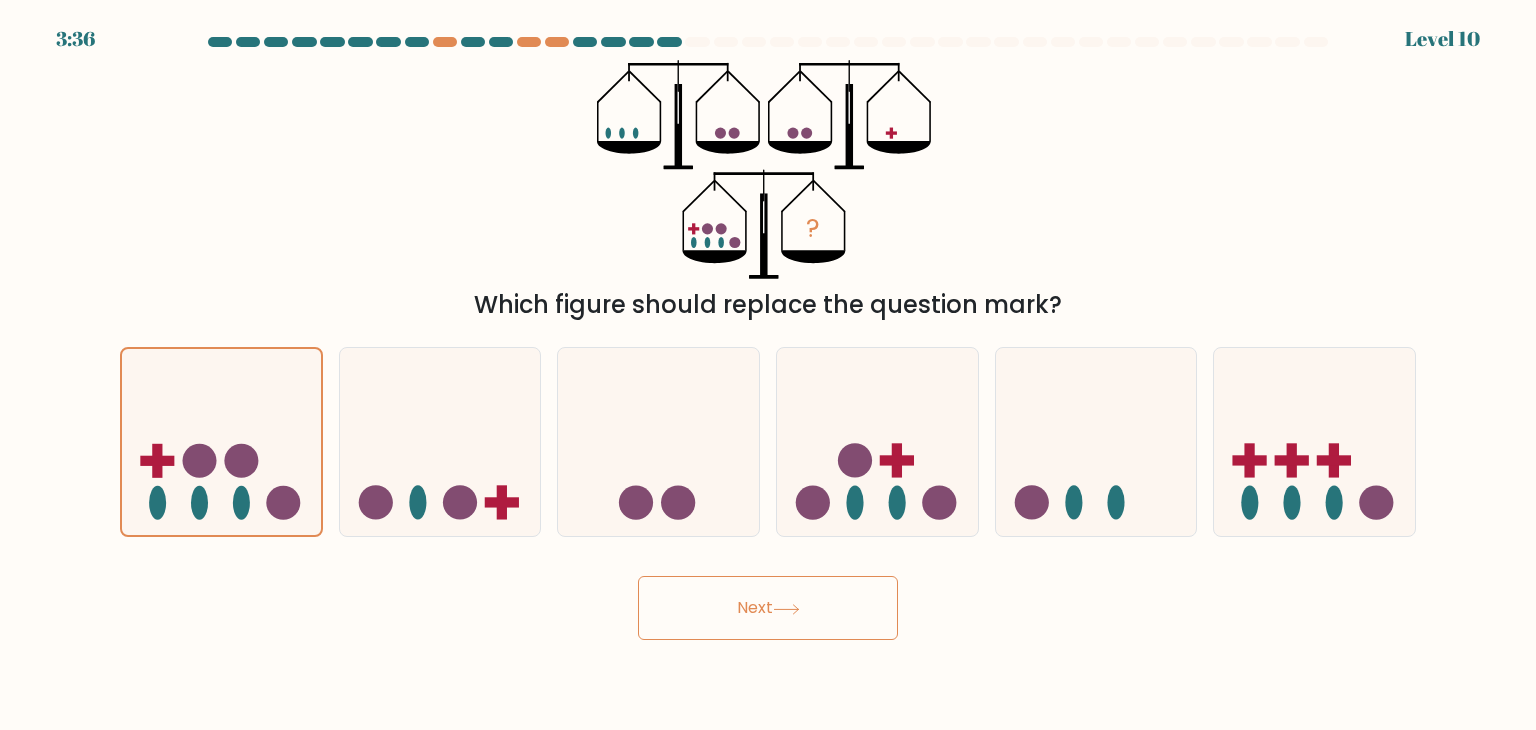 click on "Next" at bounding box center (768, 608) 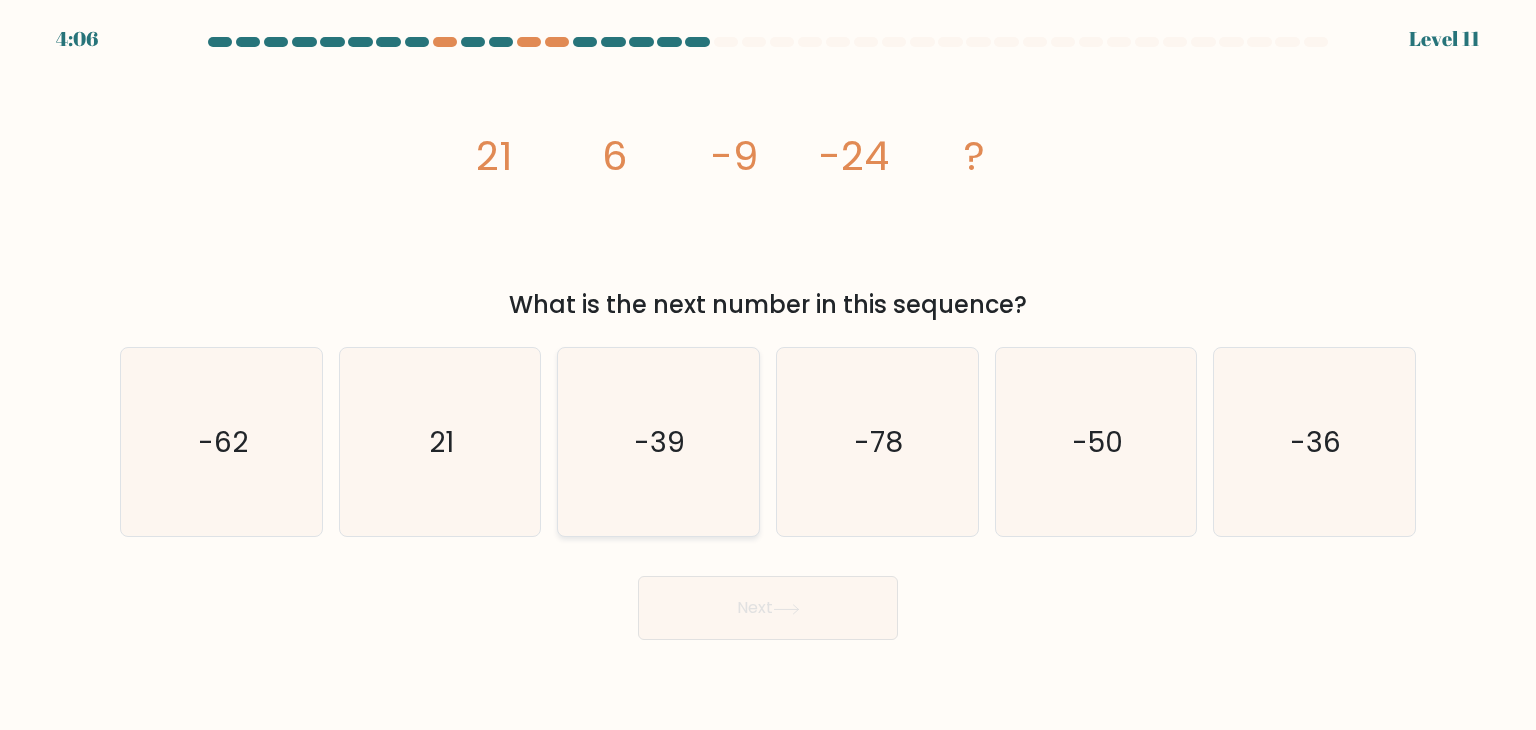 click on "-39" 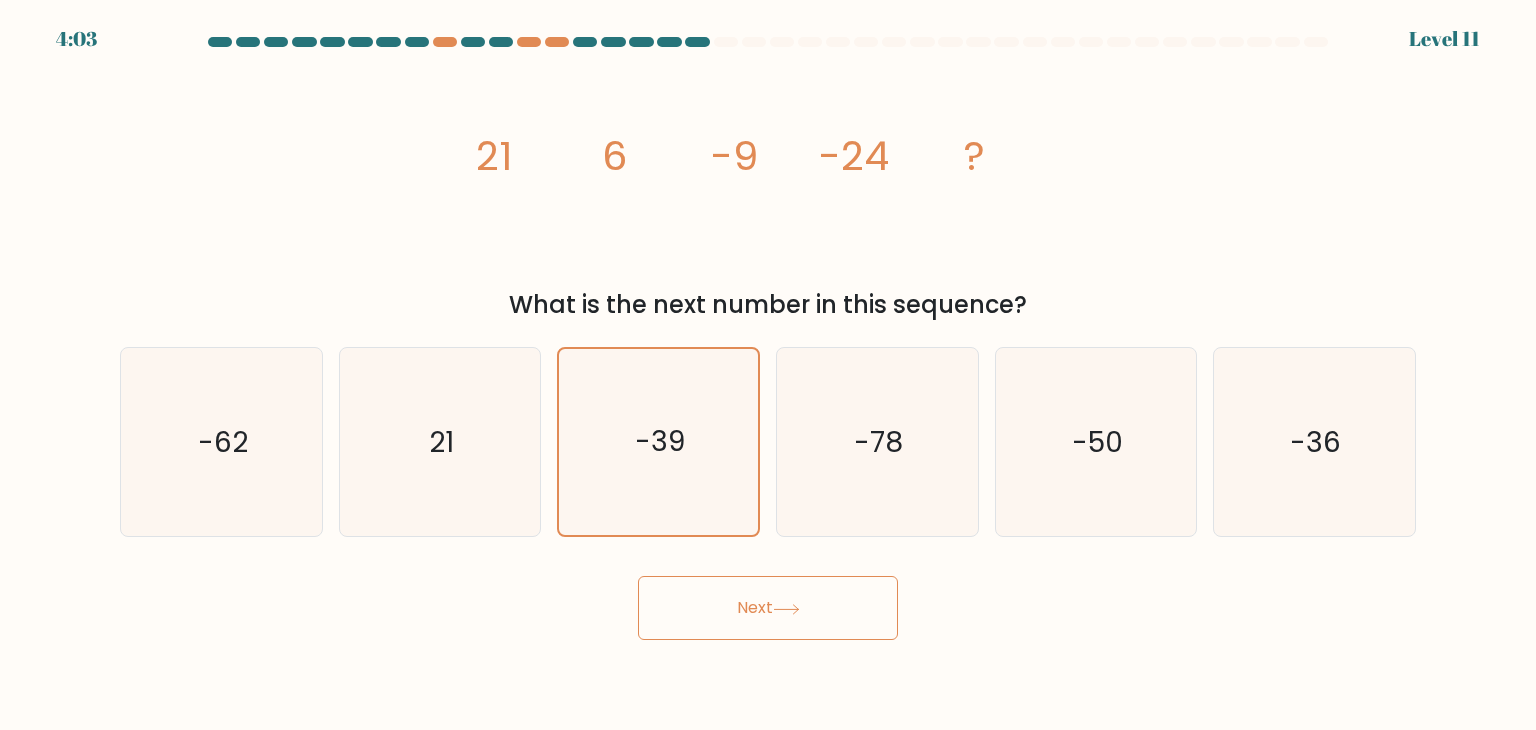 click on "Next" at bounding box center [768, 608] 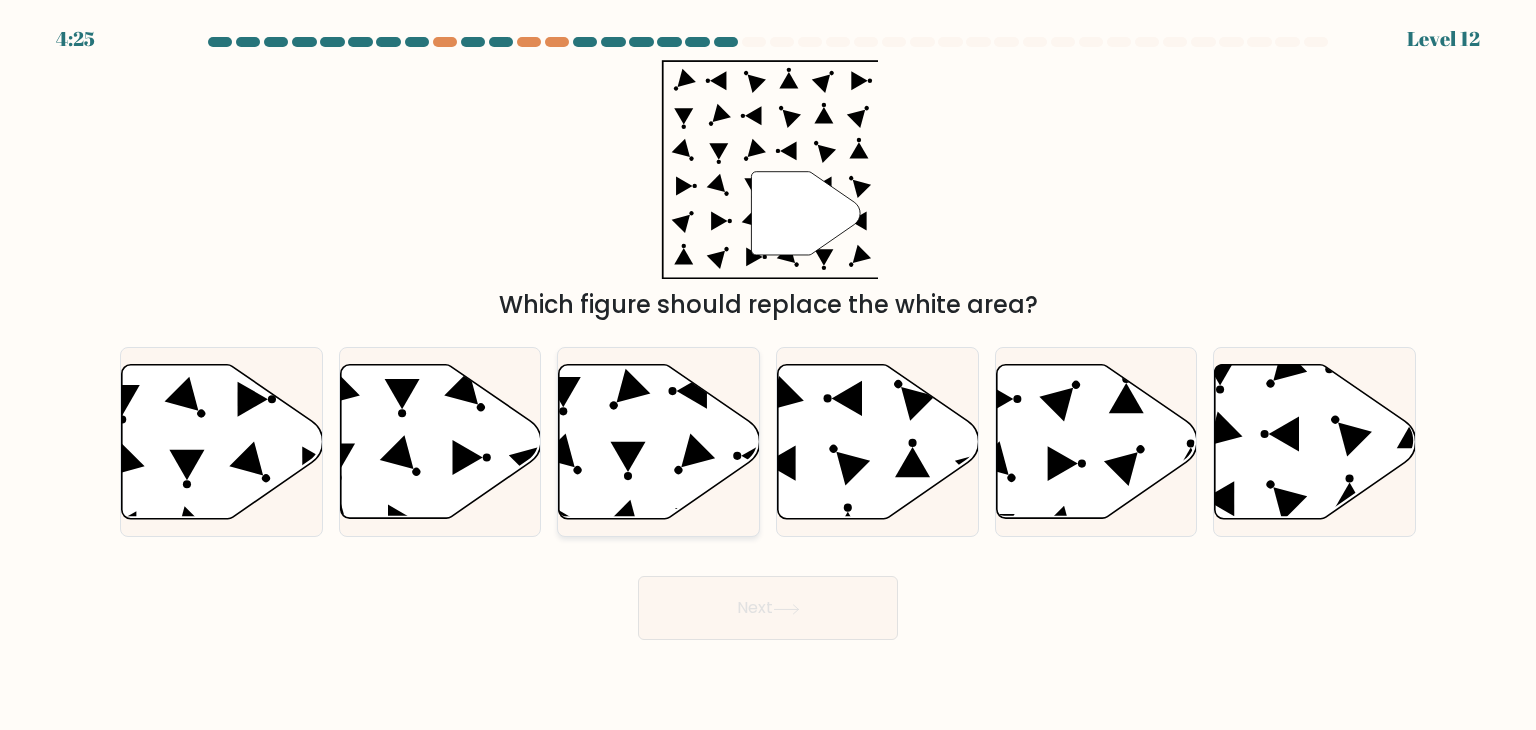 click 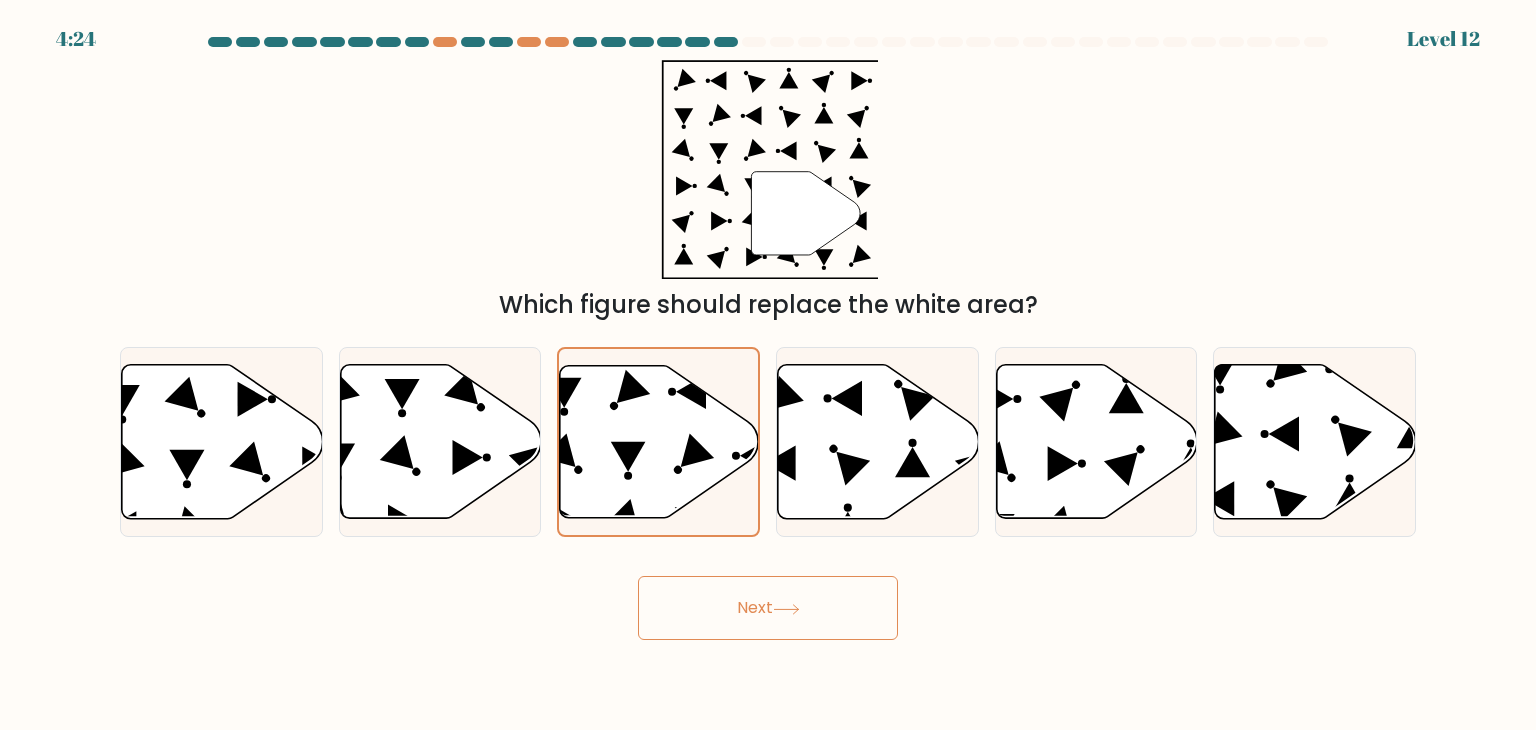 click on "Next" at bounding box center [768, 608] 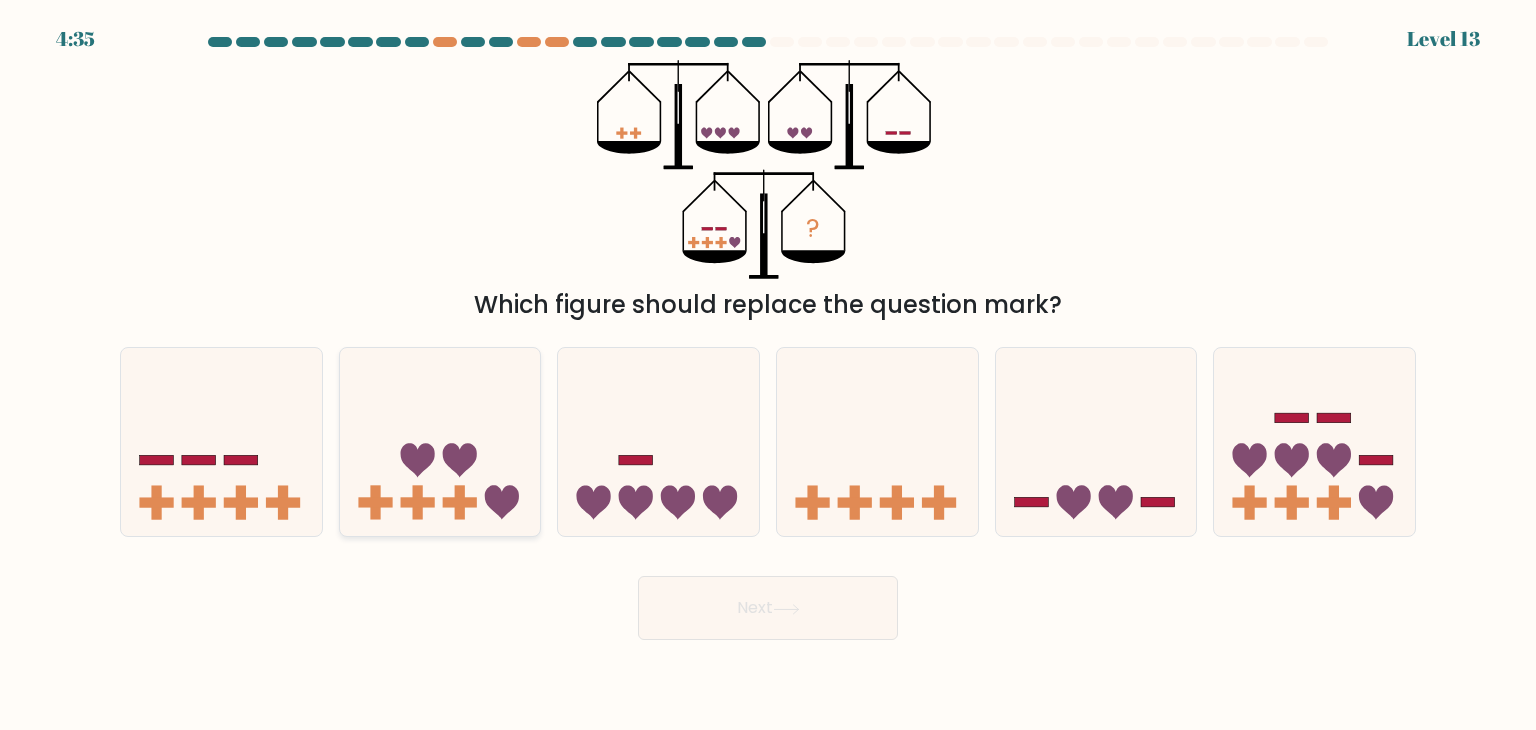 click 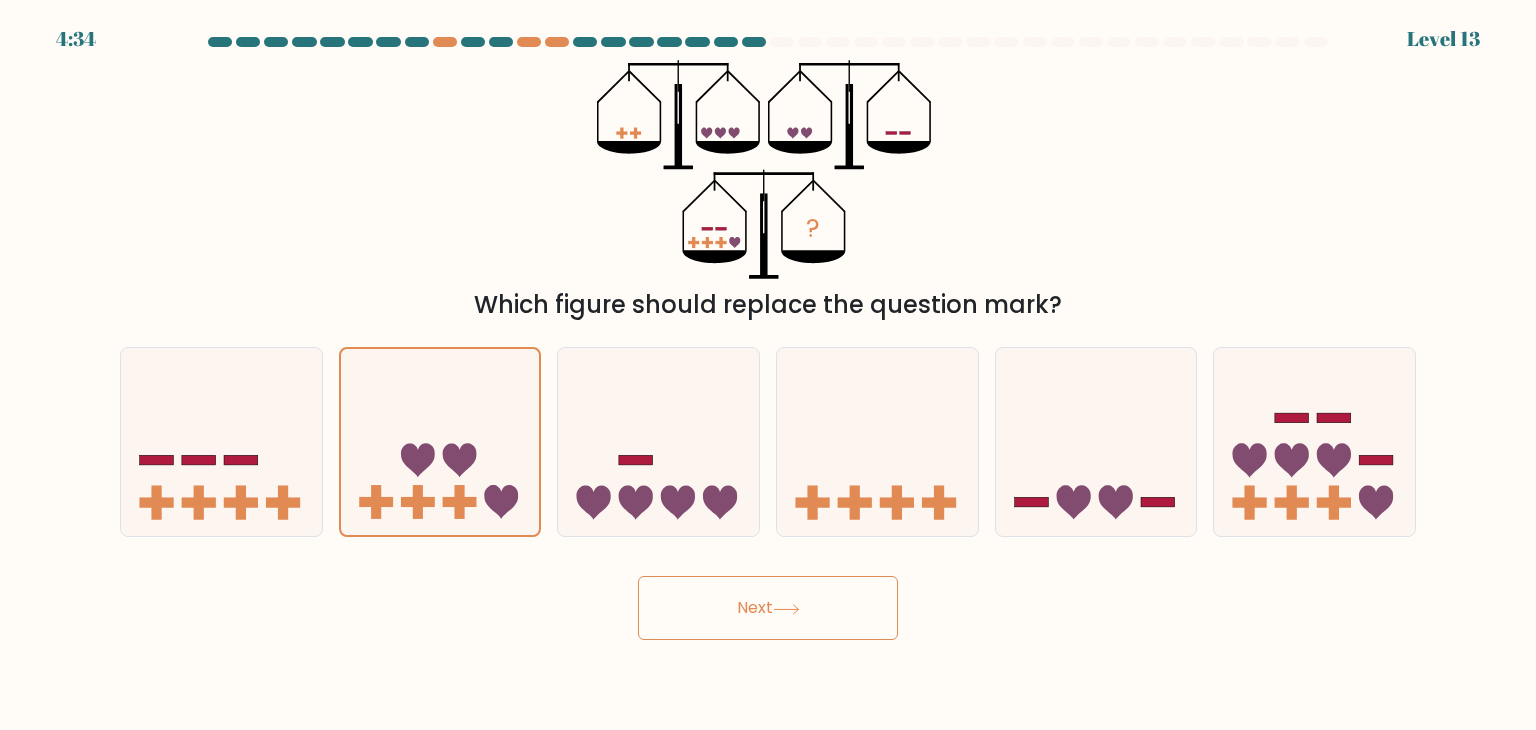 click on "Next" at bounding box center (768, 608) 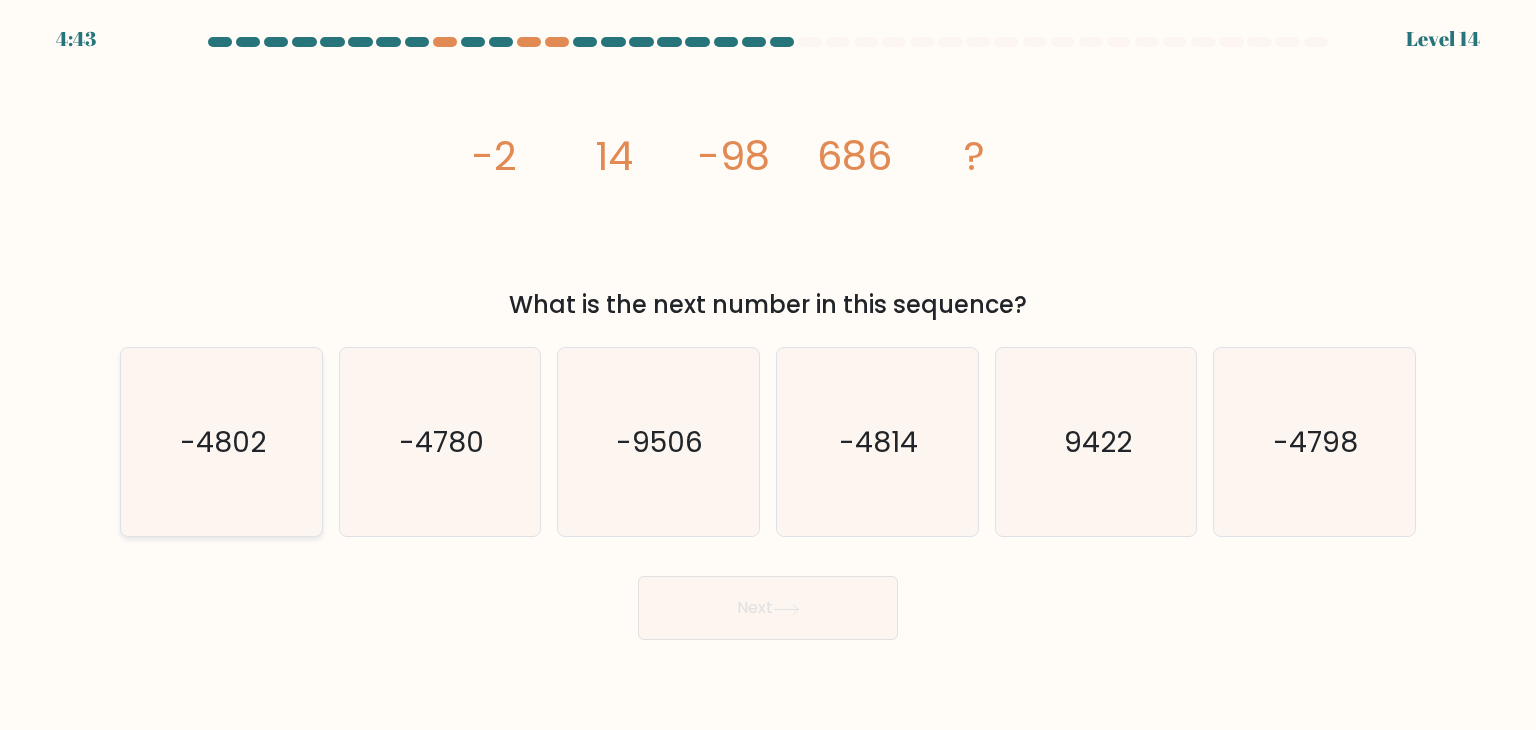 click on "-4802" 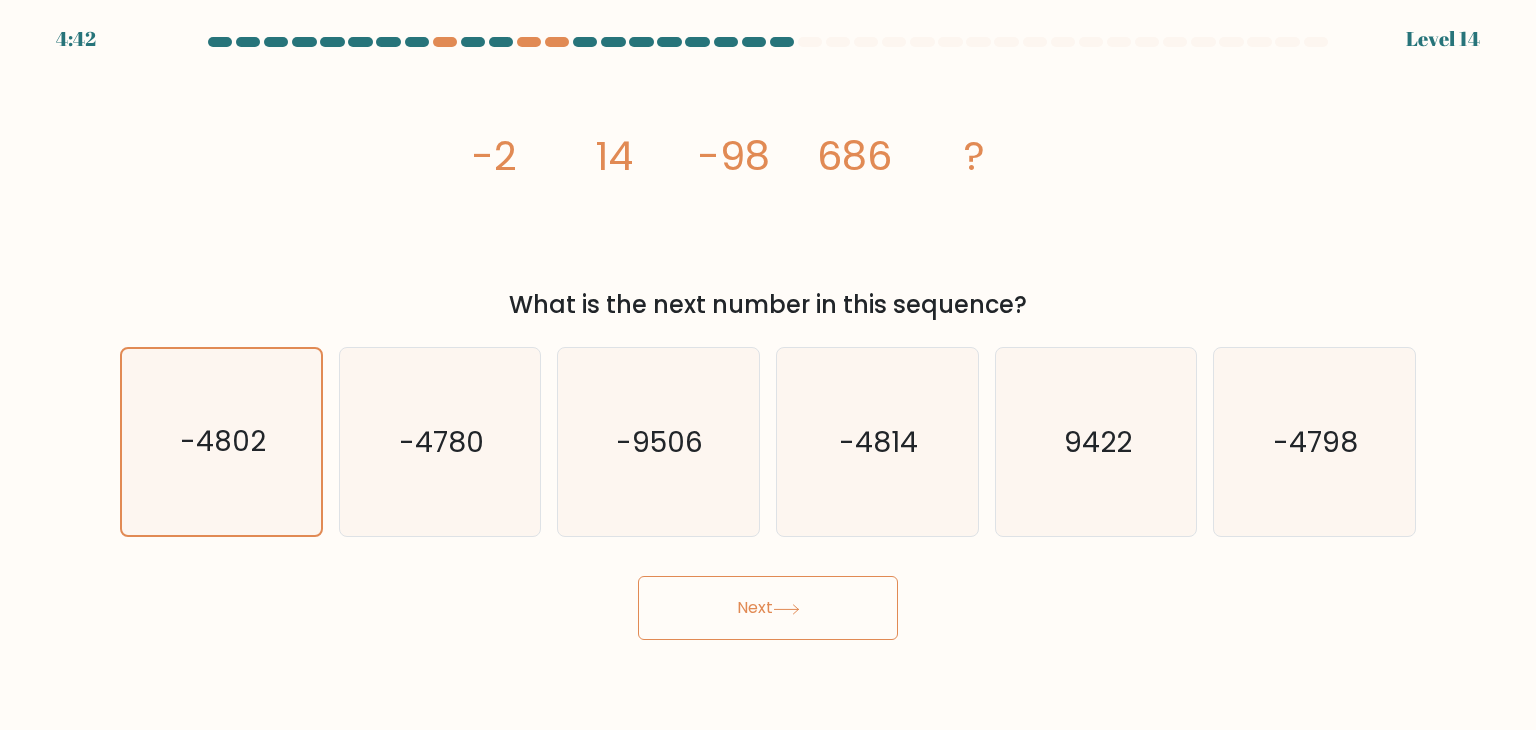 click on "Next" at bounding box center (768, 608) 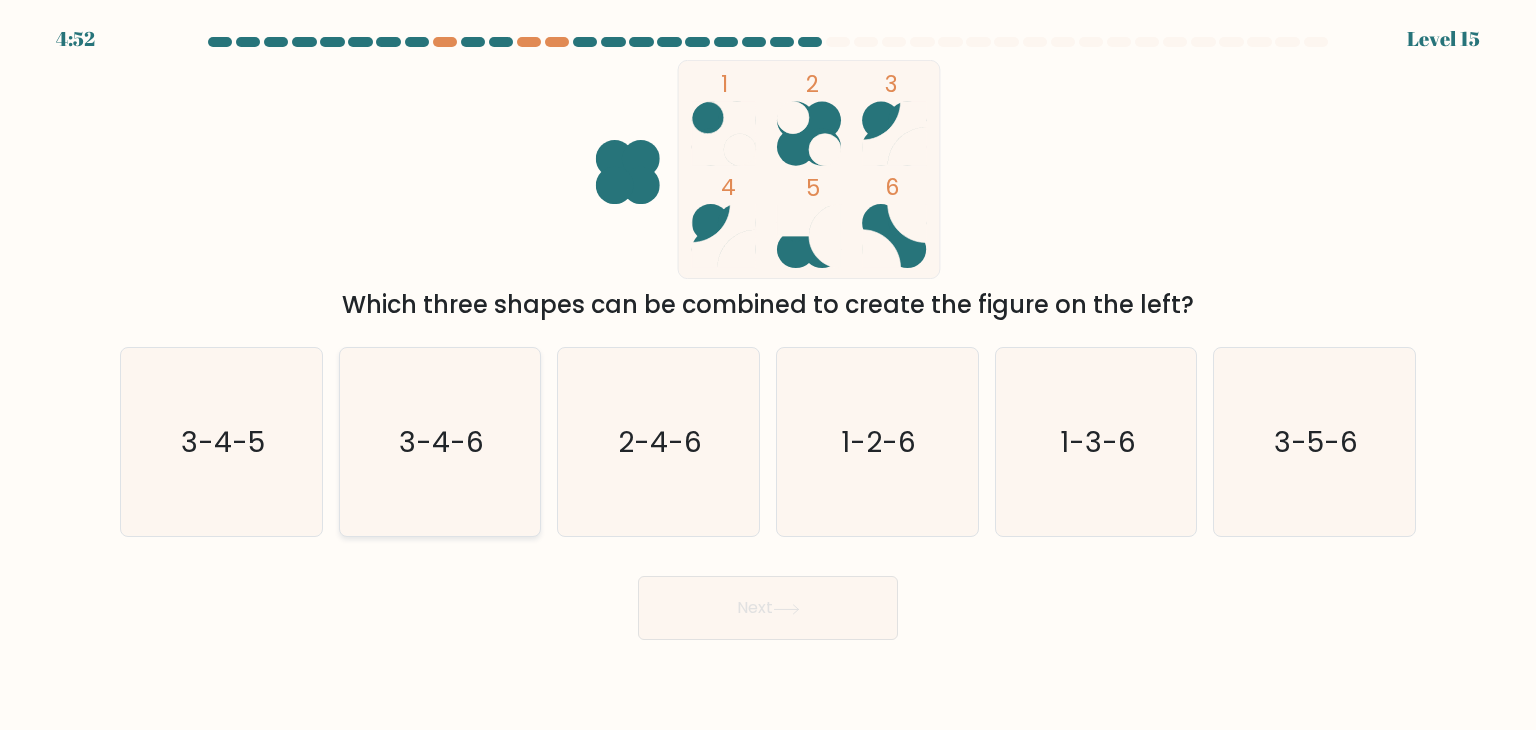 click on "3-4-6" 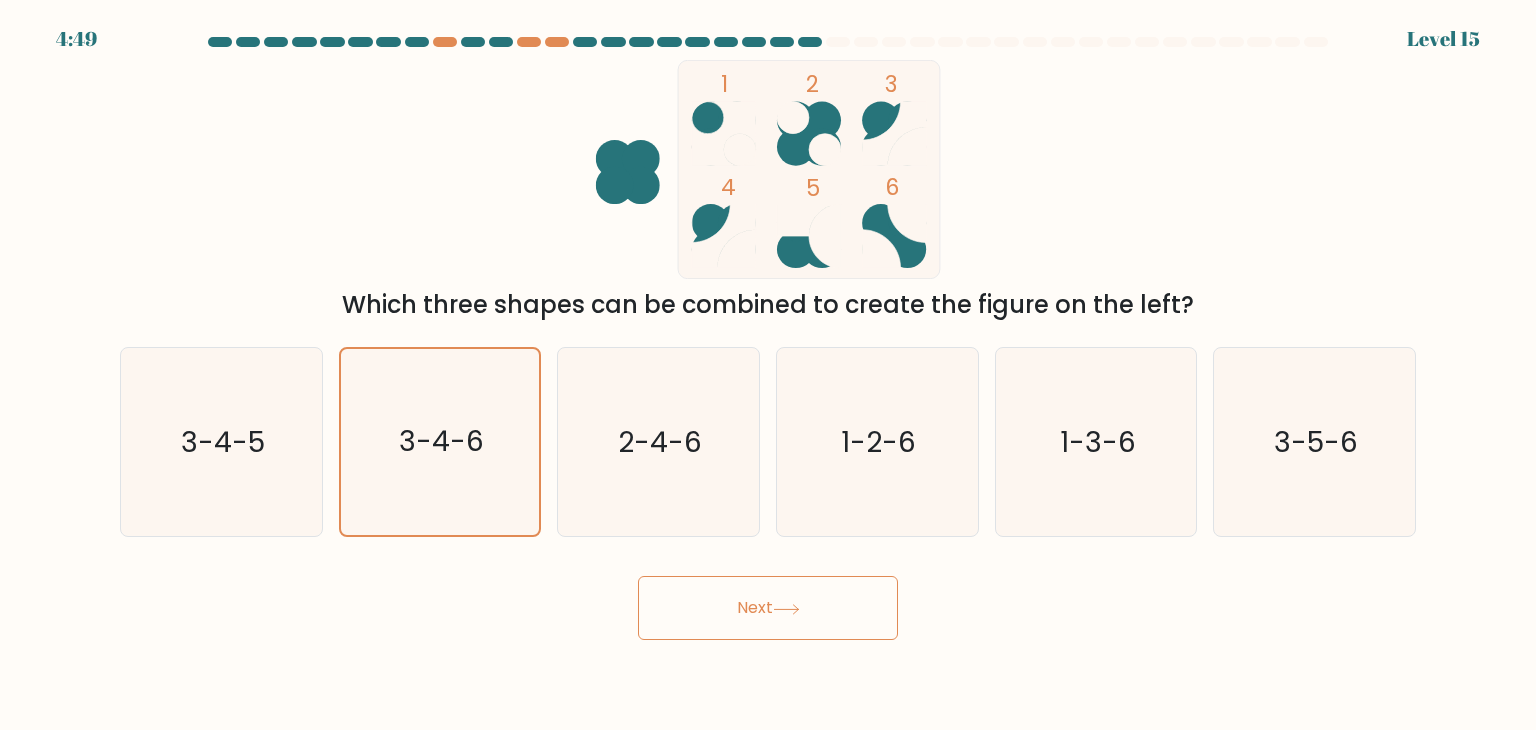 click 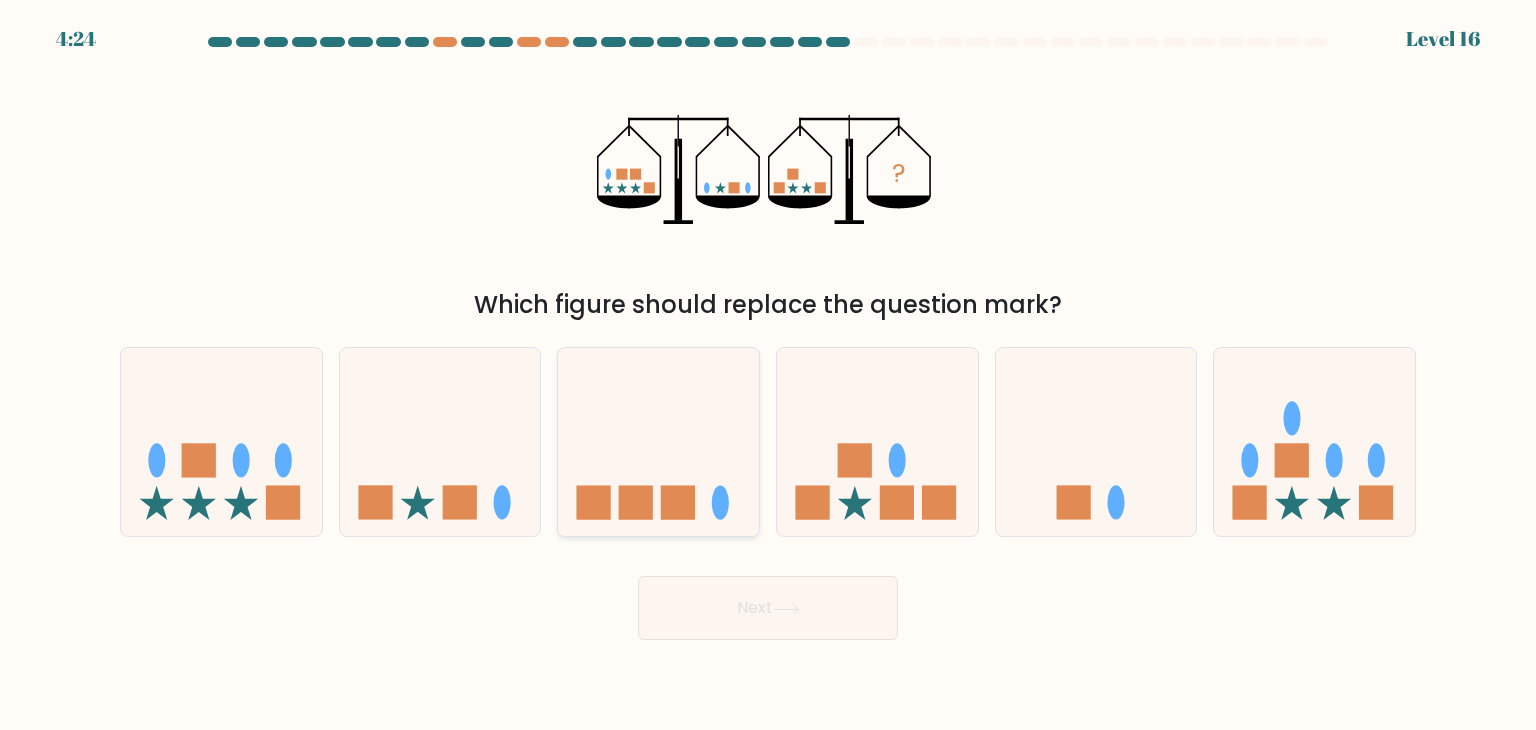 click 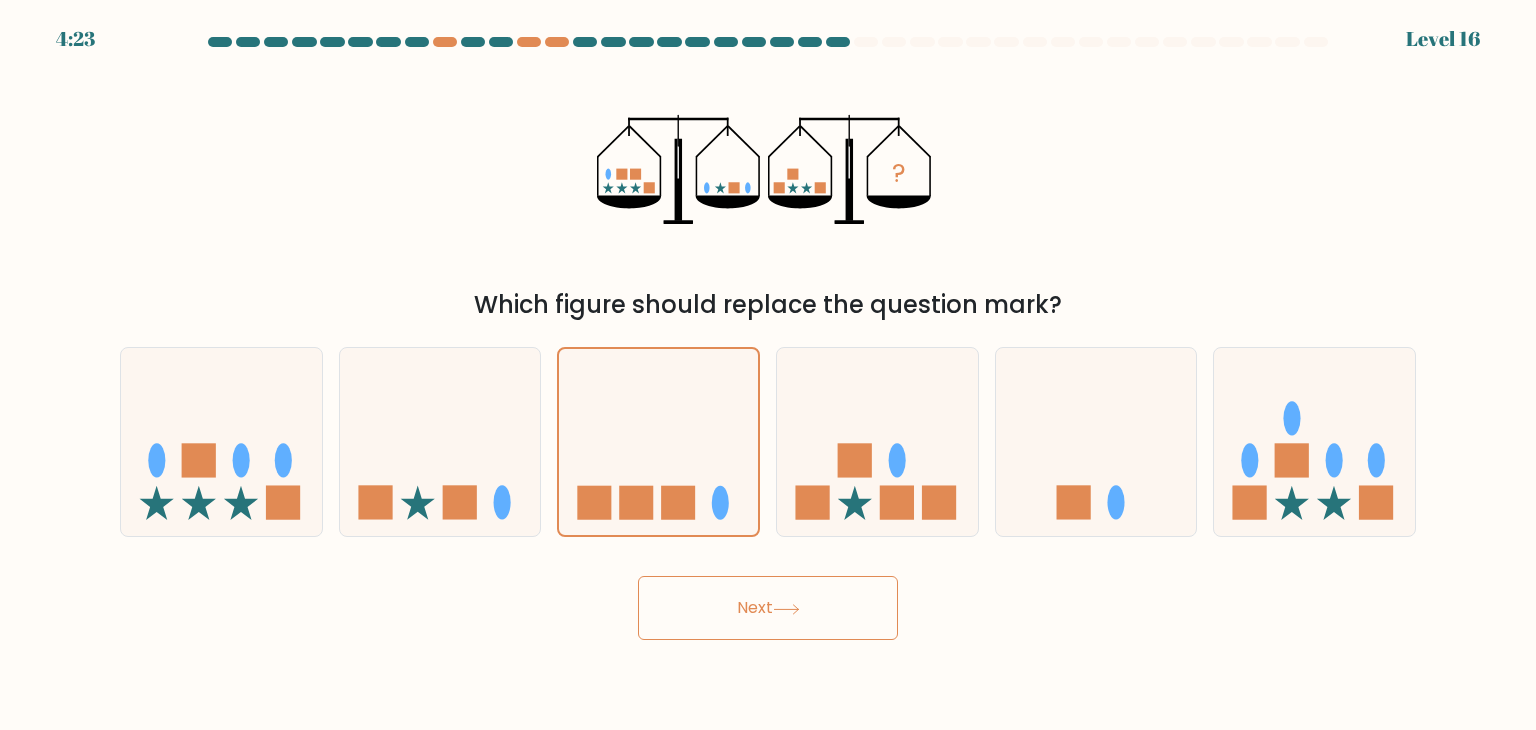 click on "Next" at bounding box center [768, 608] 